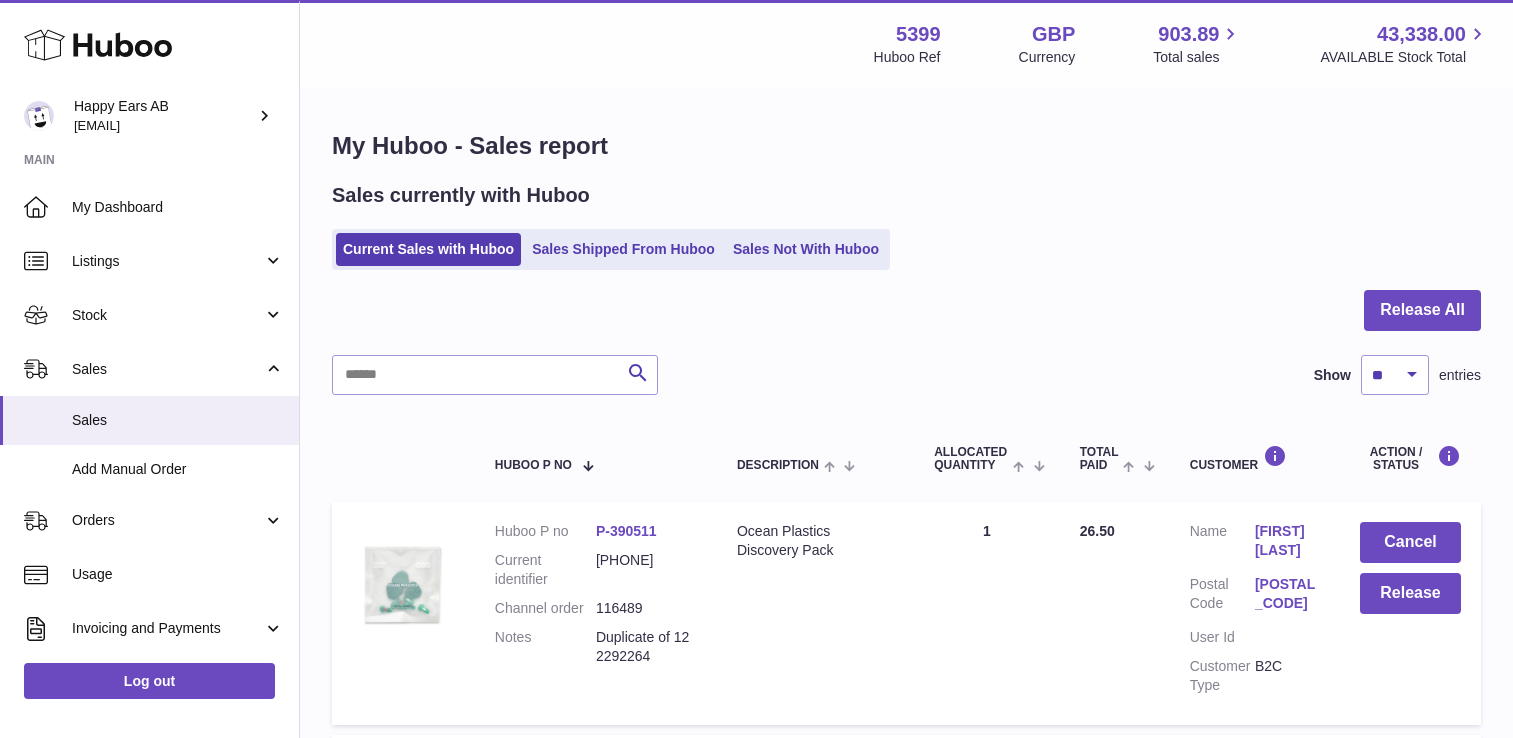 scroll, scrollTop: 0, scrollLeft: 0, axis: both 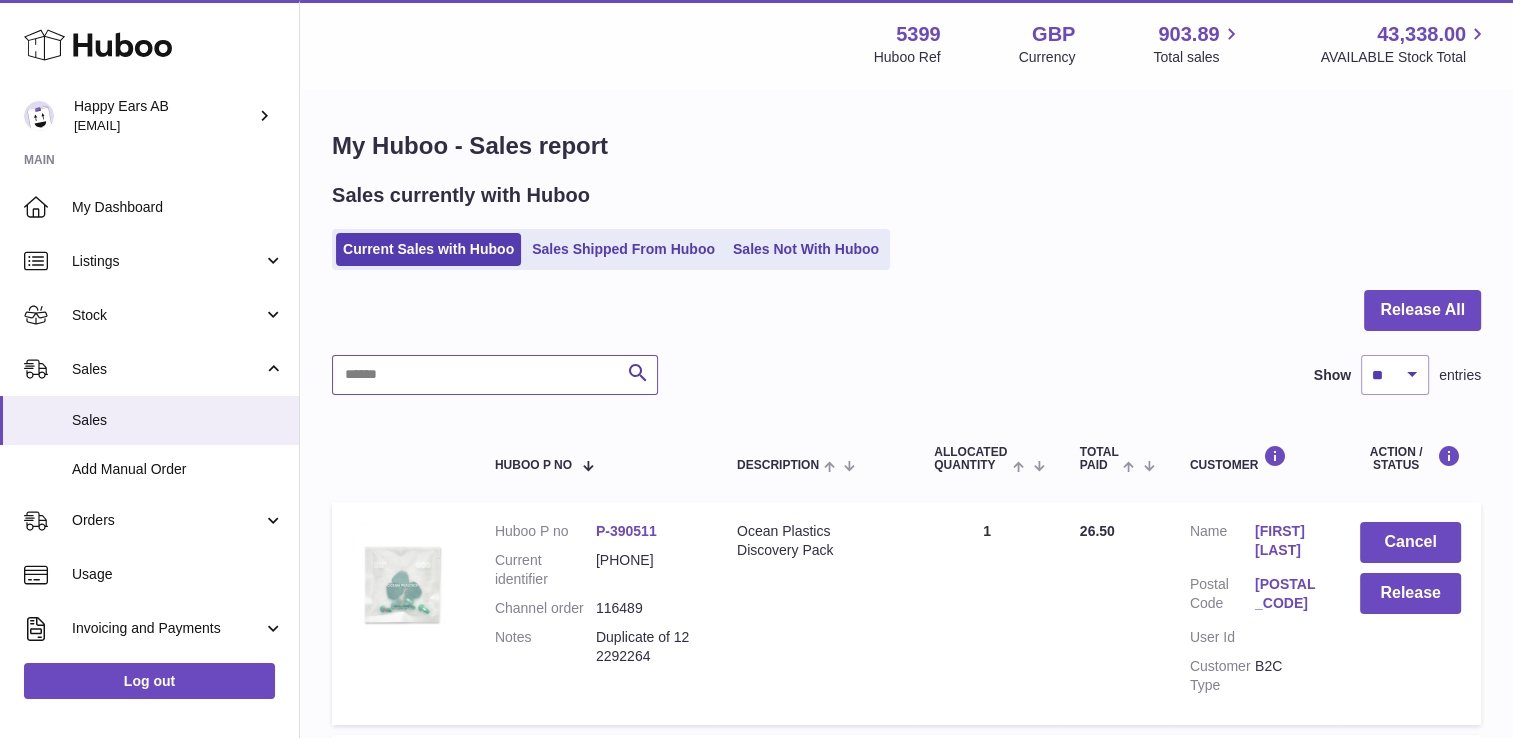 click at bounding box center (495, 375) 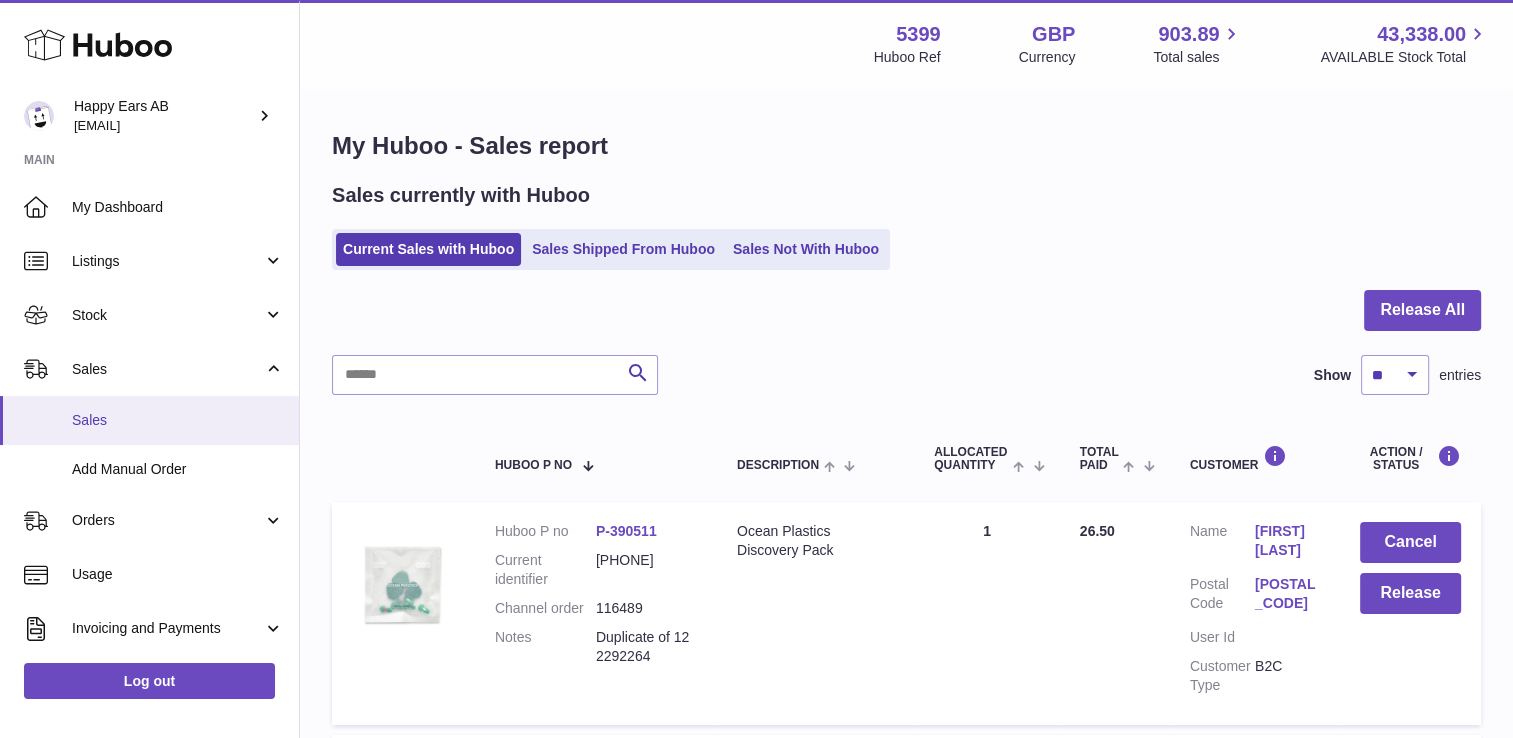 click on "Sales" at bounding box center (149, 420) 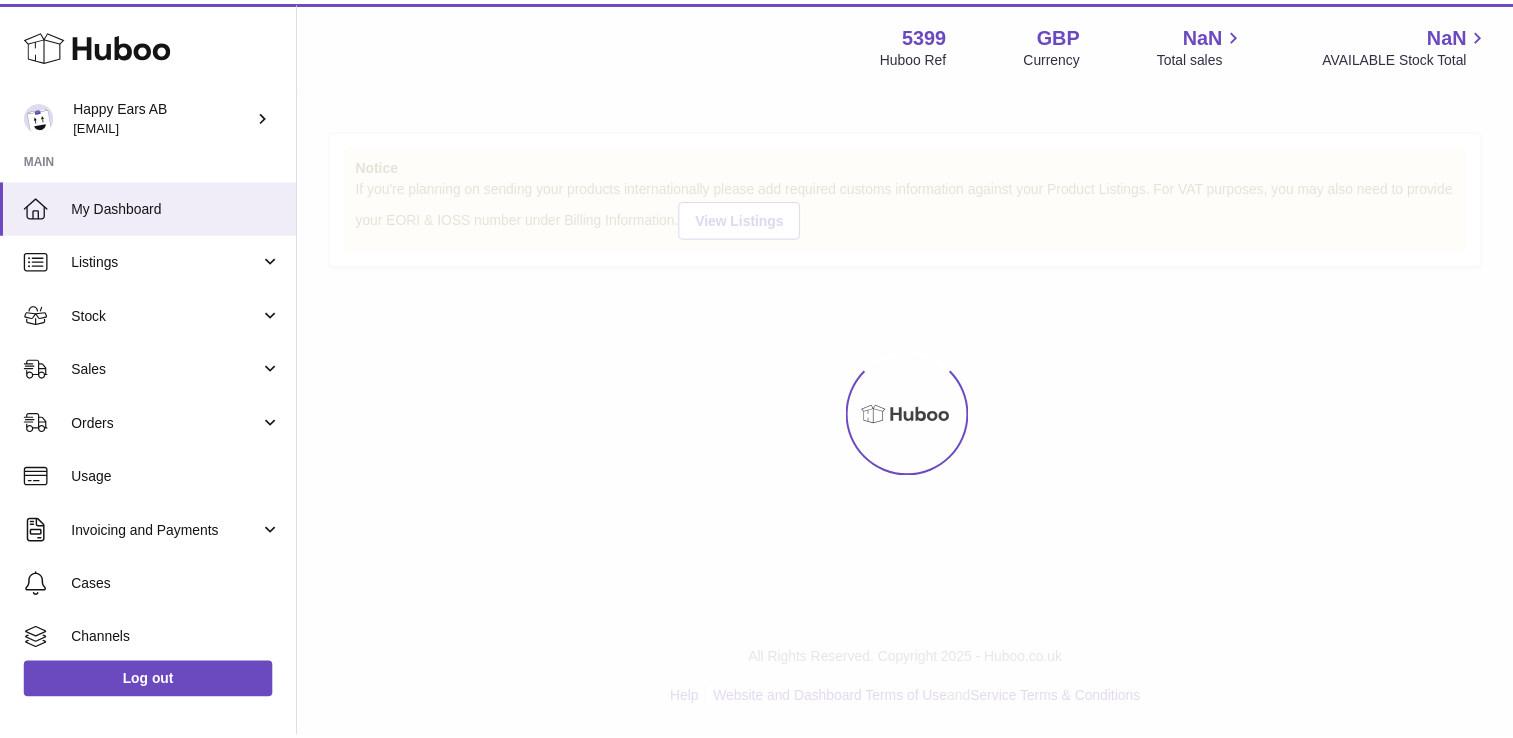 scroll, scrollTop: 0, scrollLeft: 0, axis: both 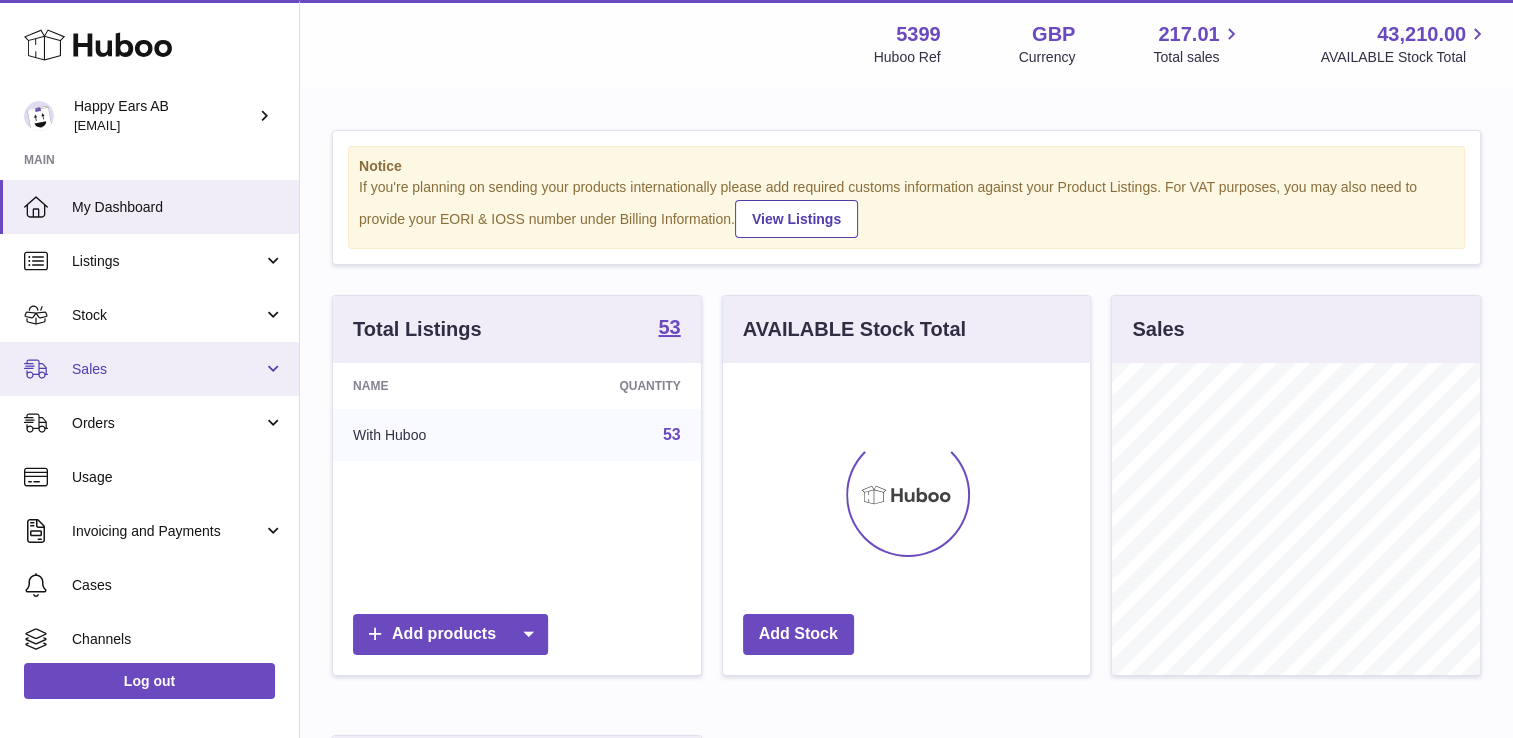 click on "Sales" at bounding box center (167, 369) 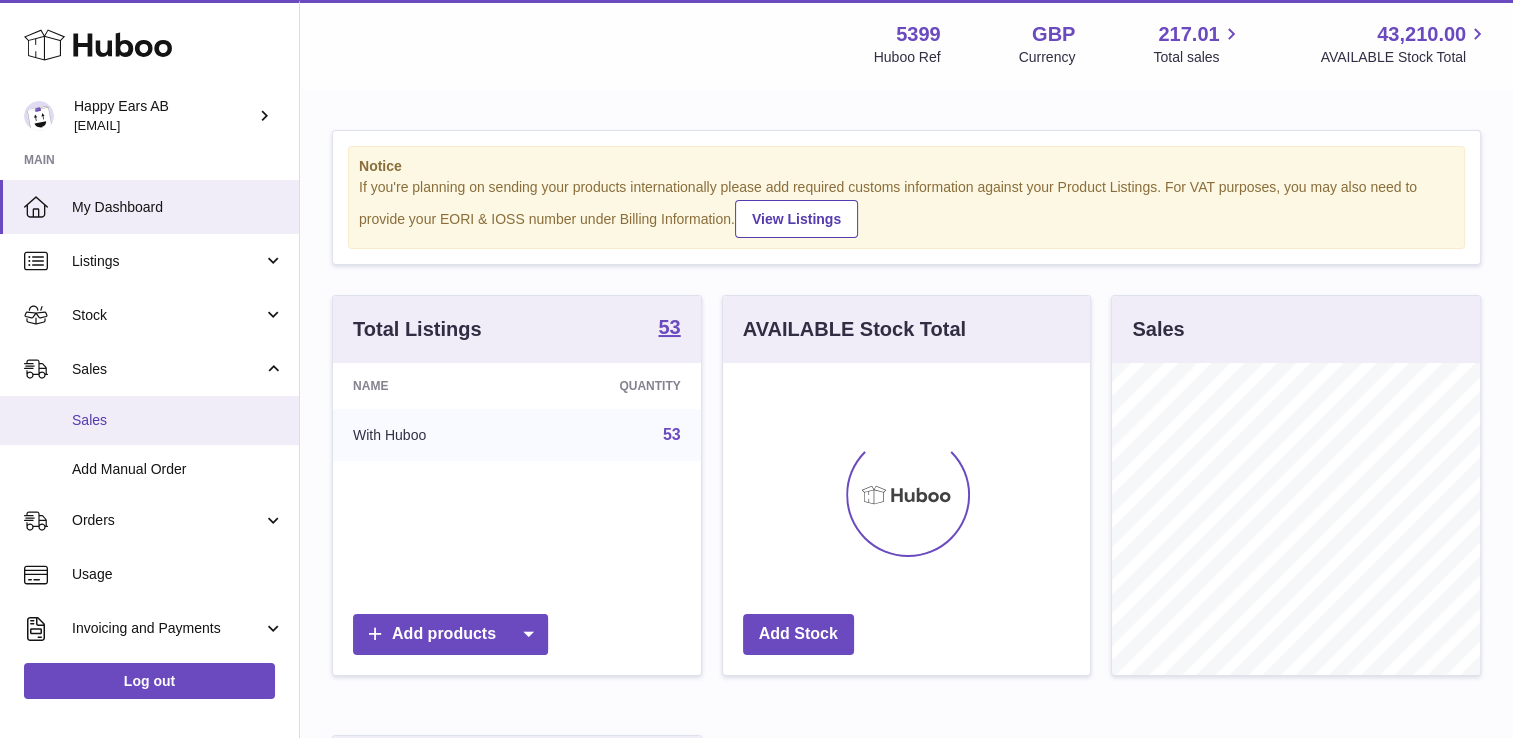click on "Sales" at bounding box center [178, 420] 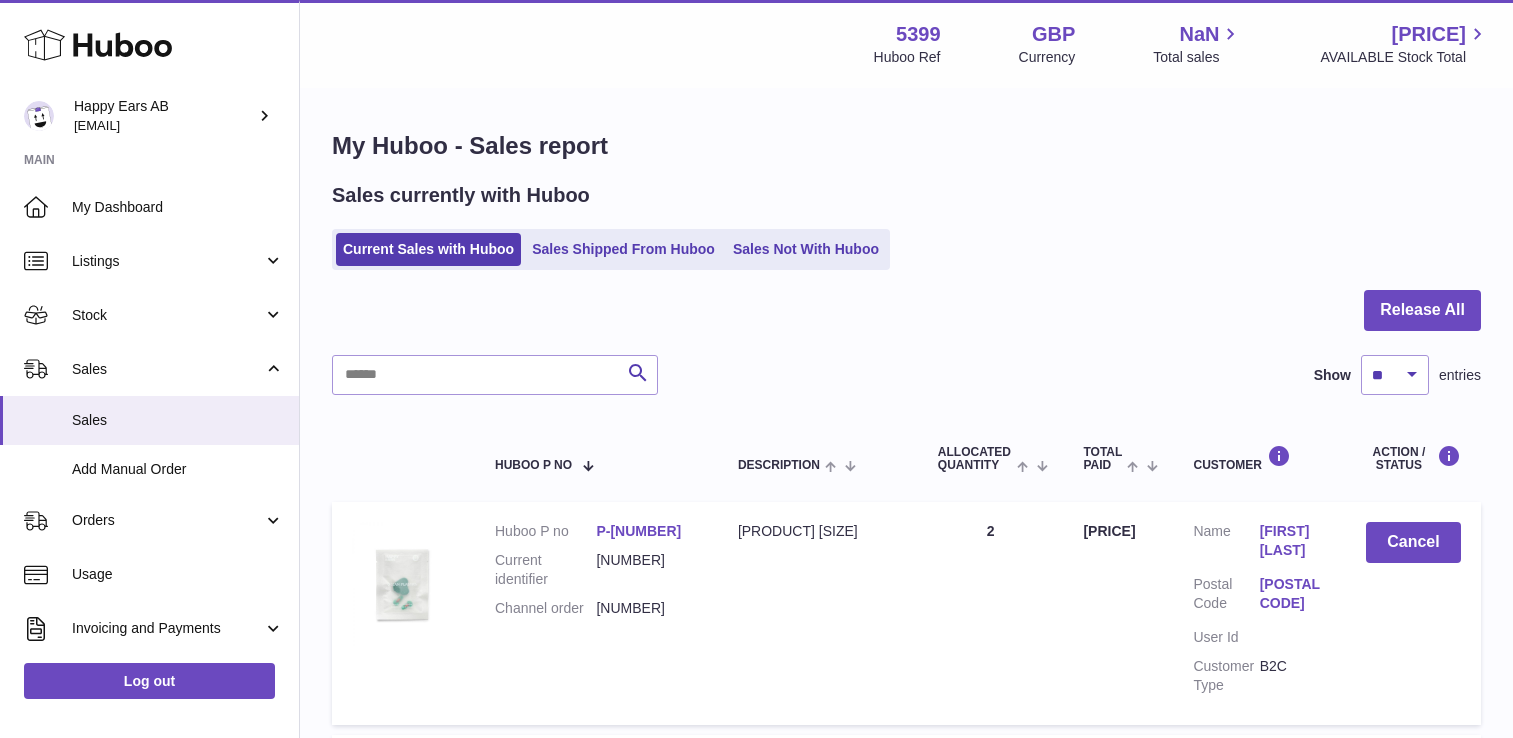 scroll, scrollTop: 0, scrollLeft: 0, axis: both 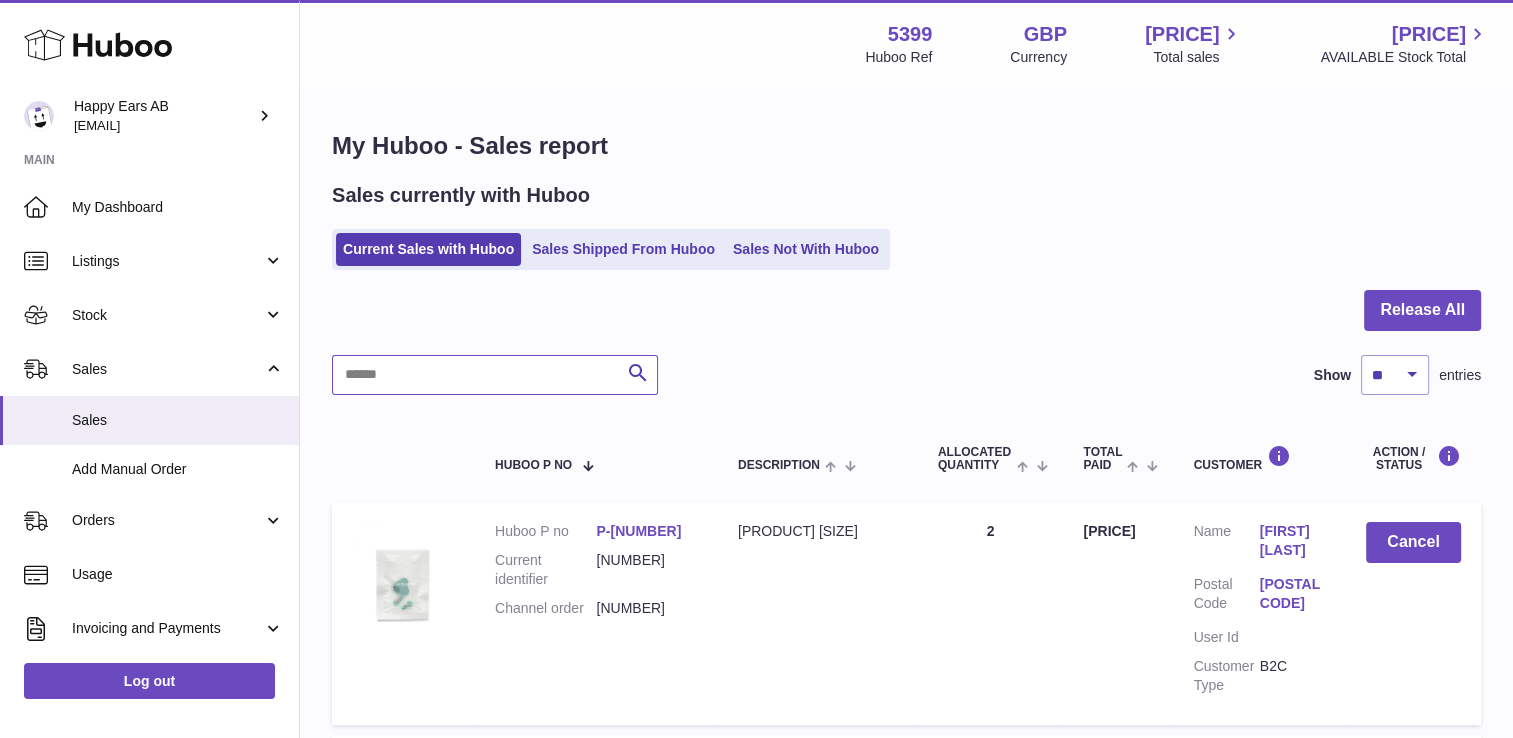 click at bounding box center [495, 375] 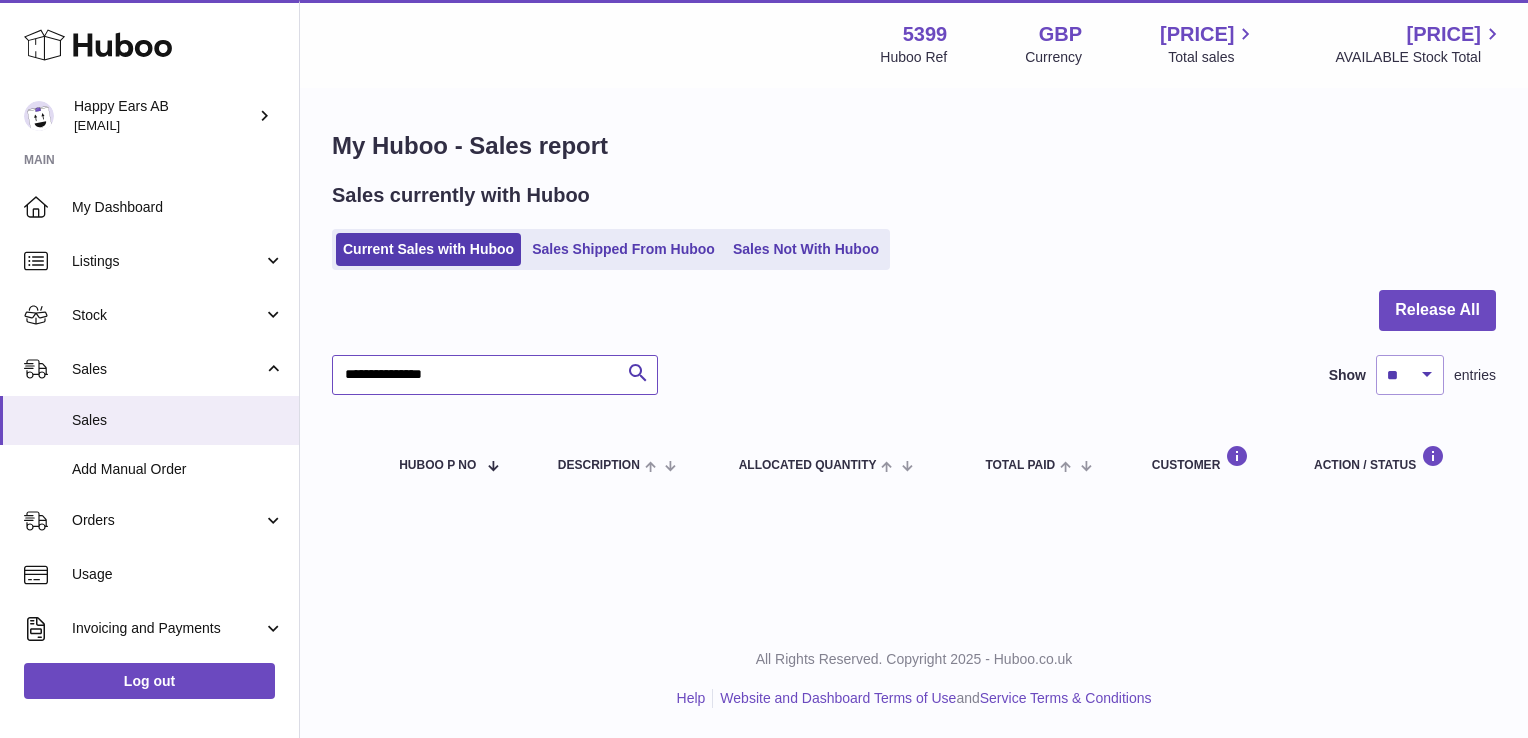type on "**********" 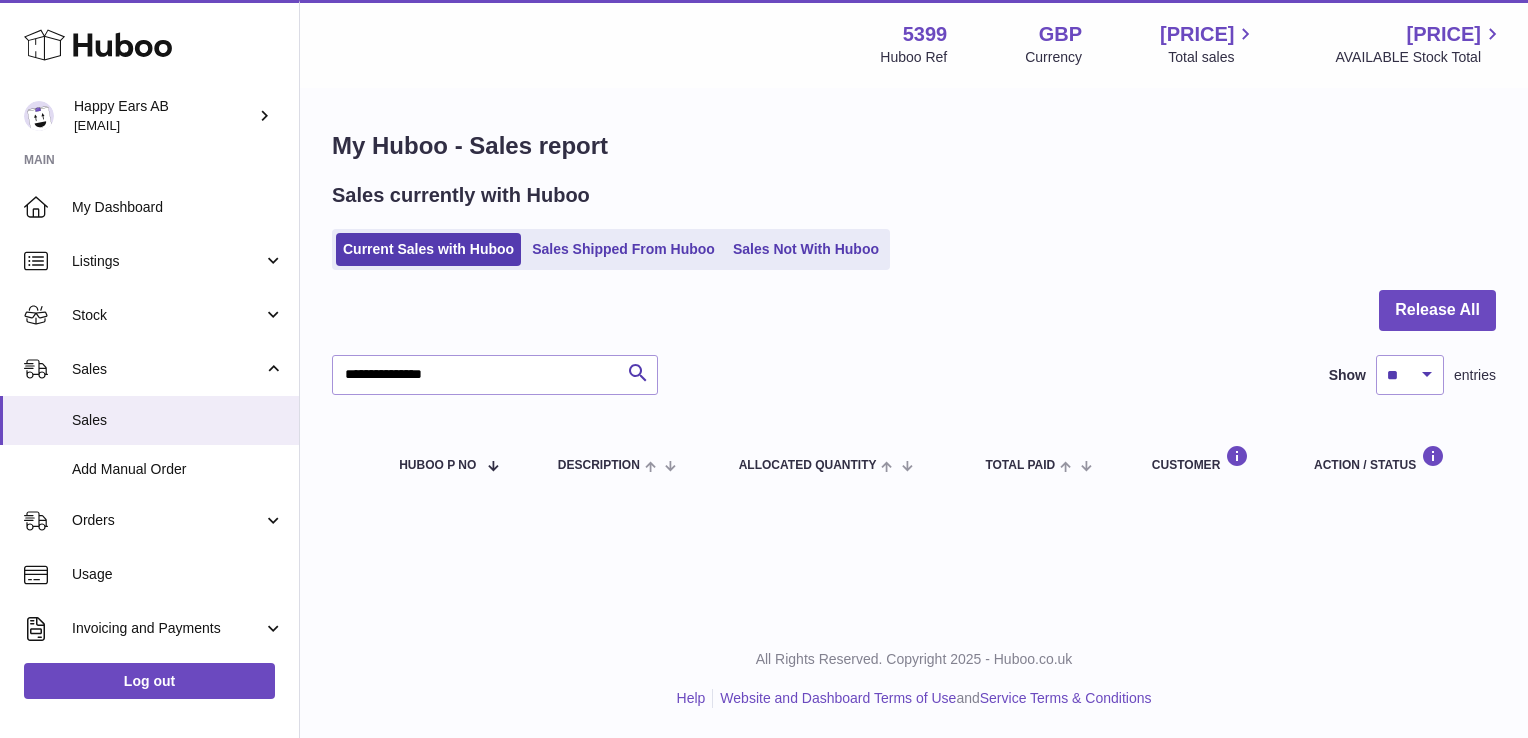 click on "Sales currently with Huboo
Current Sales with Huboo
Sales Shipped From Huboo
Sales Not With Huboo" at bounding box center (914, 226) 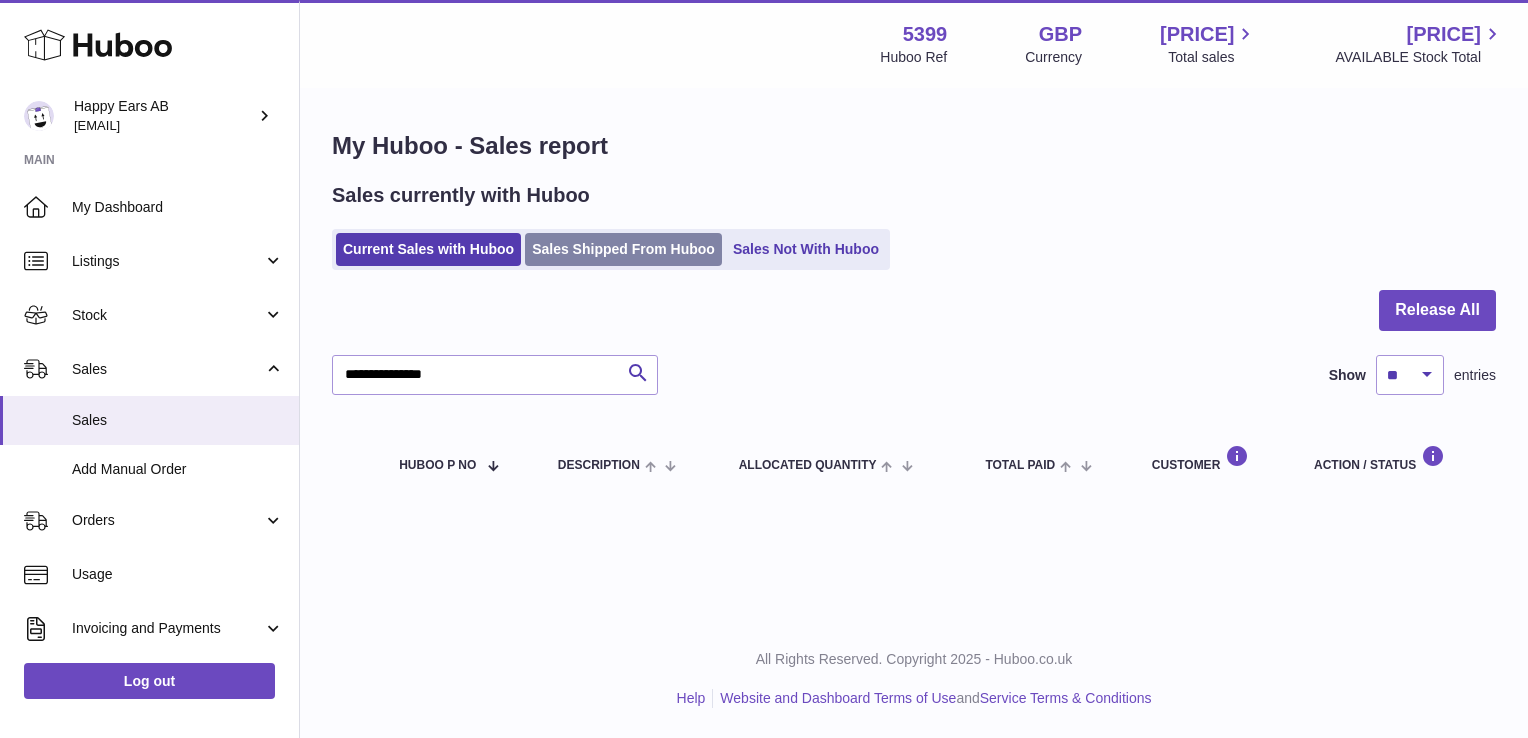 click on "Sales Shipped From Huboo" at bounding box center (623, 249) 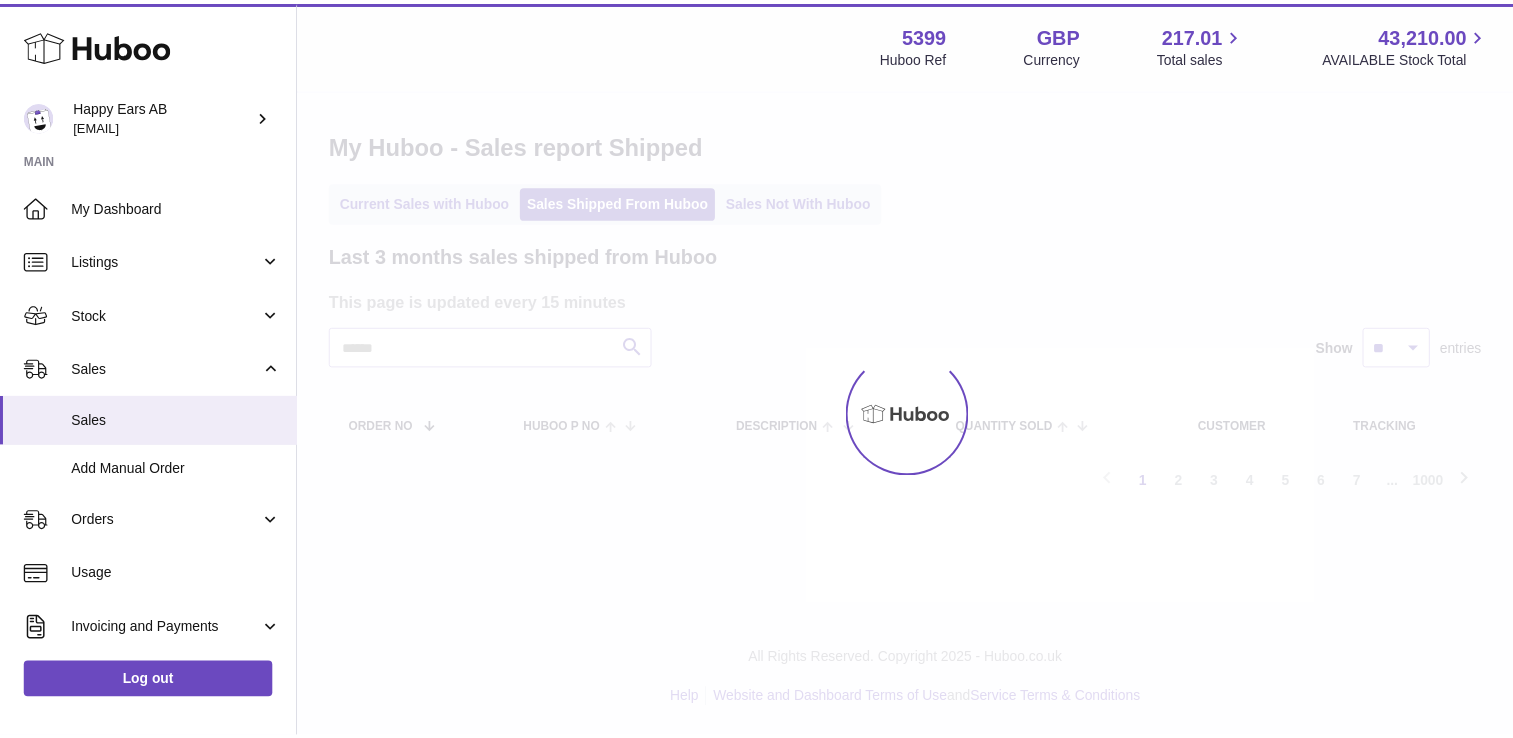 scroll, scrollTop: 0, scrollLeft: 0, axis: both 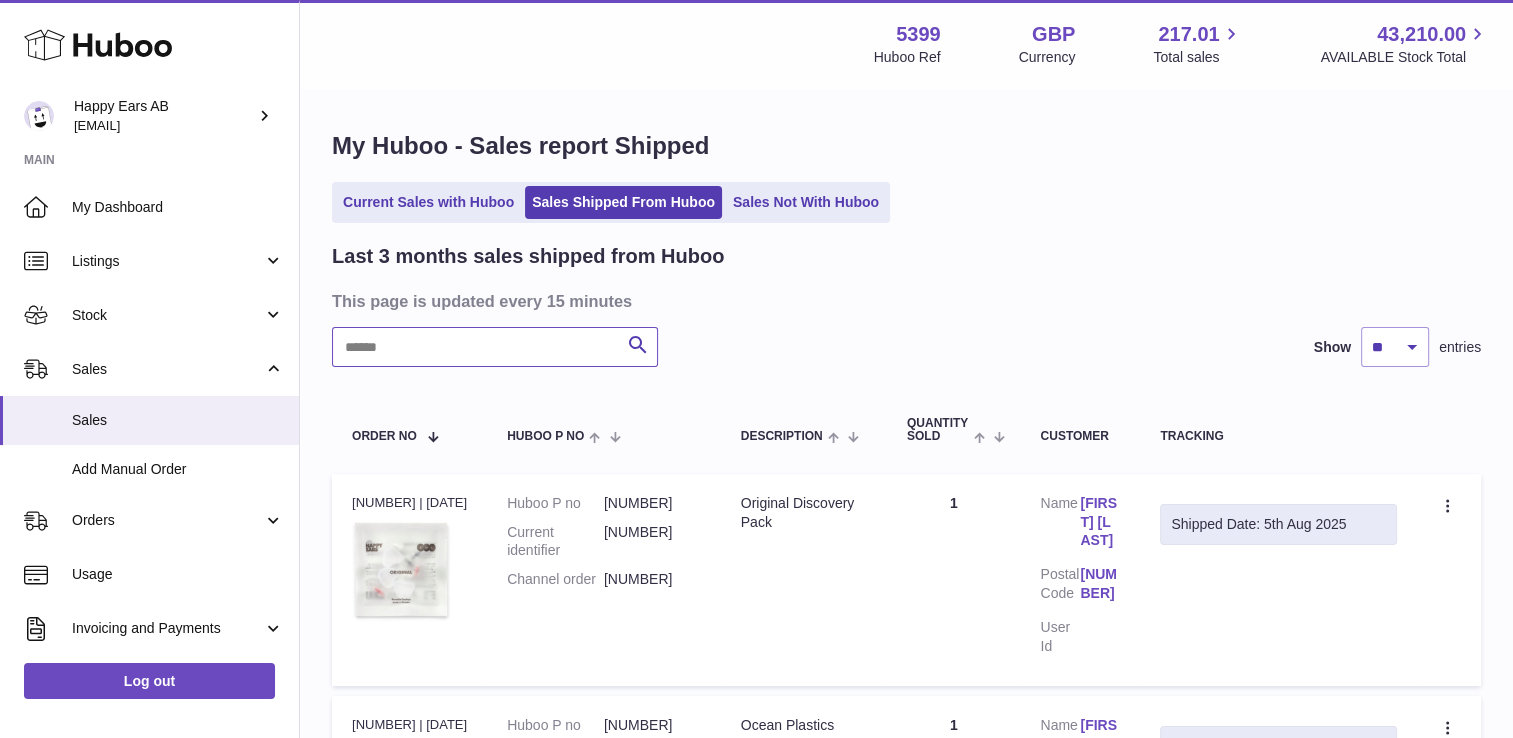 click at bounding box center (495, 347) 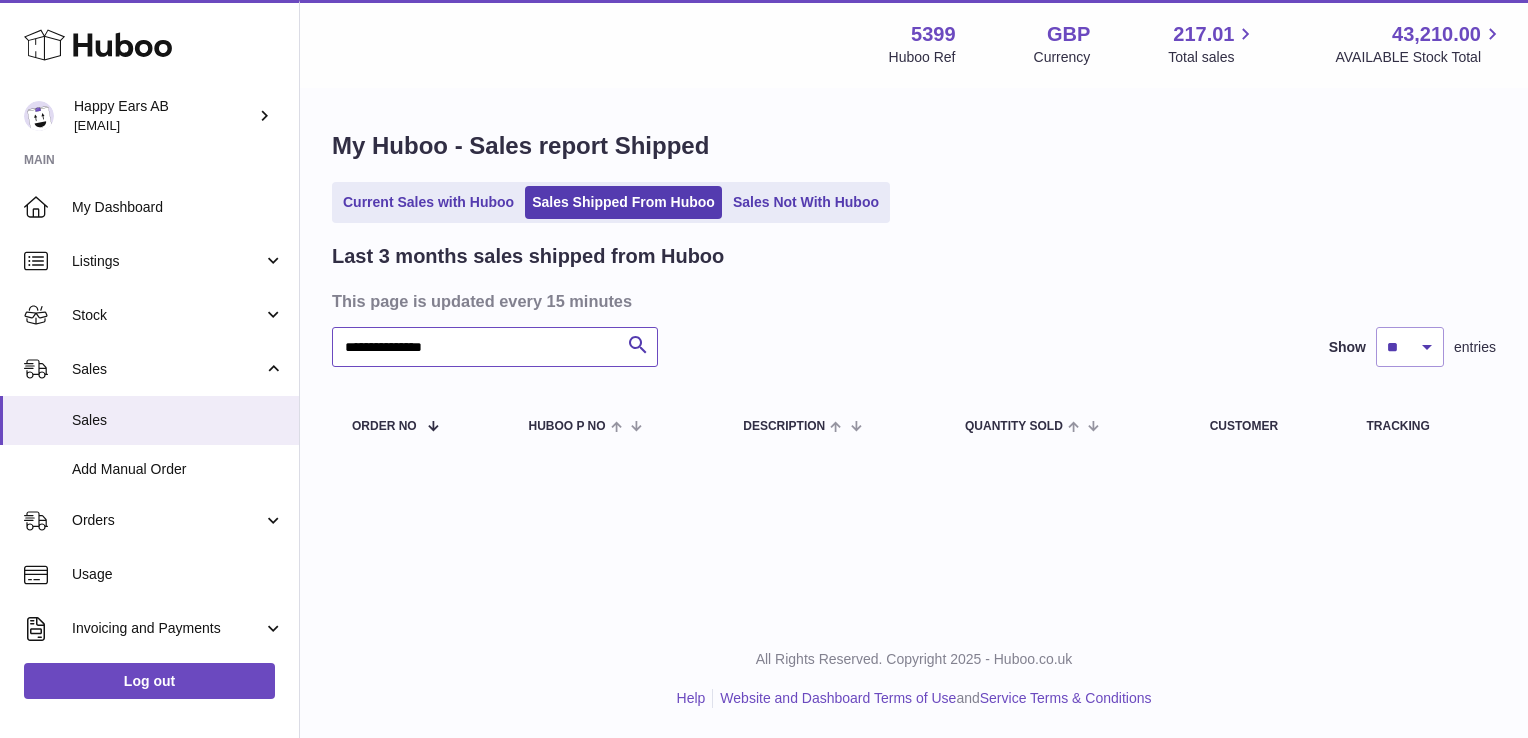drag, startPoint x: 381, startPoint y: 346, endPoint x: 573, endPoint y: 352, distance: 192.09373 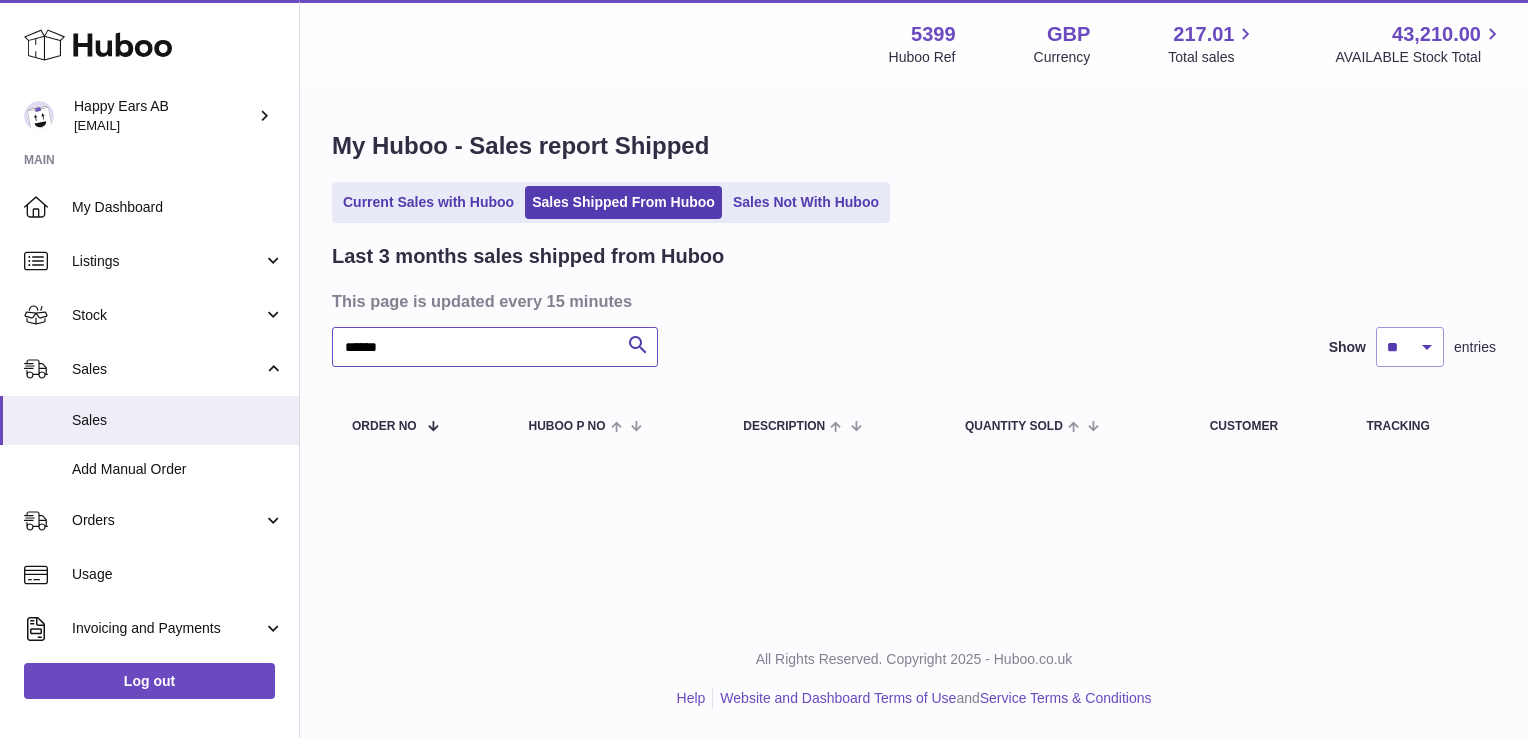 type on "******" 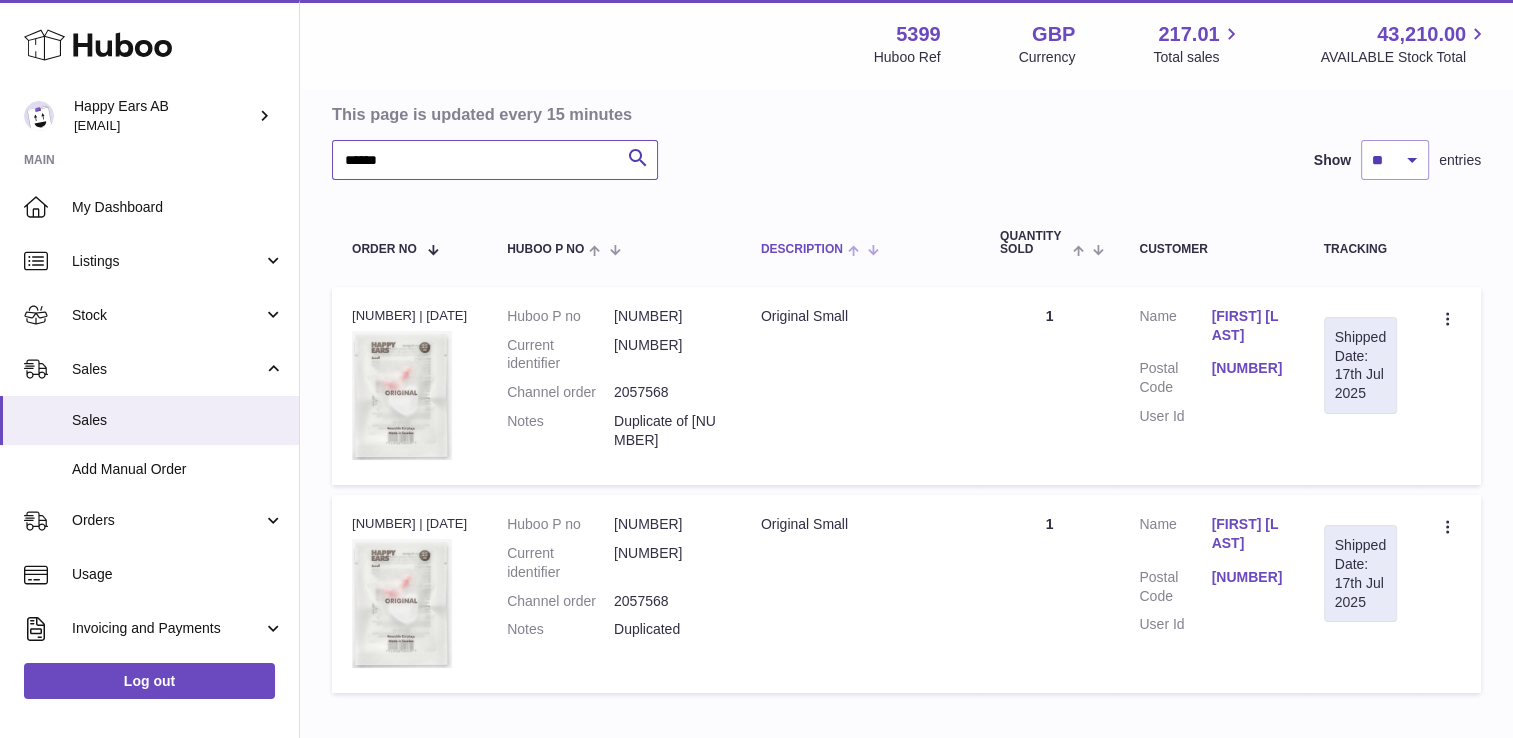scroll, scrollTop: 200, scrollLeft: 0, axis: vertical 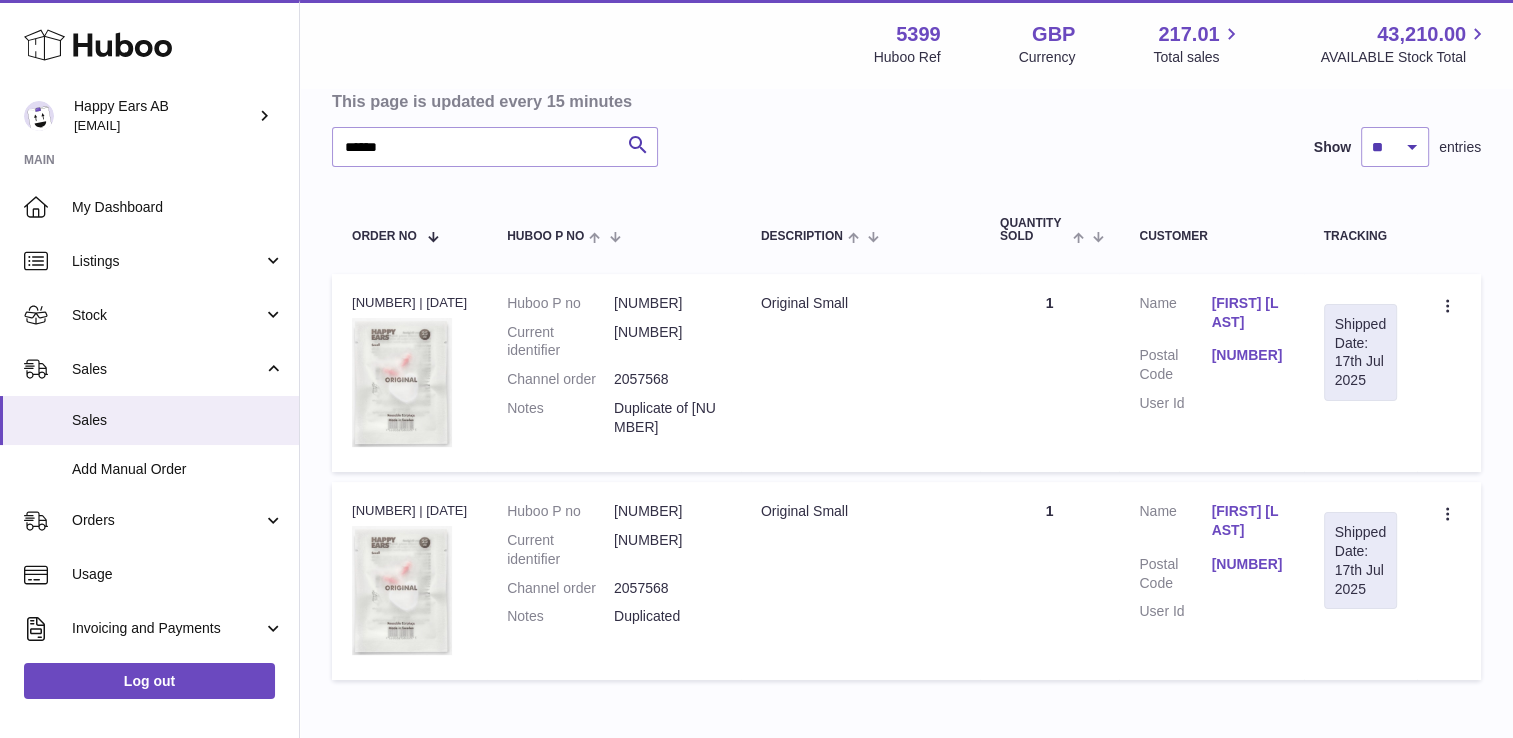 drag, startPoint x: 1211, startPoint y: 301, endPoint x: 1284, endPoint y: 345, distance: 85.23497 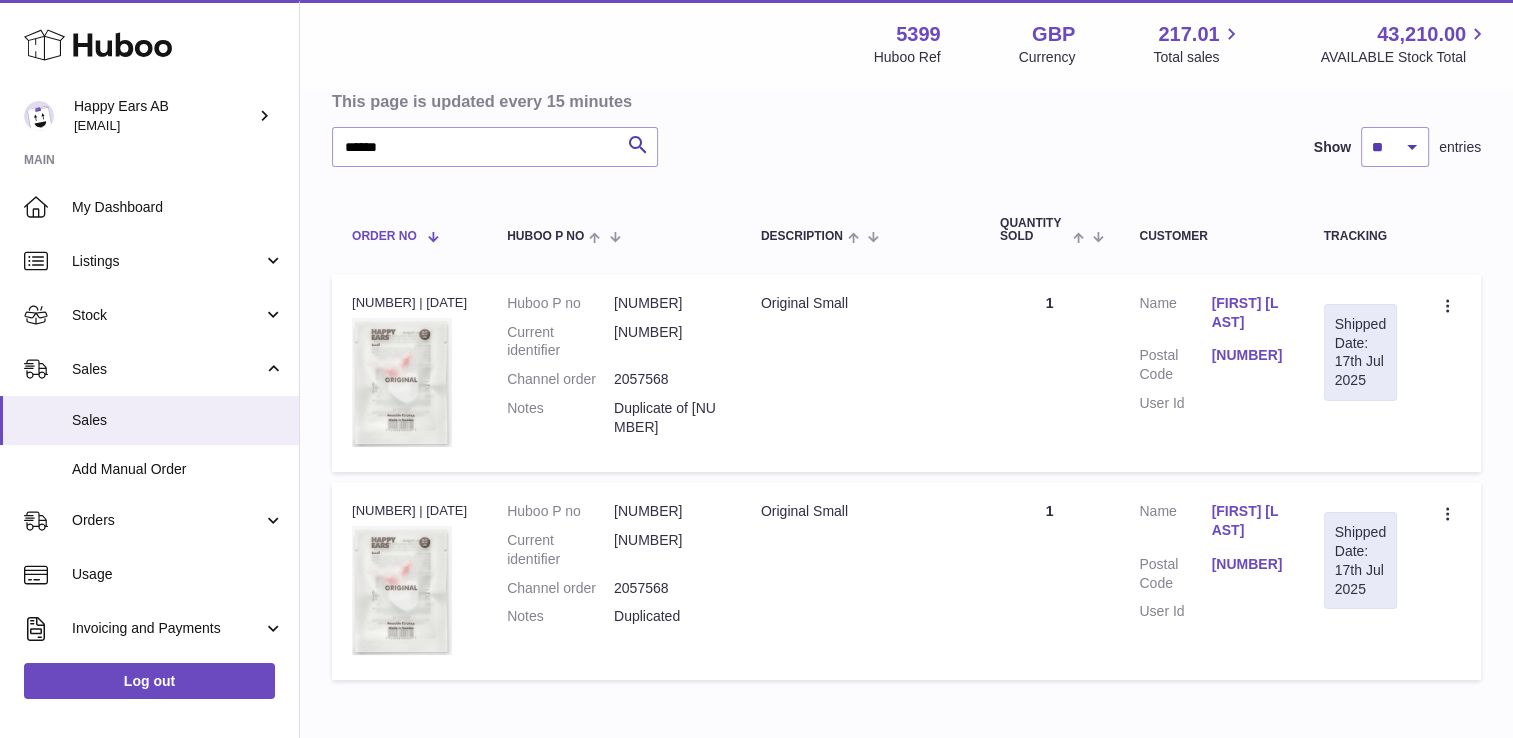 copy on "Adolfo Martinez San José" 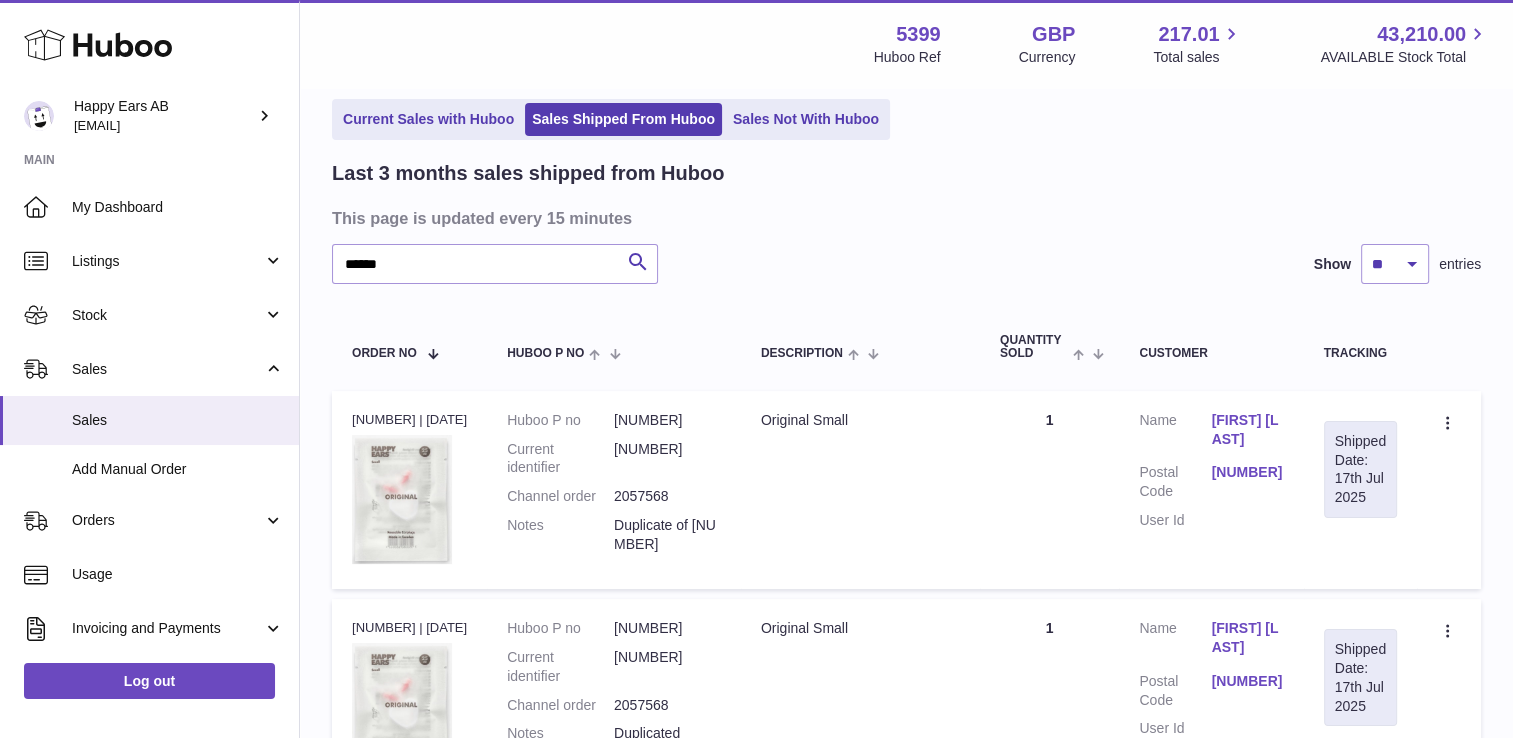 scroll, scrollTop: 0, scrollLeft: 0, axis: both 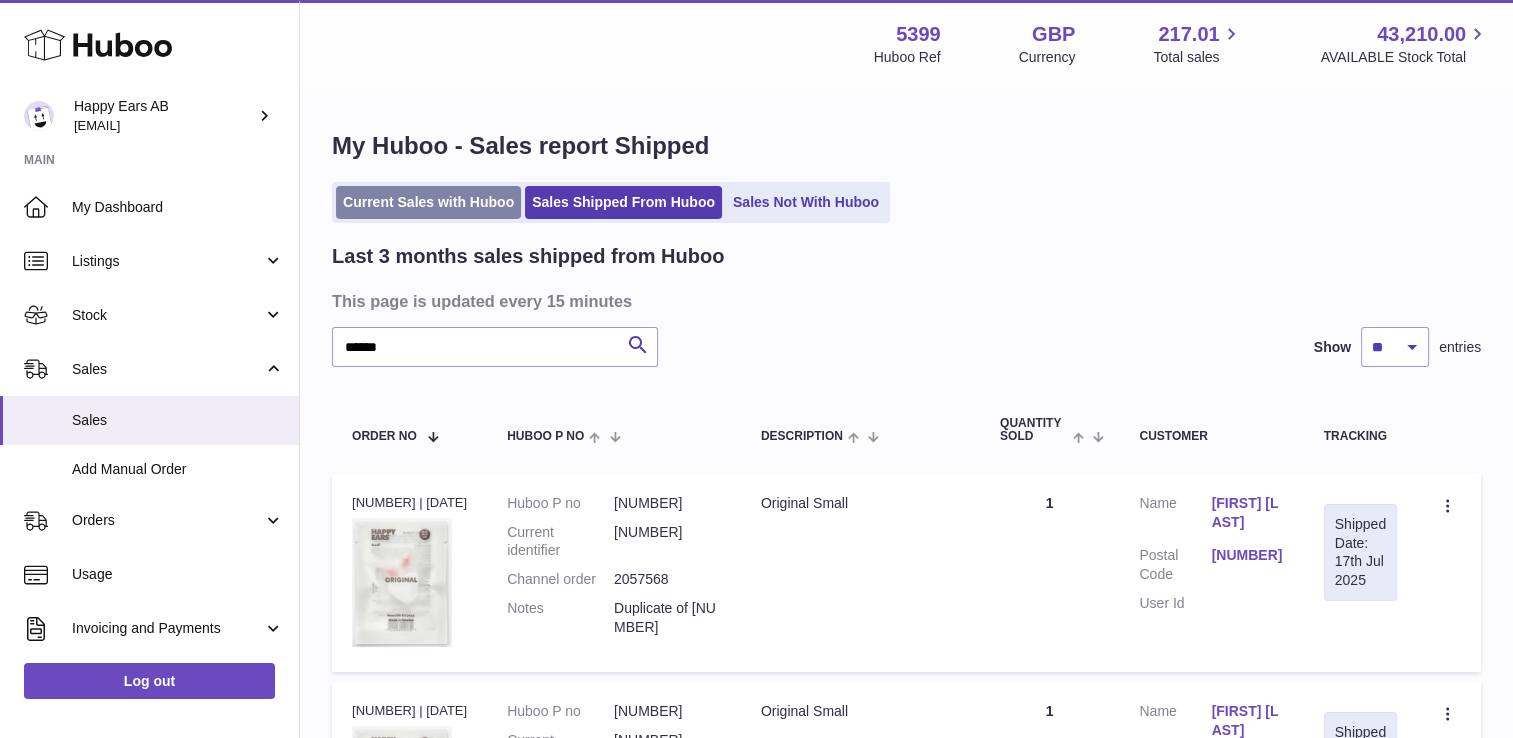 click on "Current Sales with Huboo" at bounding box center [428, 202] 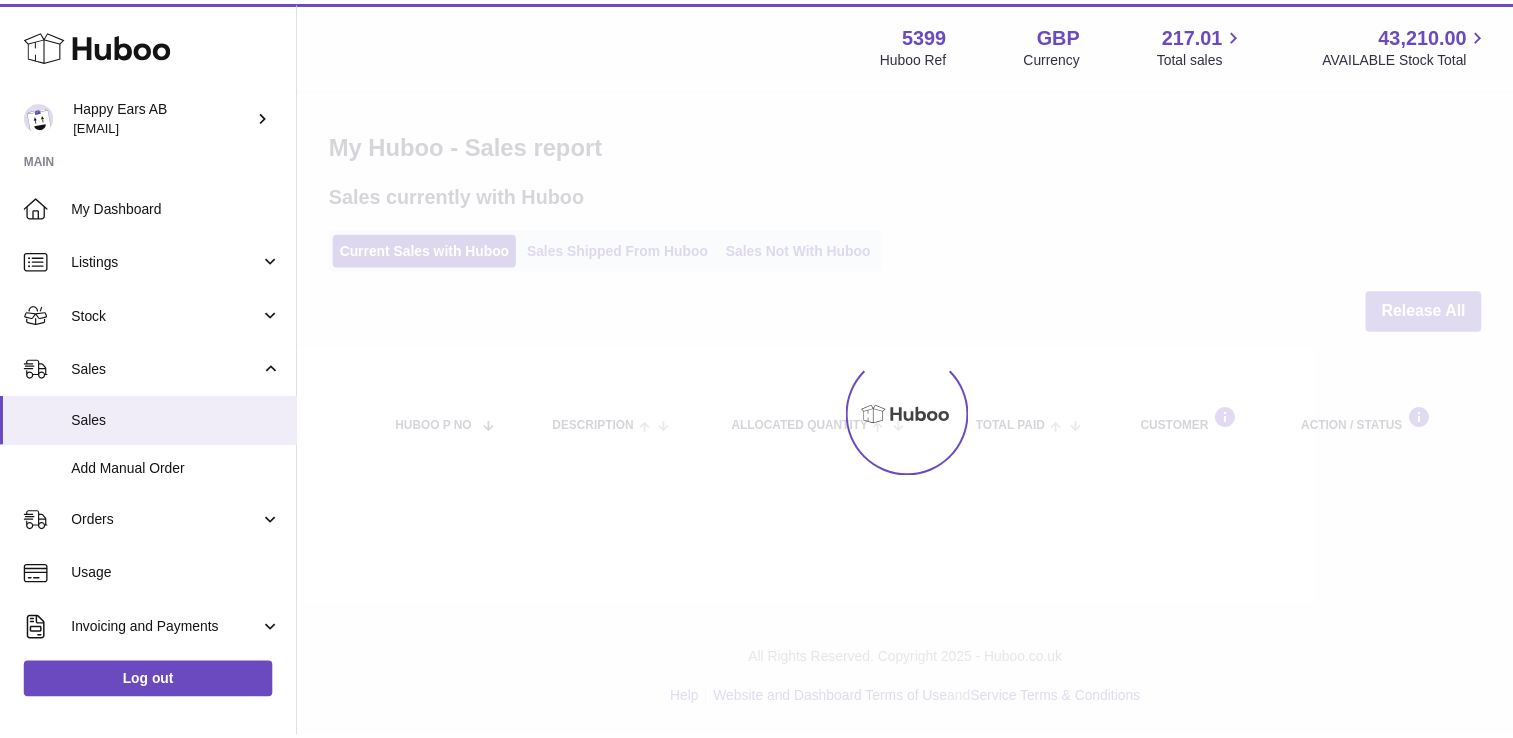 scroll, scrollTop: 0, scrollLeft: 0, axis: both 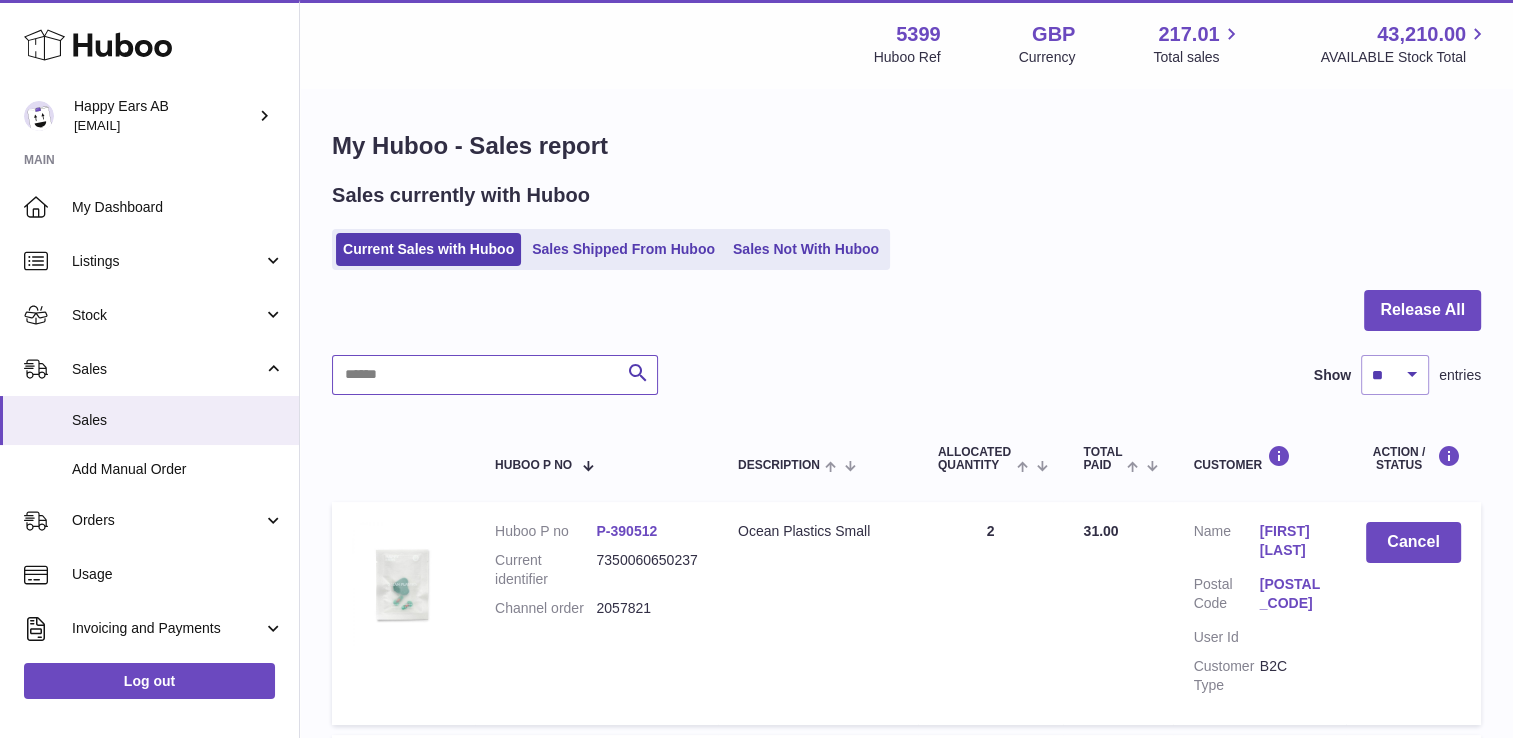 click at bounding box center [495, 375] 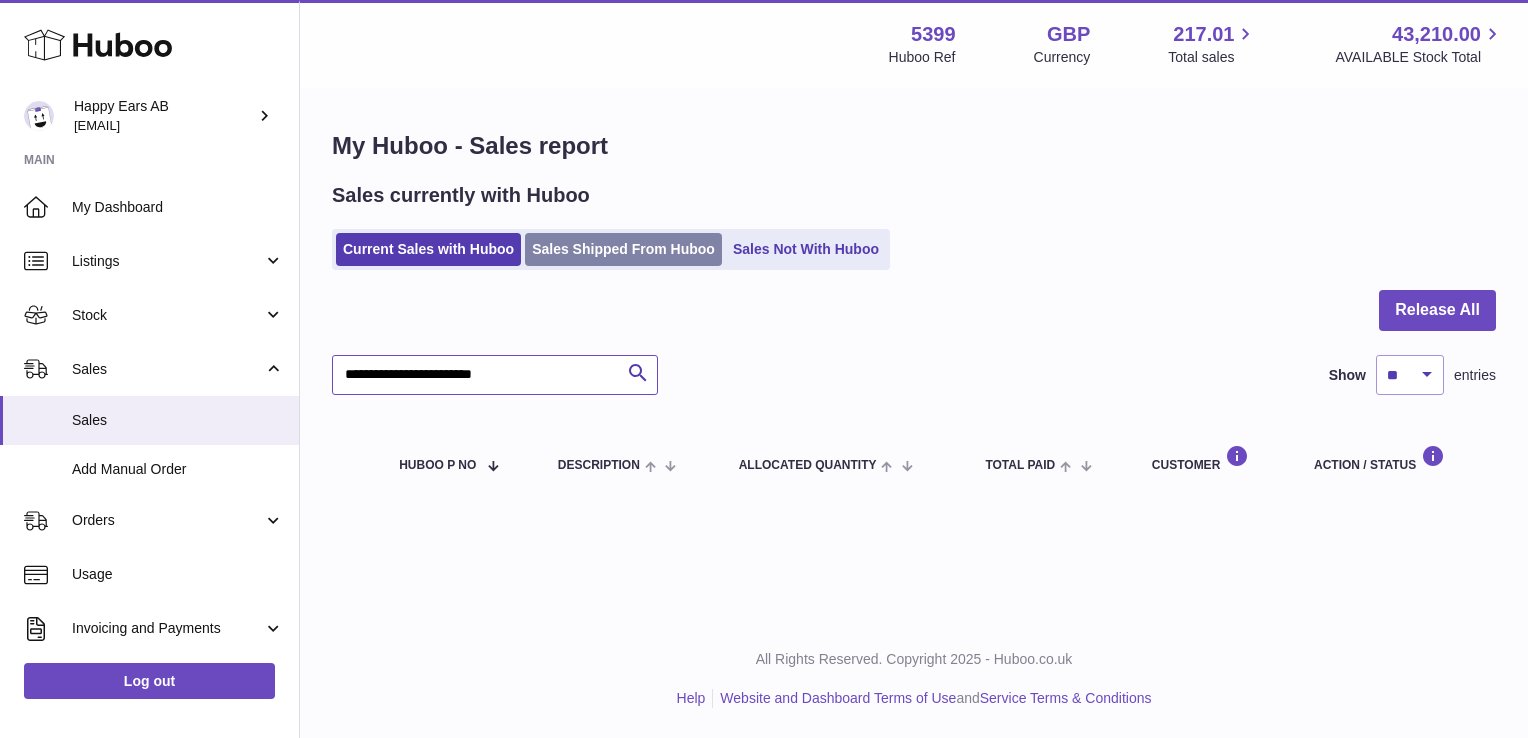 type on "**********" 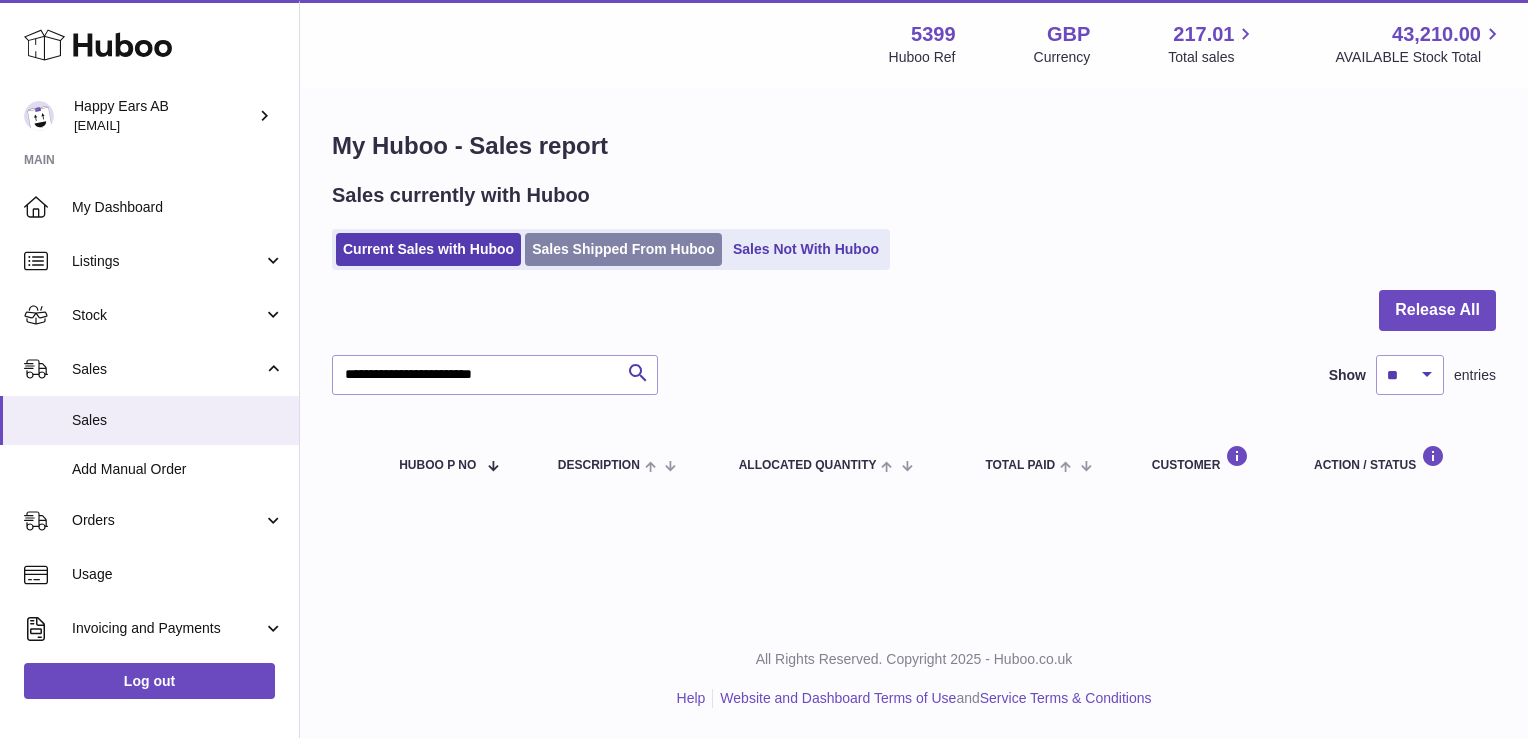 click on "Sales Shipped From Huboo" at bounding box center [623, 249] 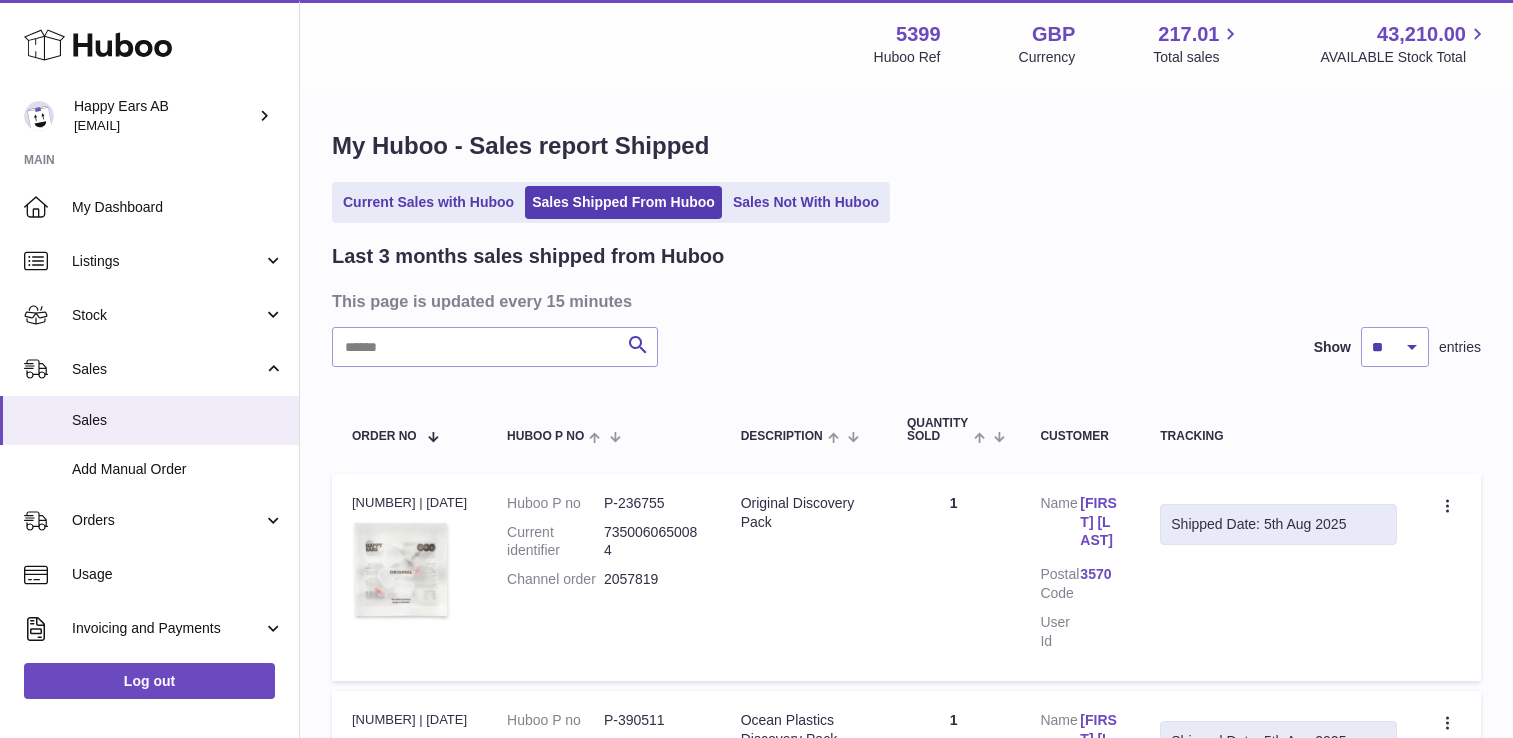 scroll, scrollTop: 0, scrollLeft: 0, axis: both 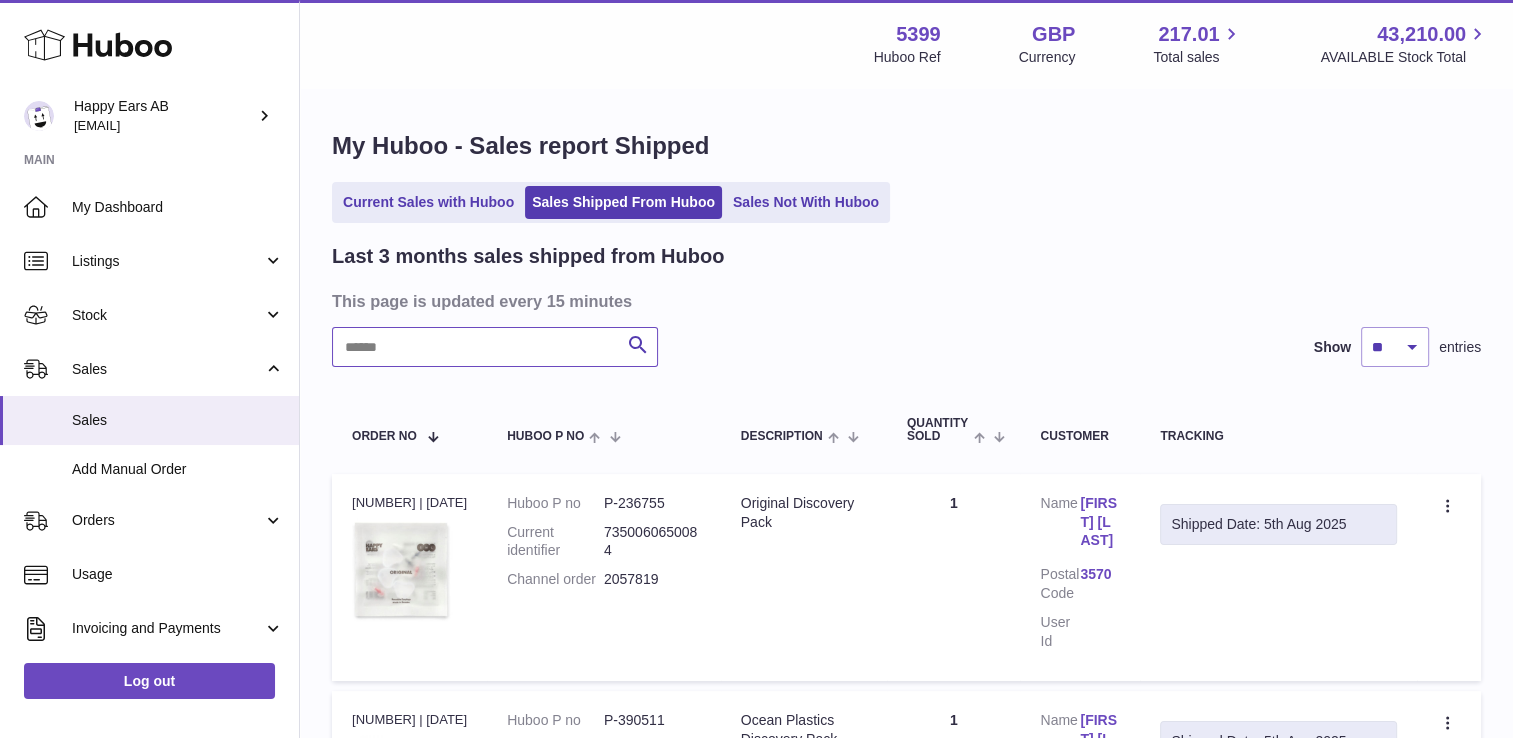 click at bounding box center [495, 347] 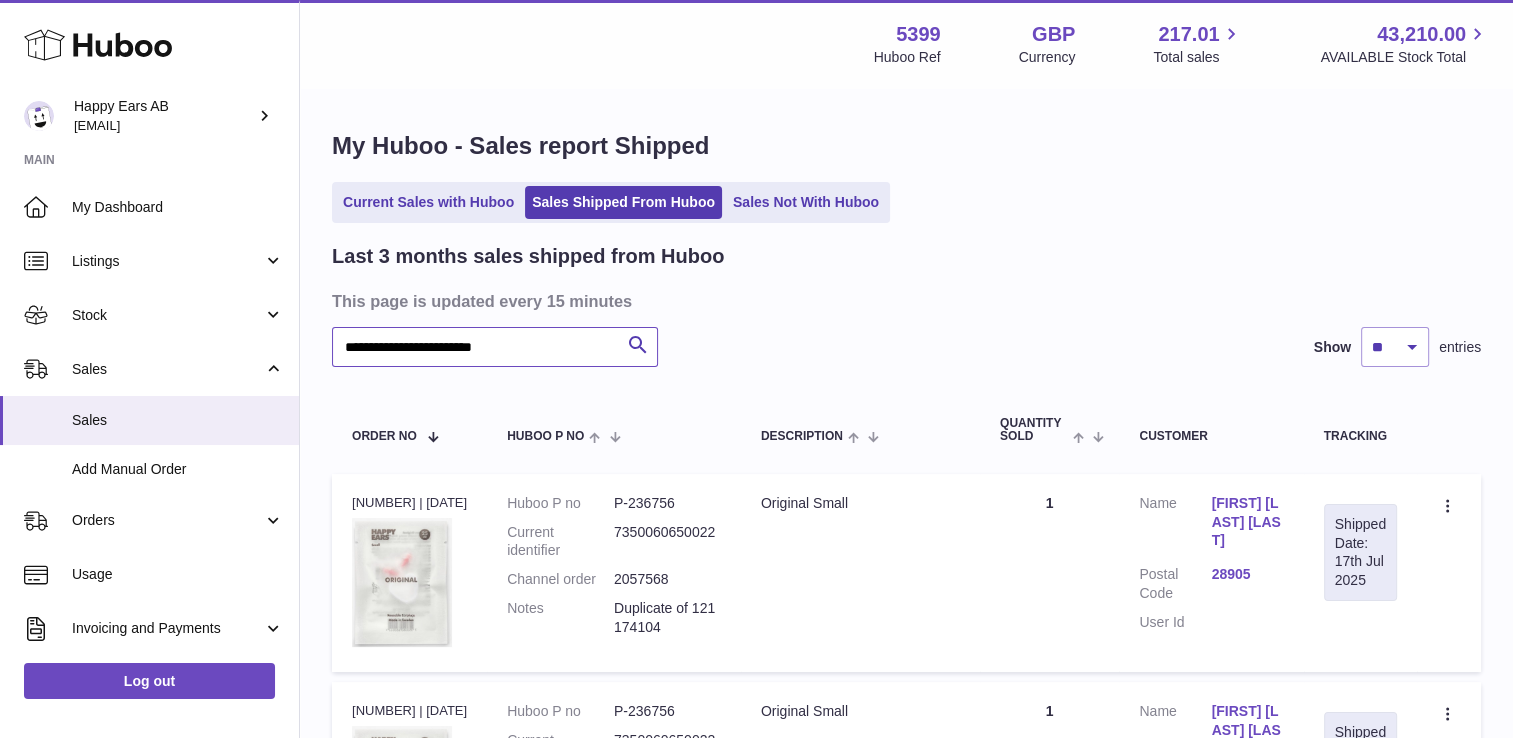 scroll, scrollTop: 200, scrollLeft: 0, axis: vertical 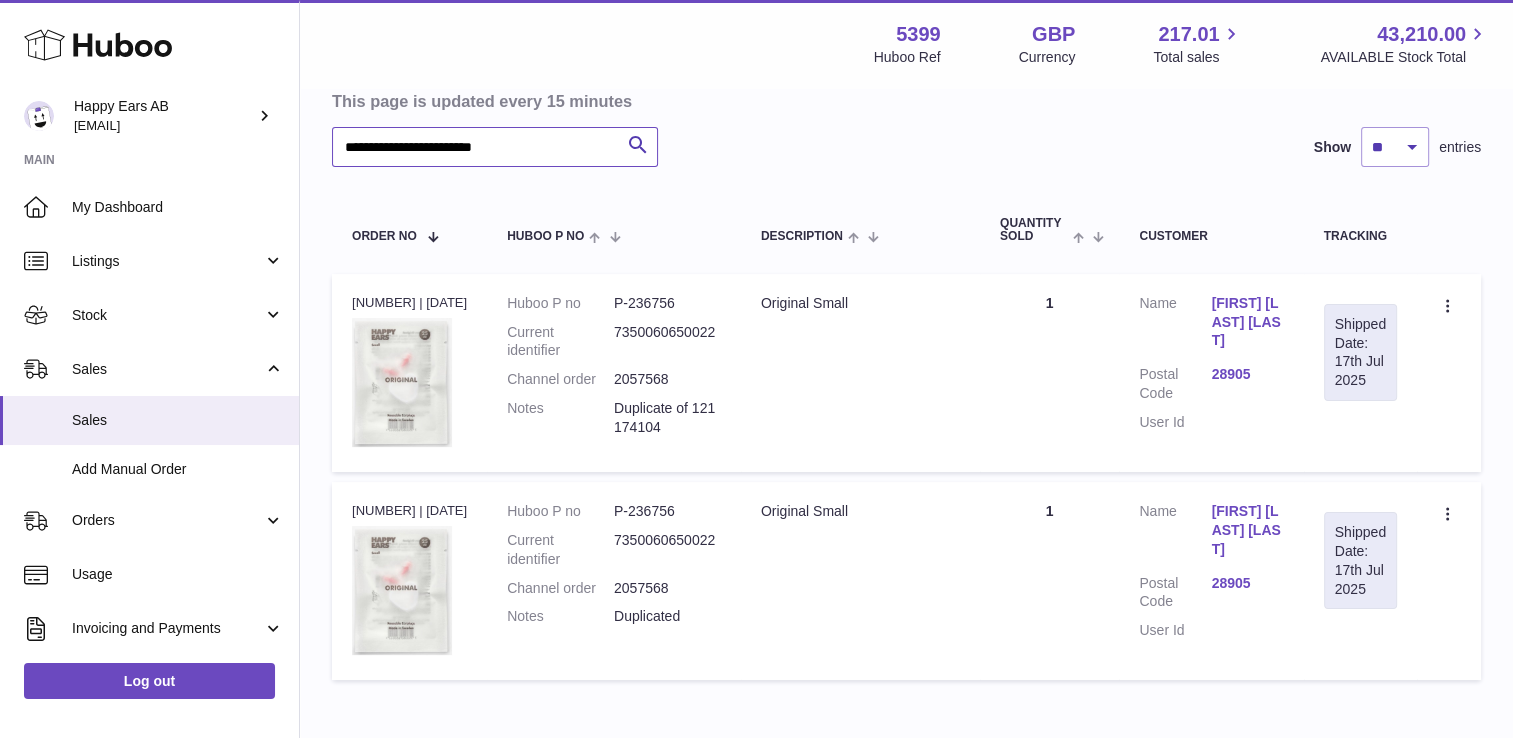 type on "**********" 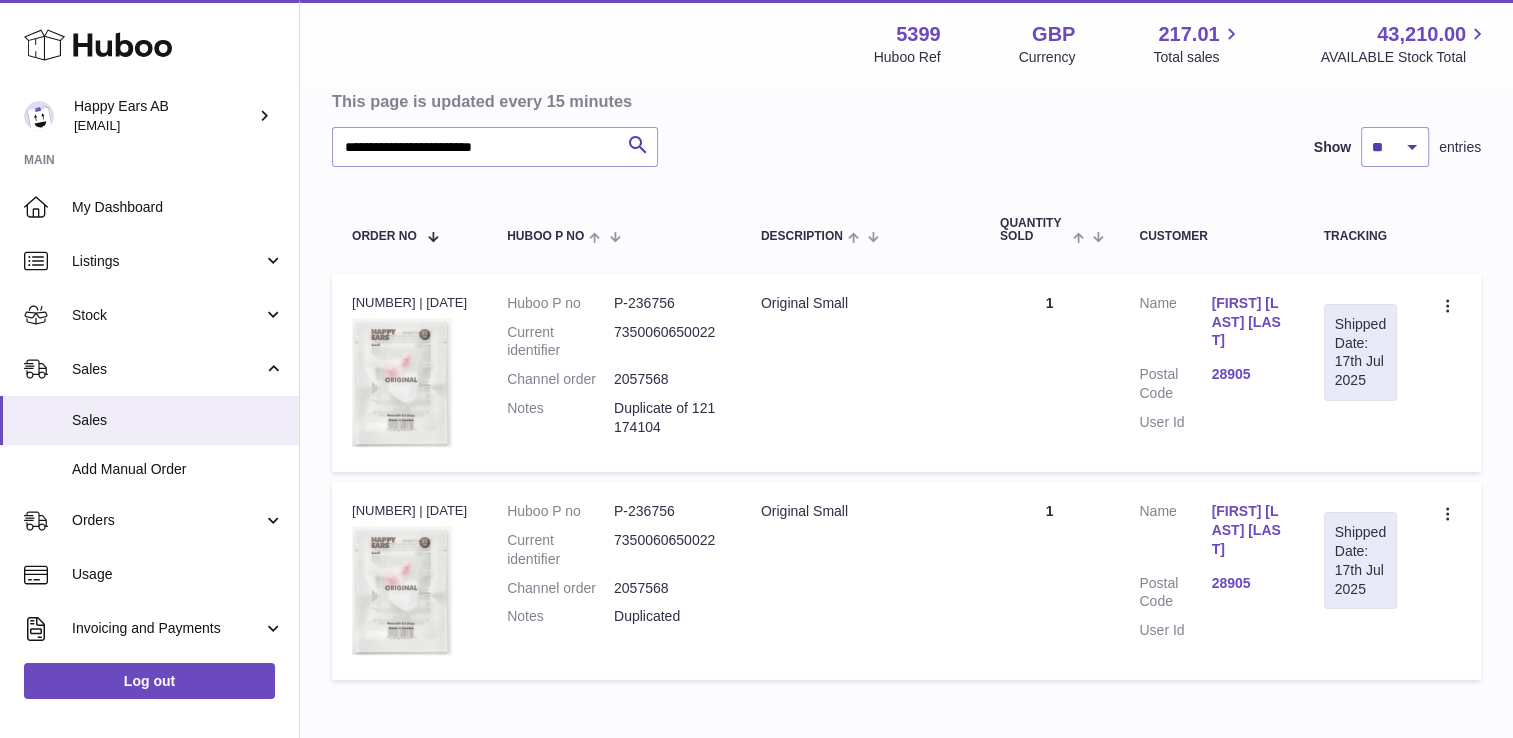 drag, startPoint x: 675, startPoint y: 429, endPoint x: 696, endPoint y: 402, distance: 34.20526 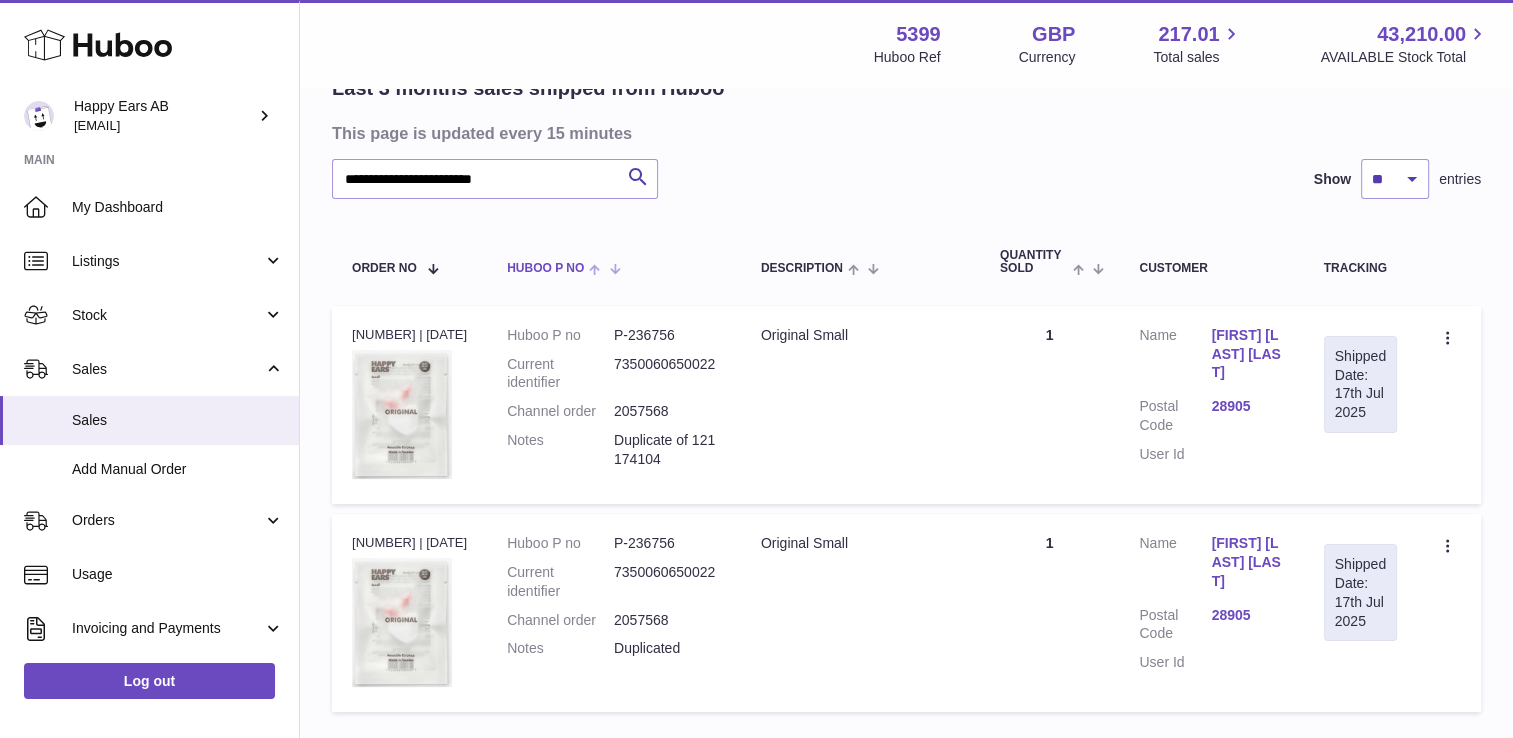 scroll, scrollTop: 0, scrollLeft: 0, axis: both 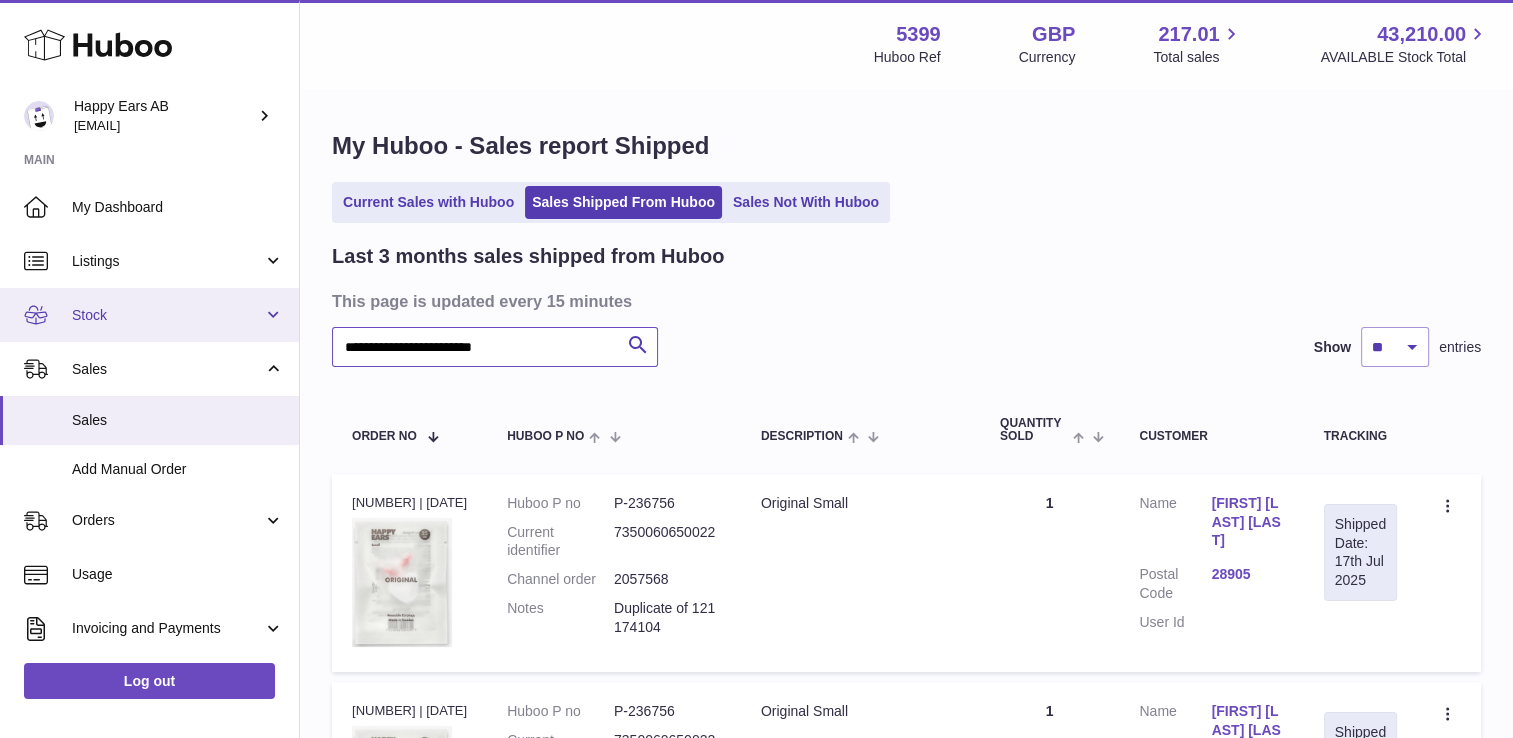 drag, startPoint x: 536, startPoint y: 353, endPoint x: 193, endPoint y: 329, distance: 343.83862 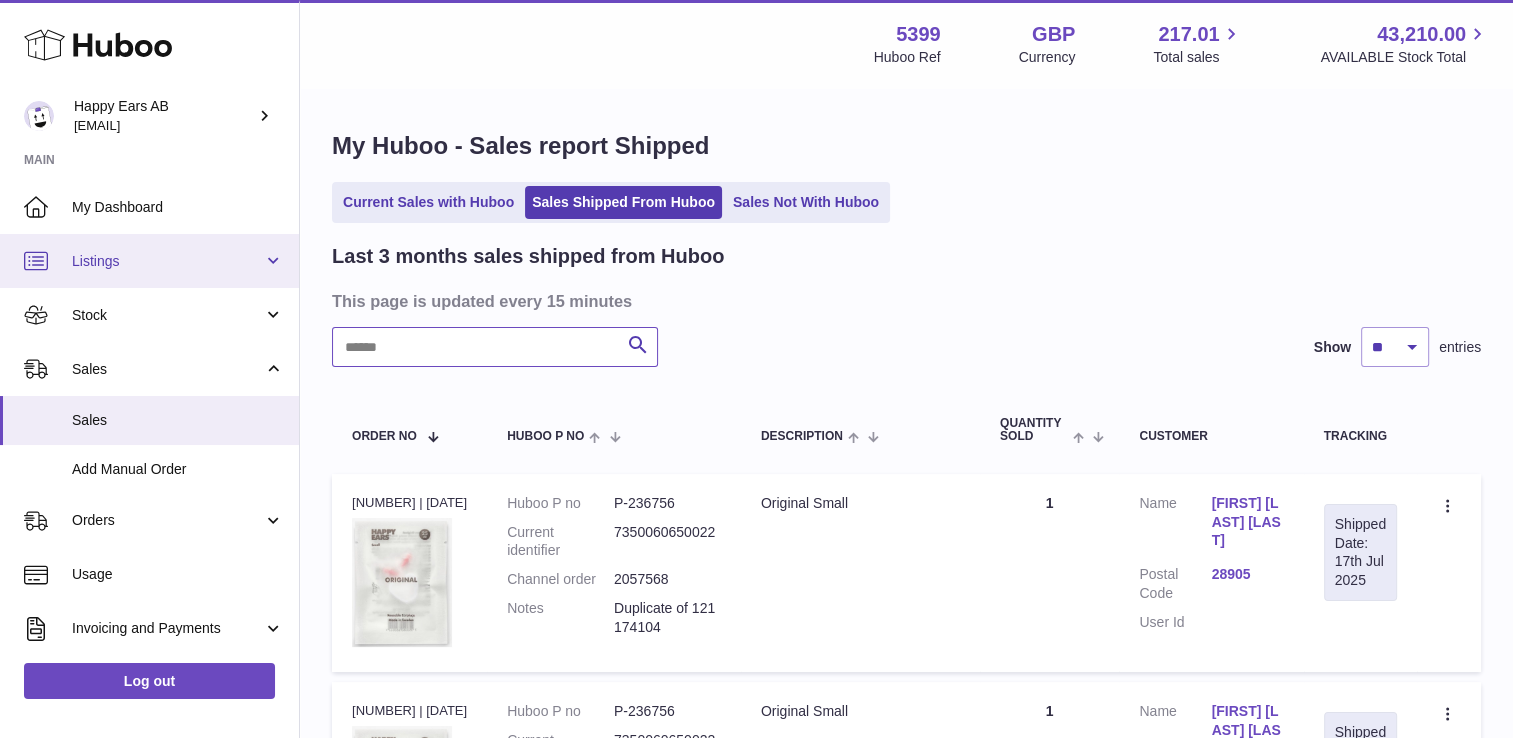 paste on "*********" 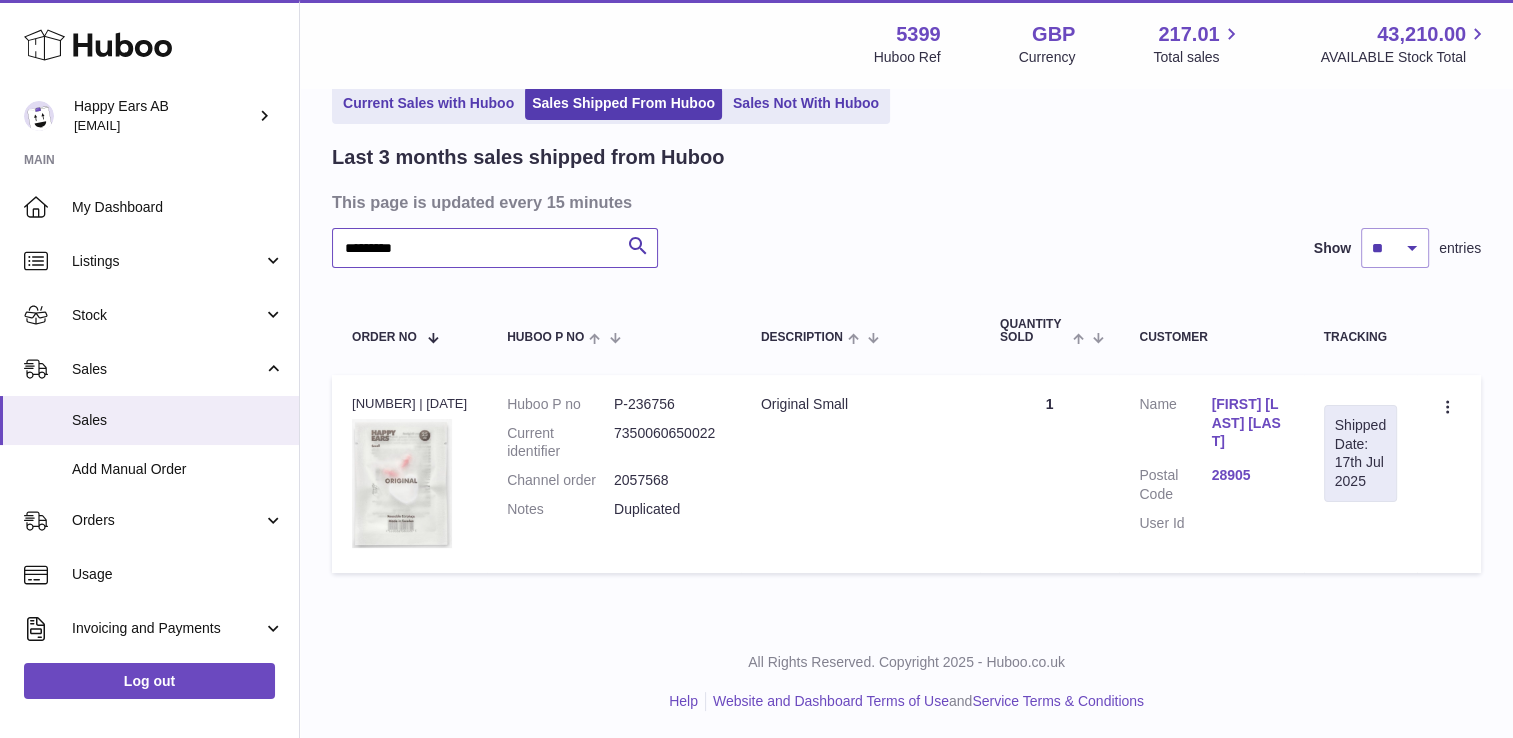 scroll, scrollTop: 100, scrollLeft: 0, axis: vertical 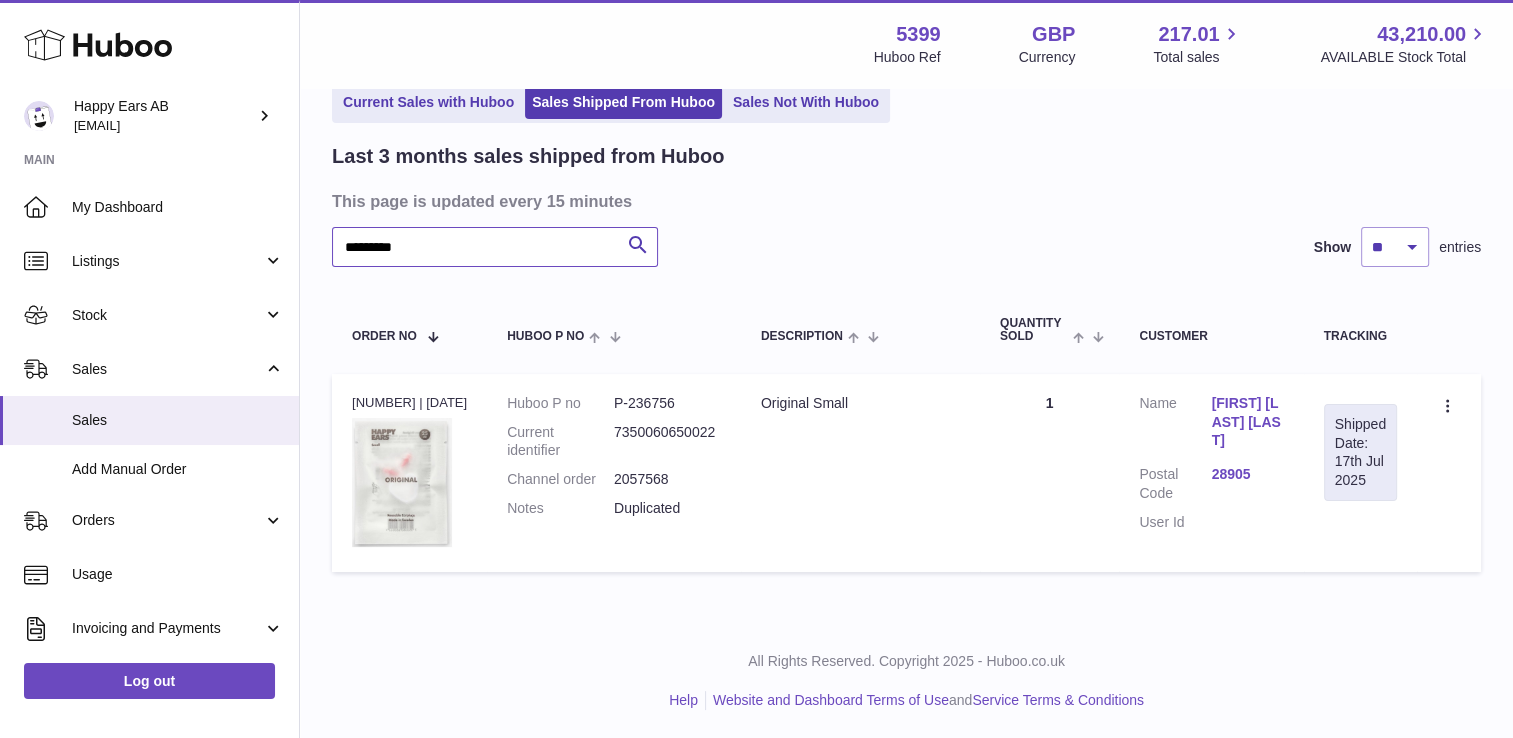 type on "*********" 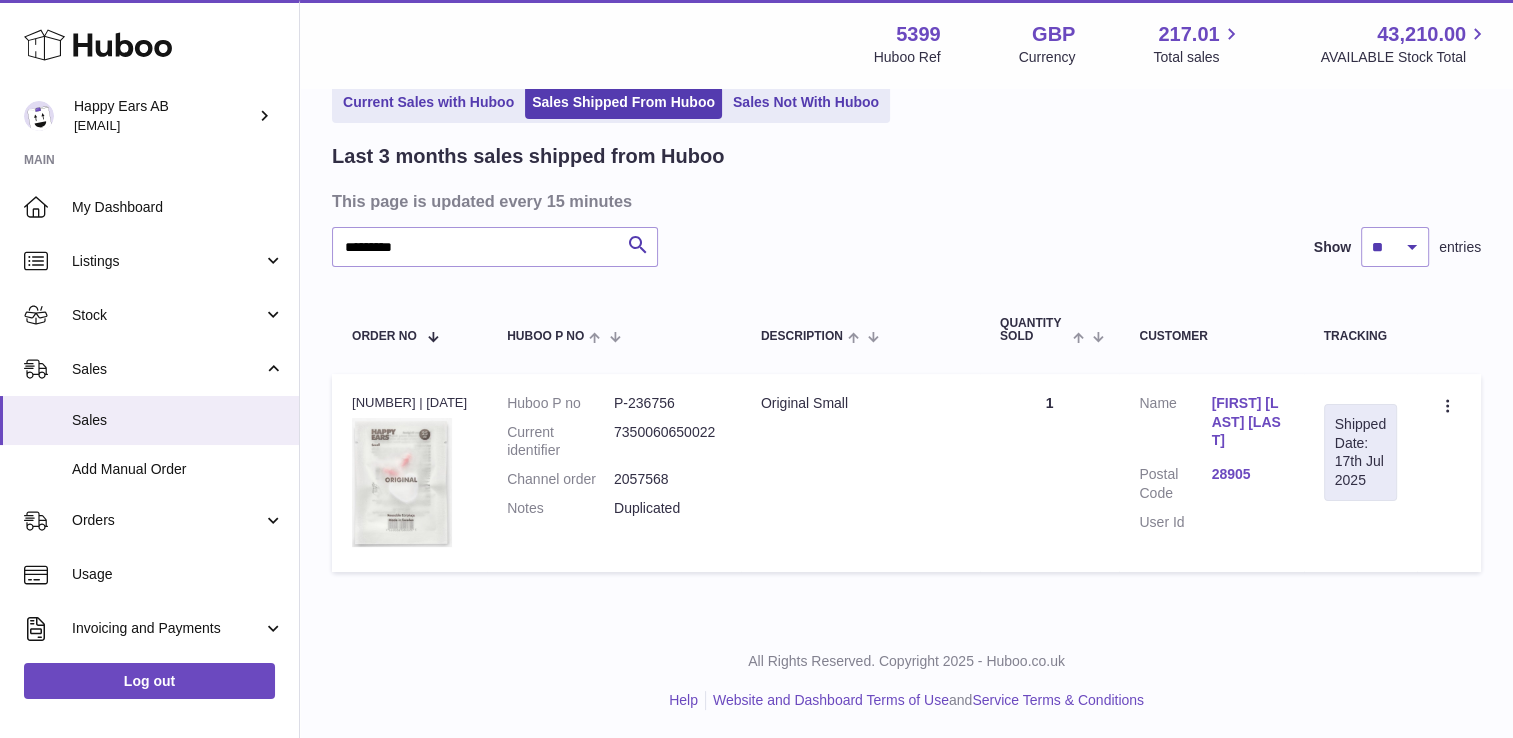 click on "Menu   Huboo     5399   Huboo Ref    GBP   Currency   217.01     Total sales   43,210.00     AVAILABLE Stock Total" at bounding box center [906, 44] 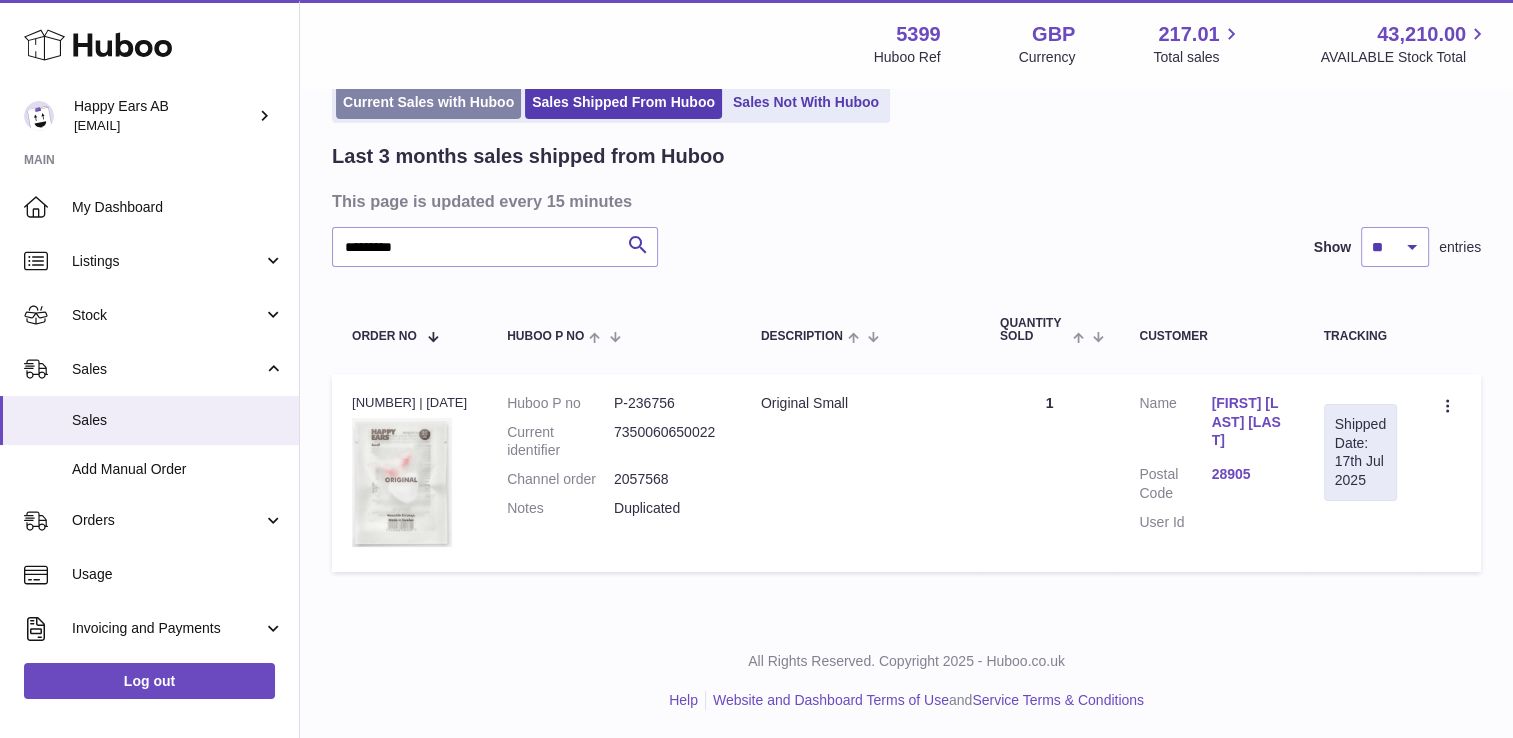 click on "Current Sales with Huboo" at bounding box center [428, 102] 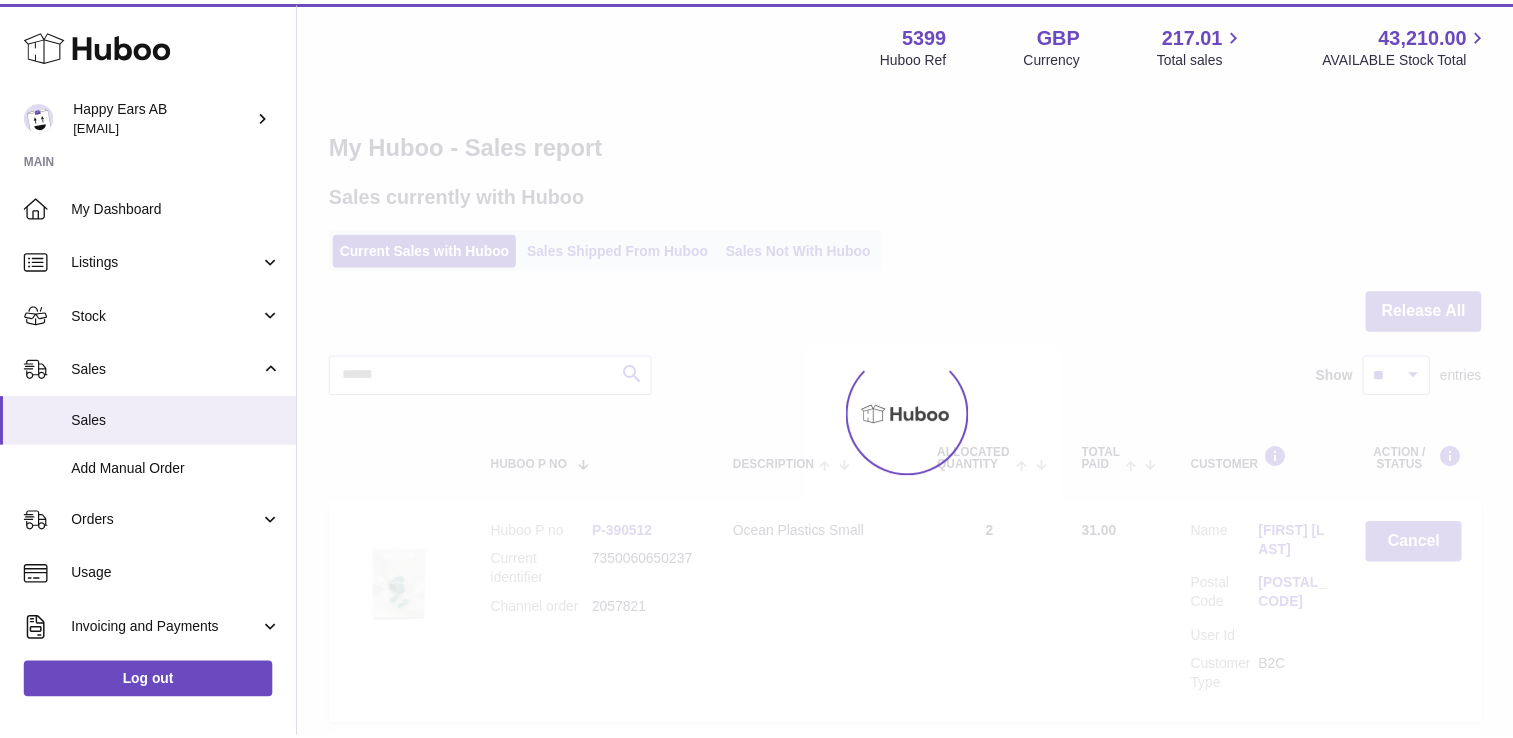 scroll, scrollTop: 0, scrollLeft: 0, axis: both 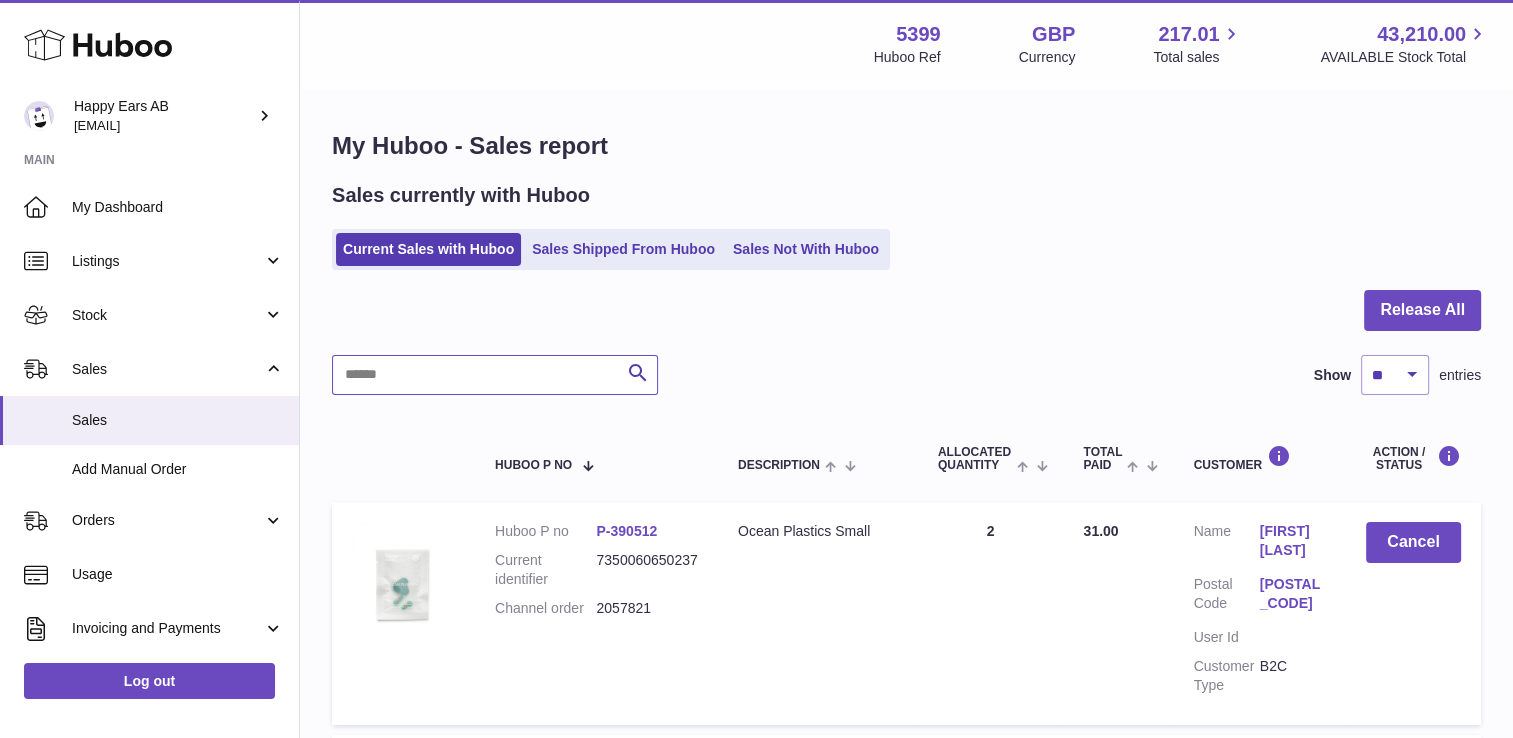 click at bounding box center [495, 375] 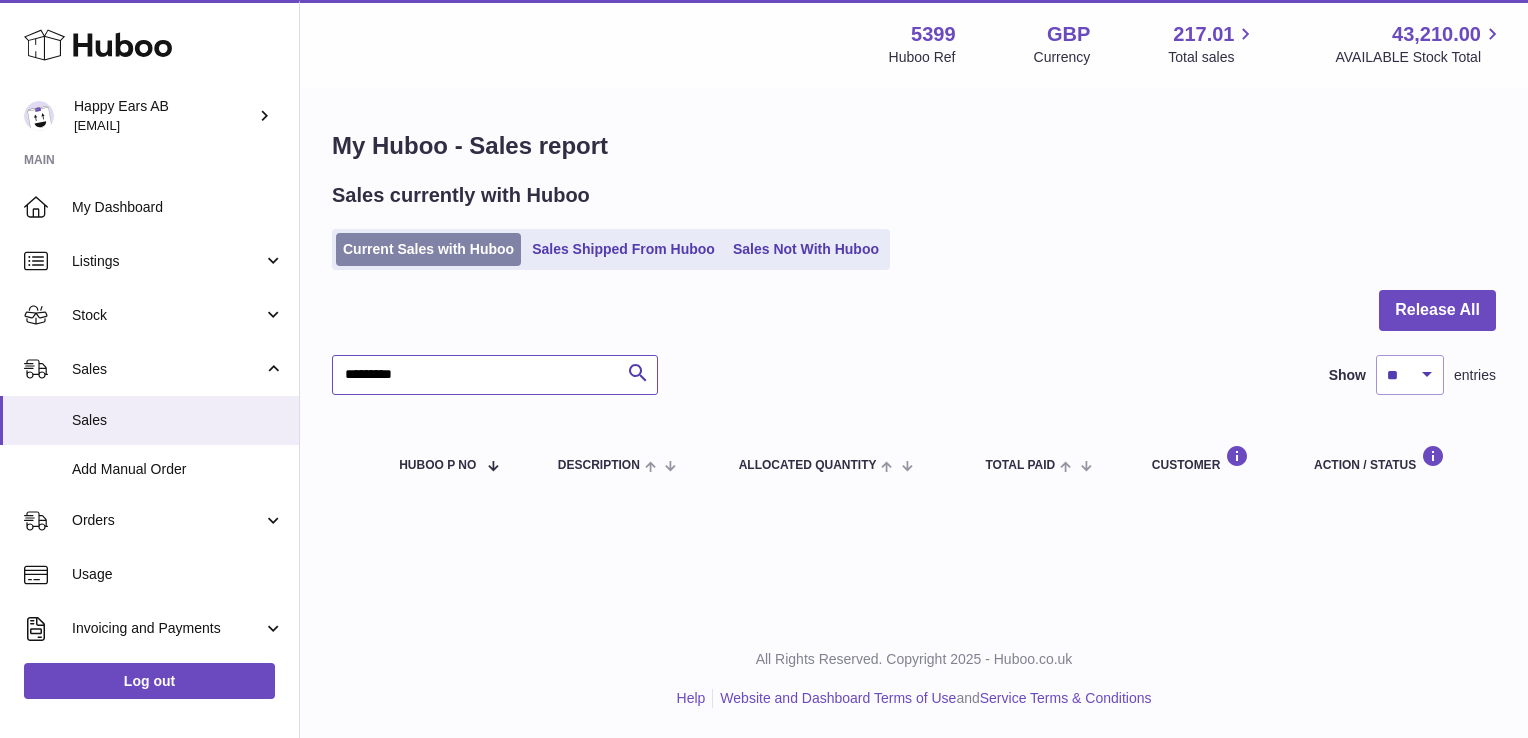 type on "*********" 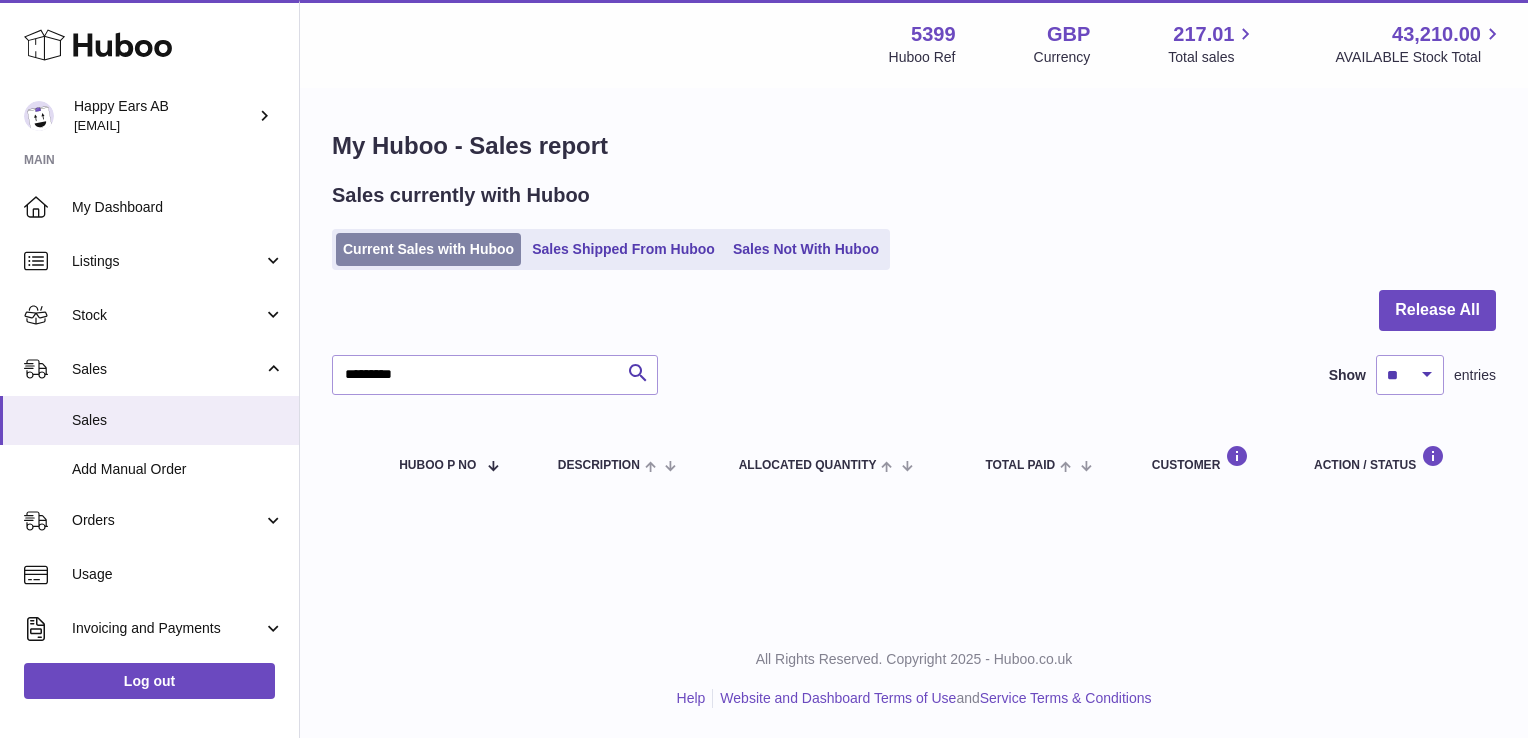 click on "Current Sales with Huboo" at bounding box center (428, 249) 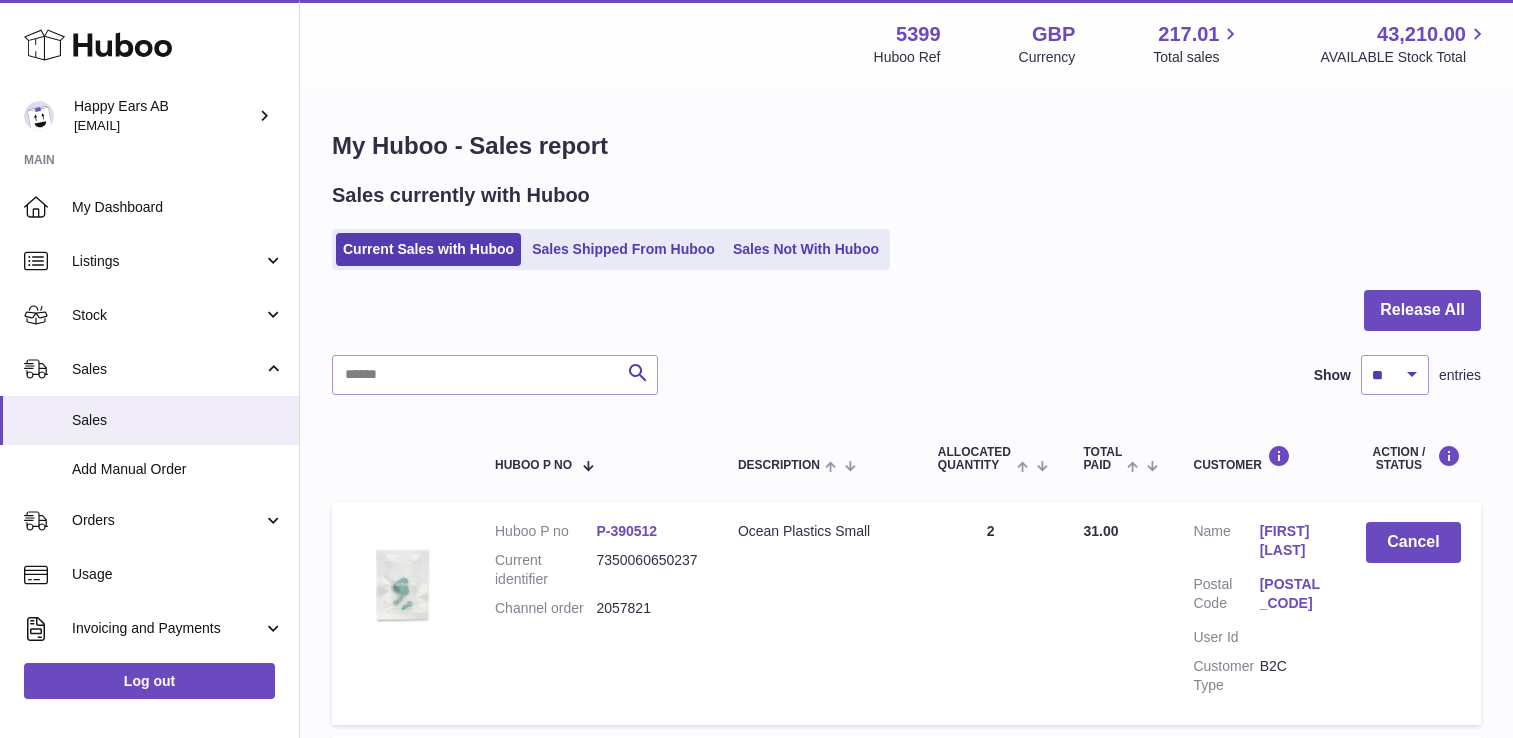 scroll, scrollTop: 0, scrollLeft: 0, axis: both 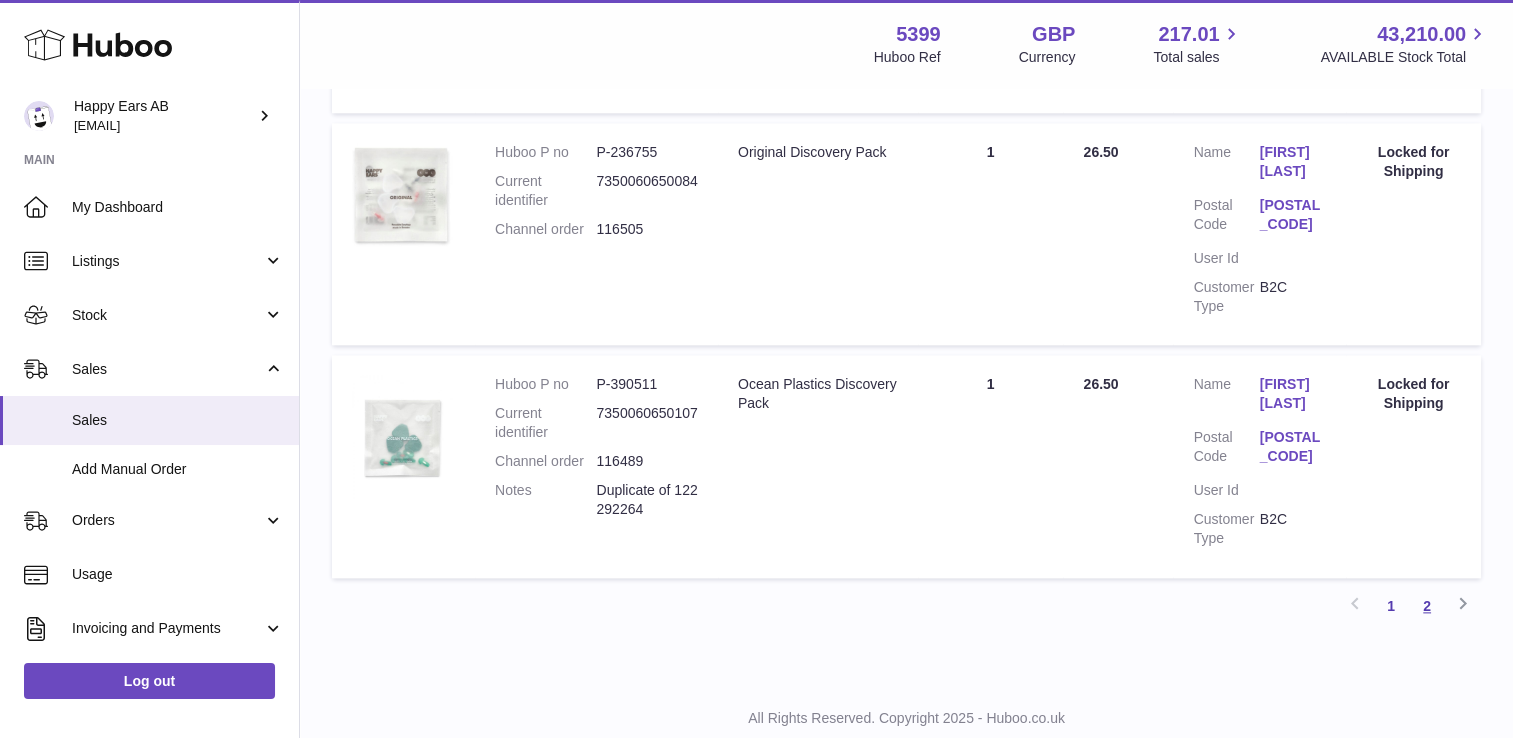 click on "2" at bounding box center [1427, 606] 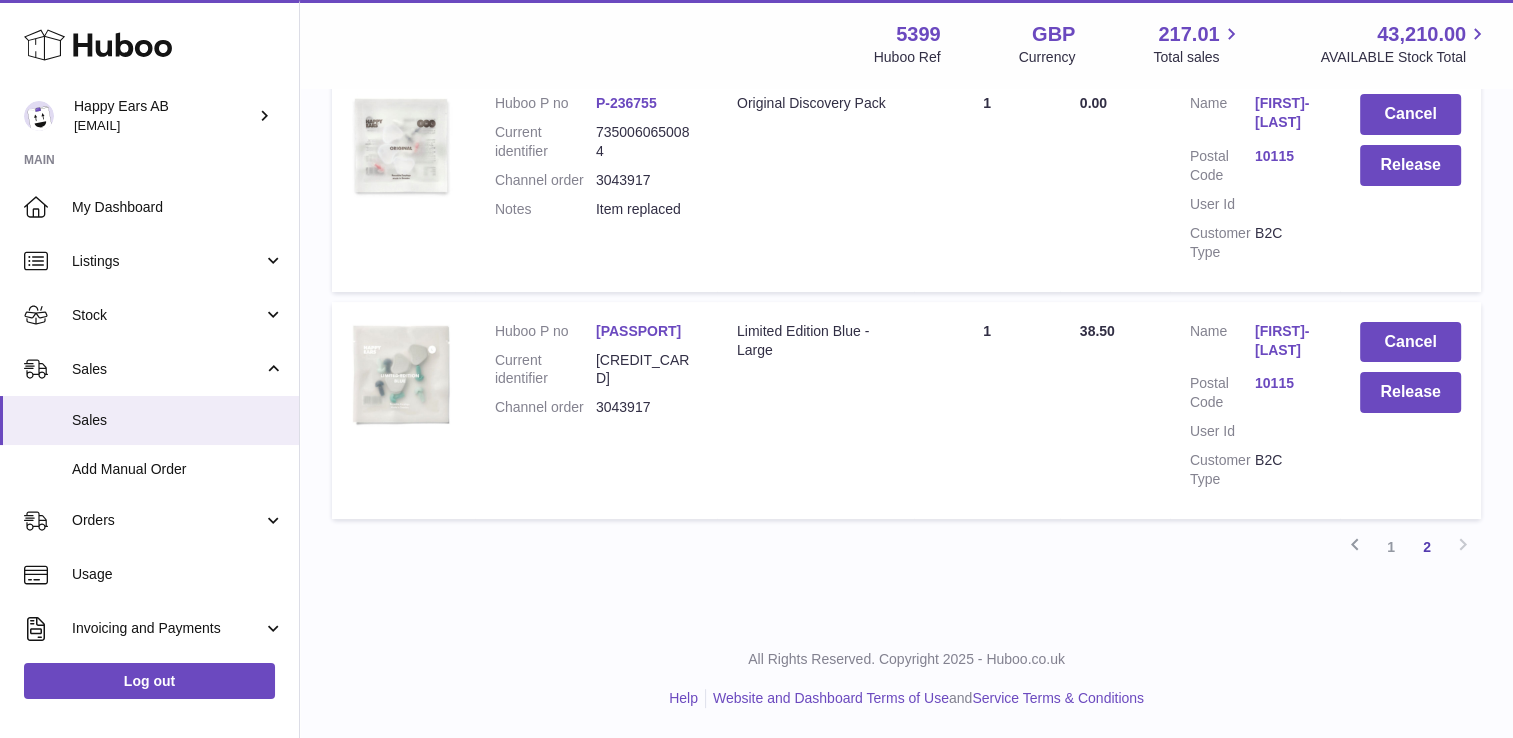 scroll, scrollTop: 0, scrollLeft: 0, axis: both 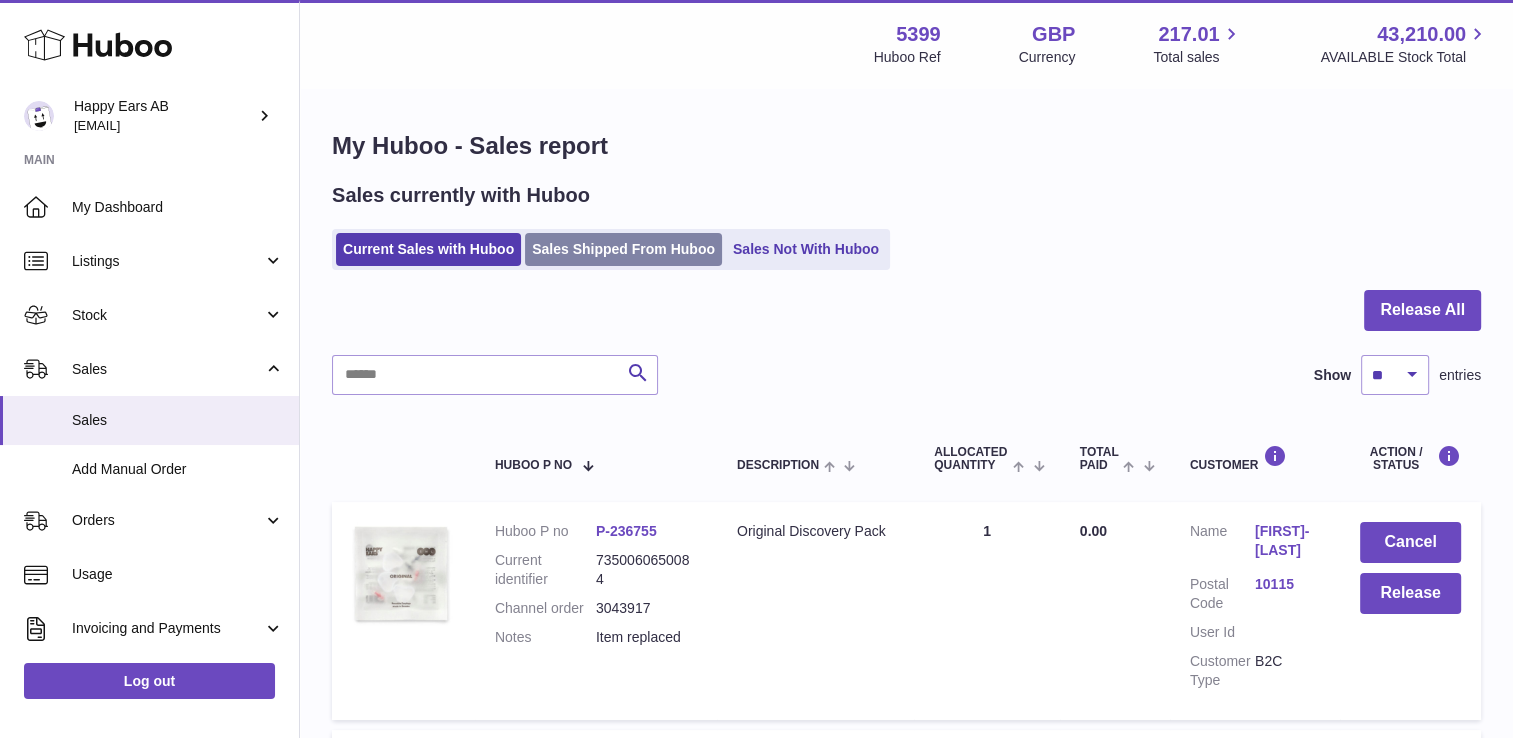 click on "Sales Shipped From Huboo" at bounding box center [623, 249] 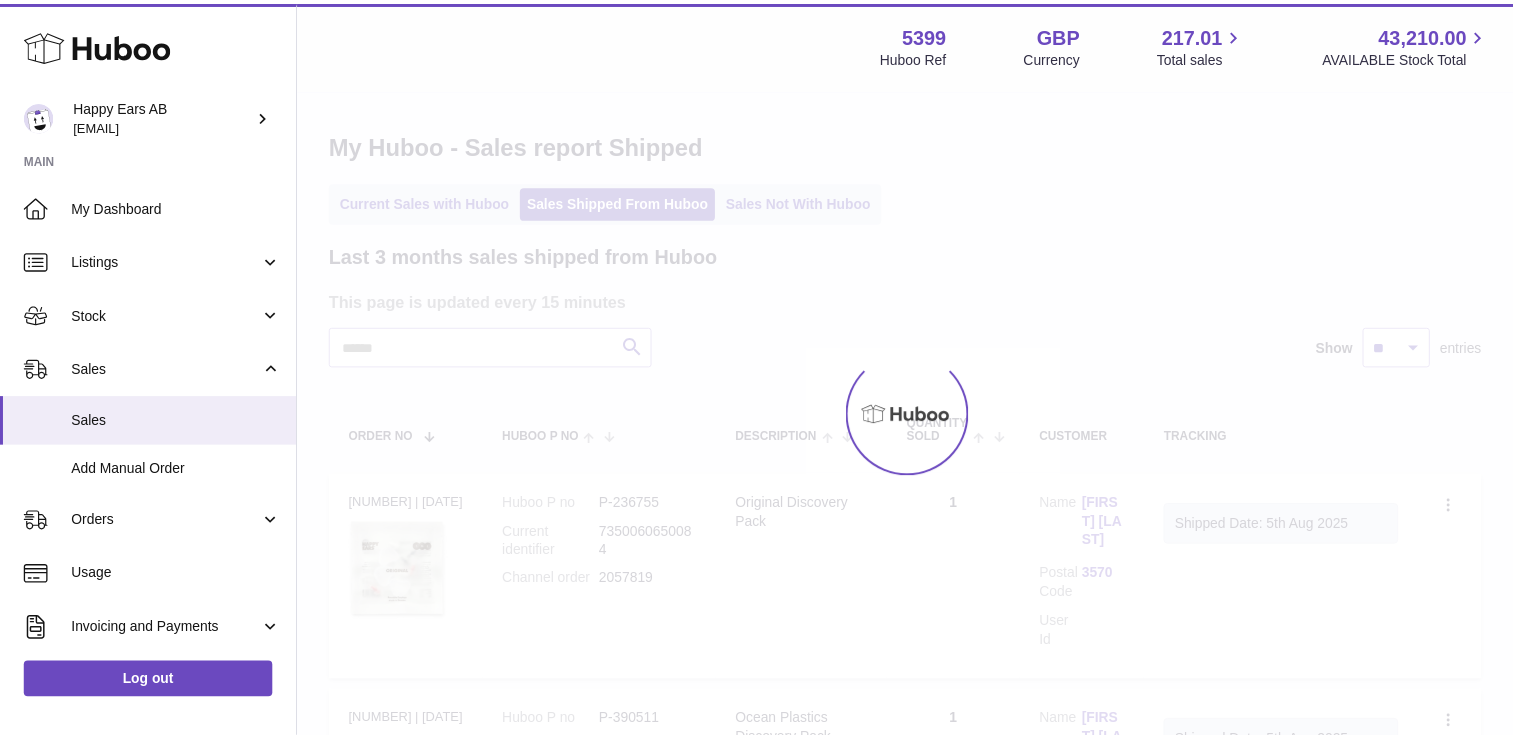 scroll, scrollTop: 0, scrollLeft: 0, axis: both 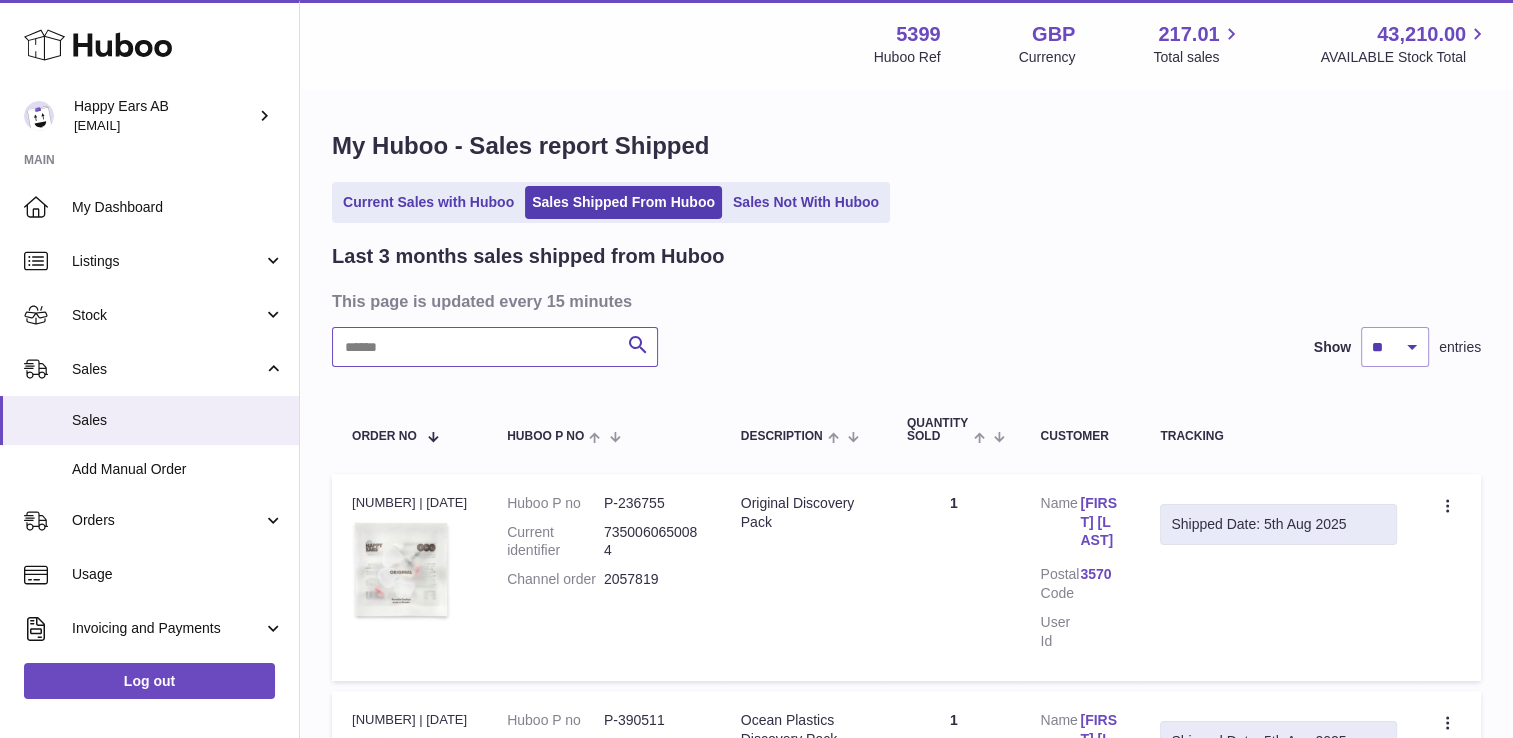 click at bounding box center [495, 347] 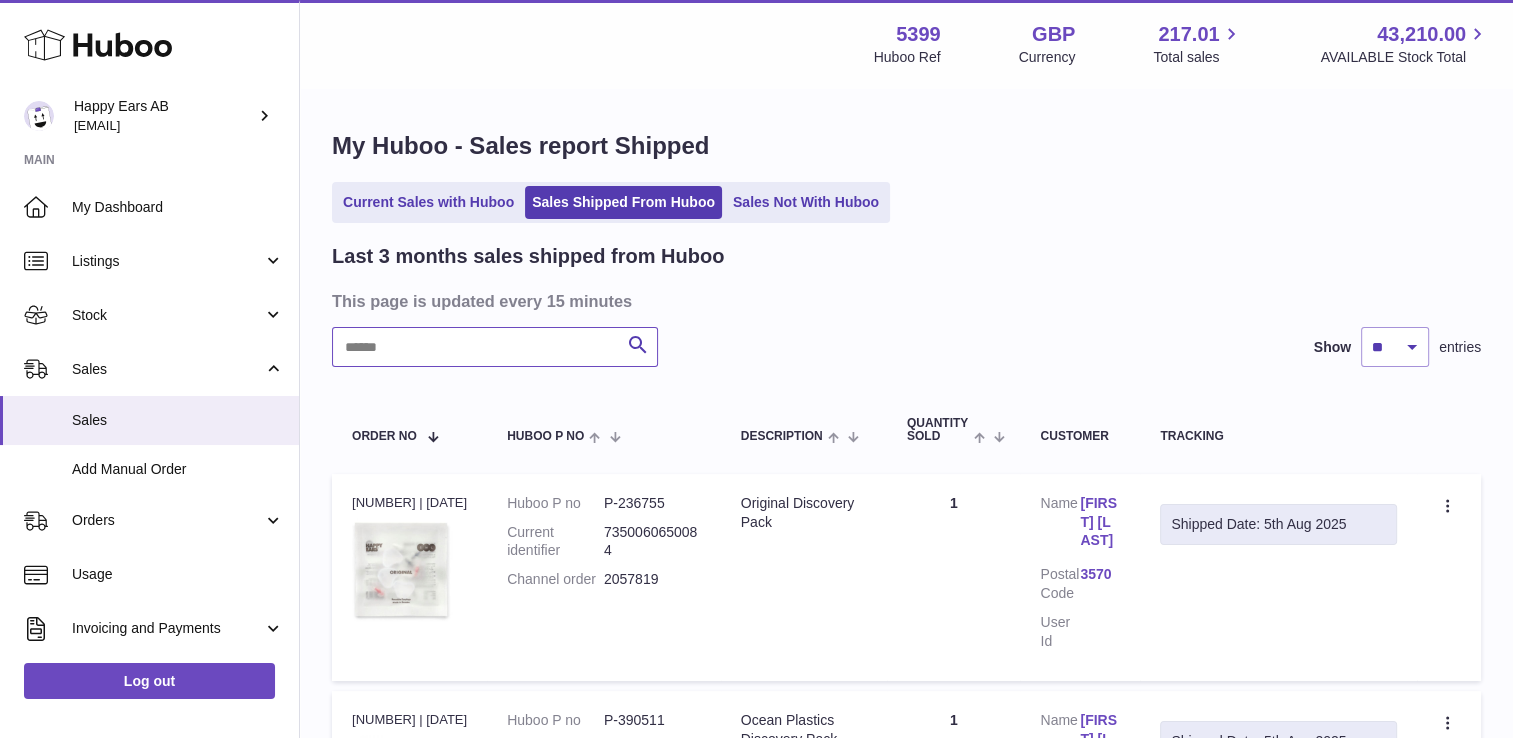 paste on "*********" 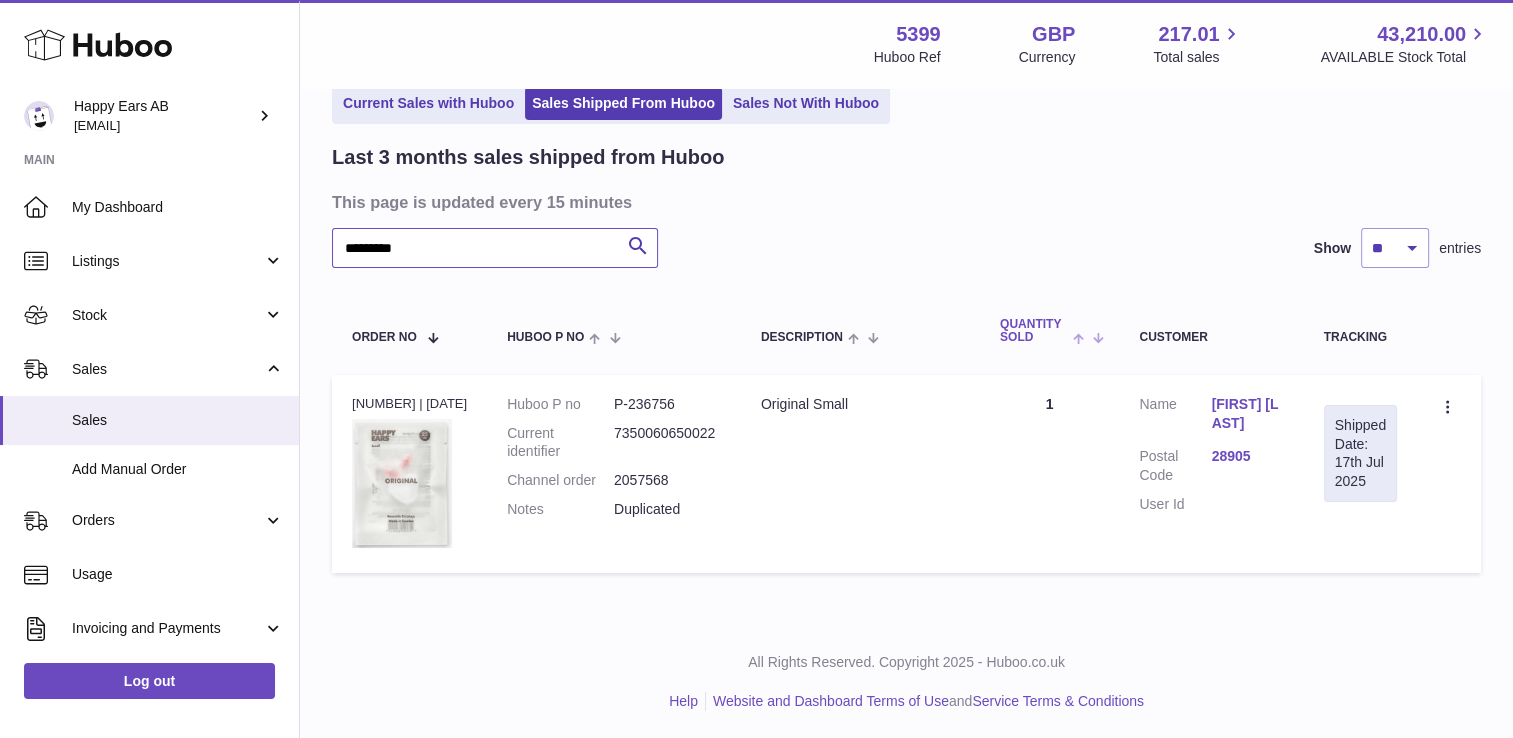 scroll, scrollTop: 100, scrollLeft: 0, axis: vertical 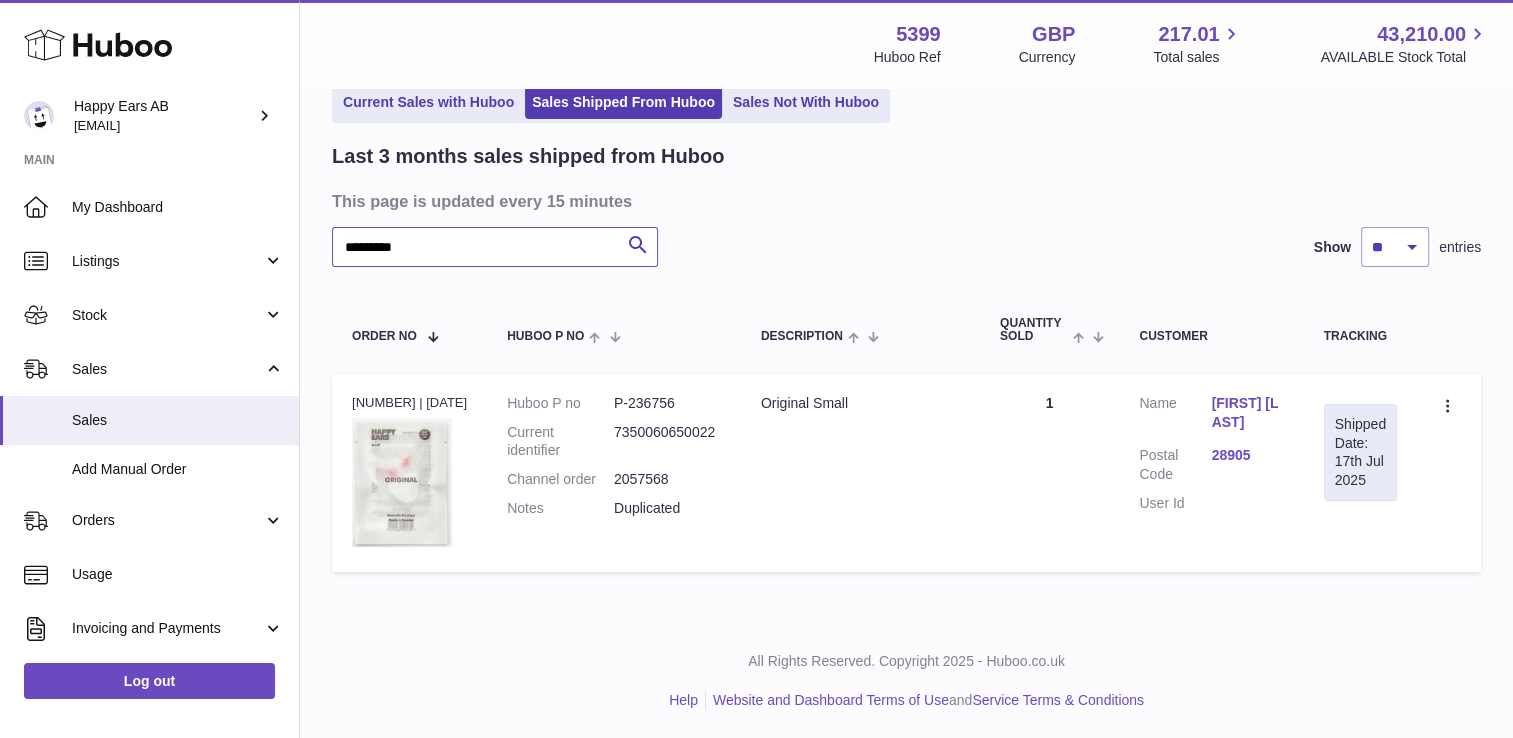 type on "*********" 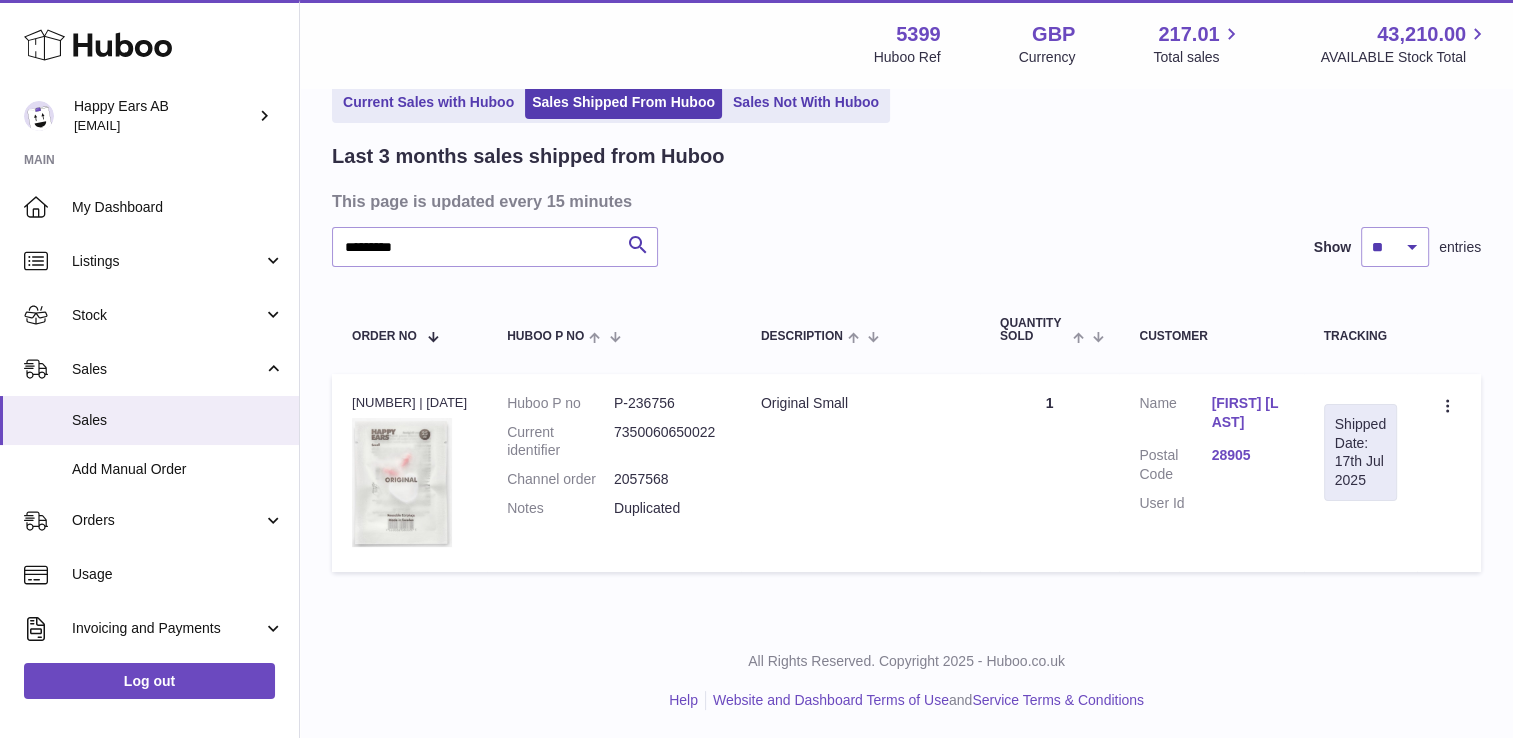 click on "Adolfo Martinez San José" at bounding box center (1247, 413) 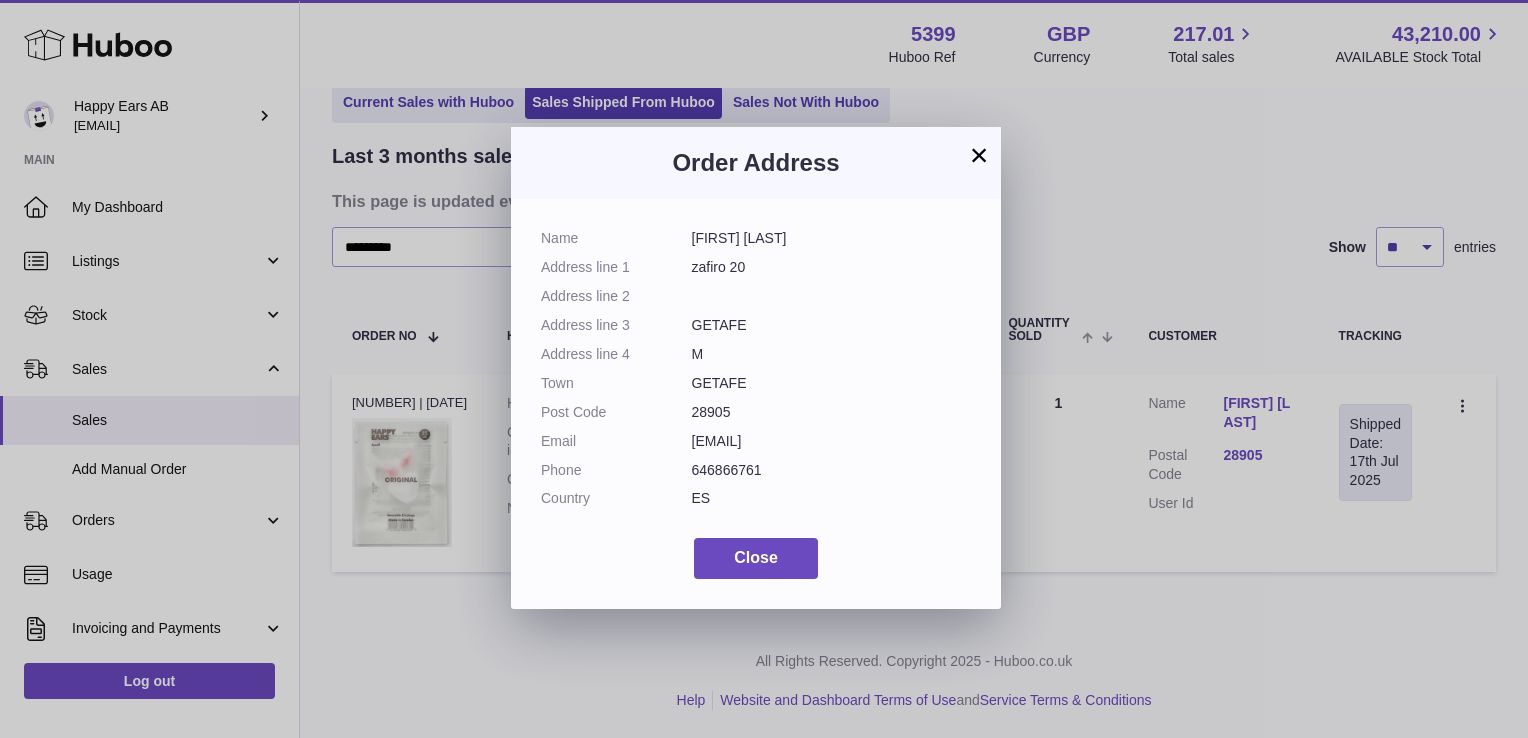 click on "×" at bounding box center (979, 155) 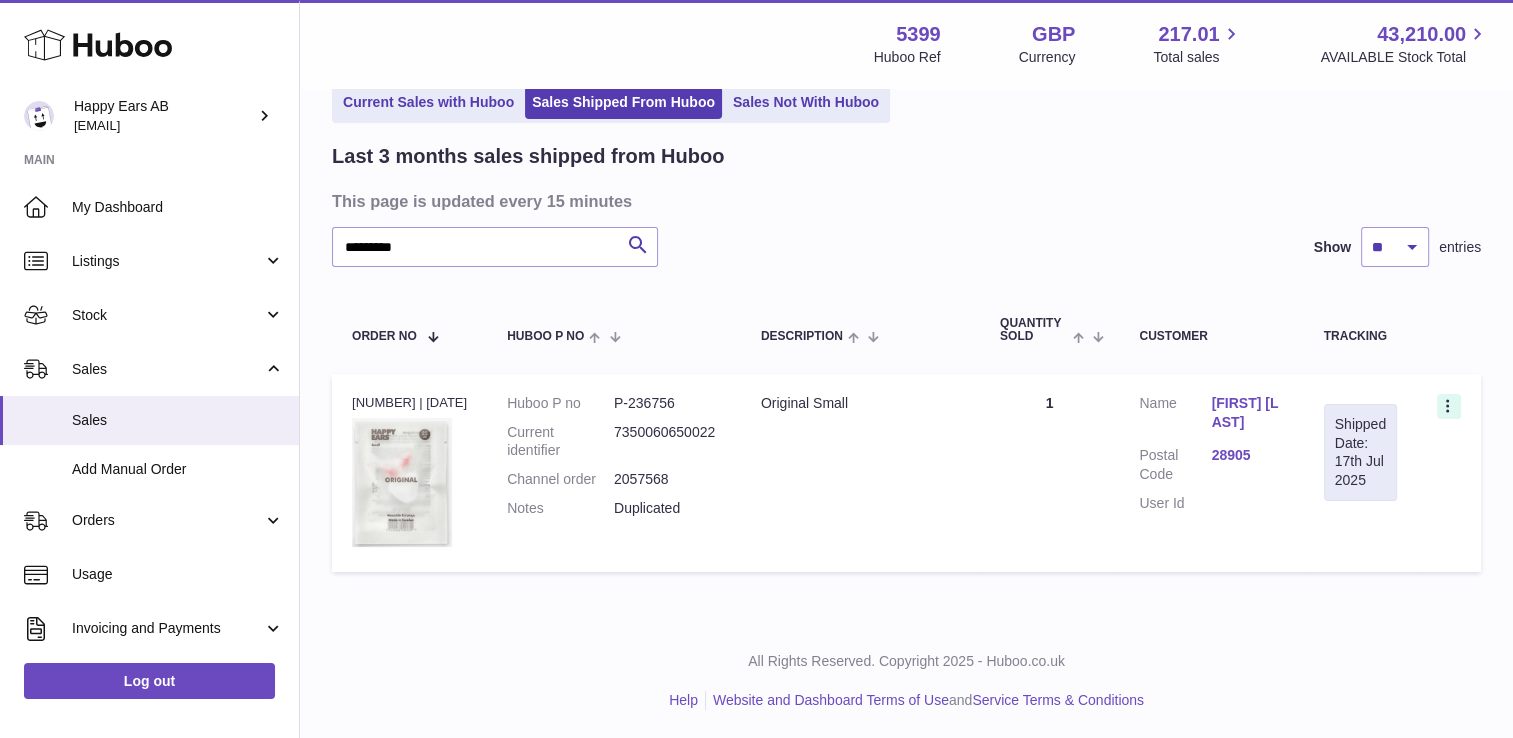 click 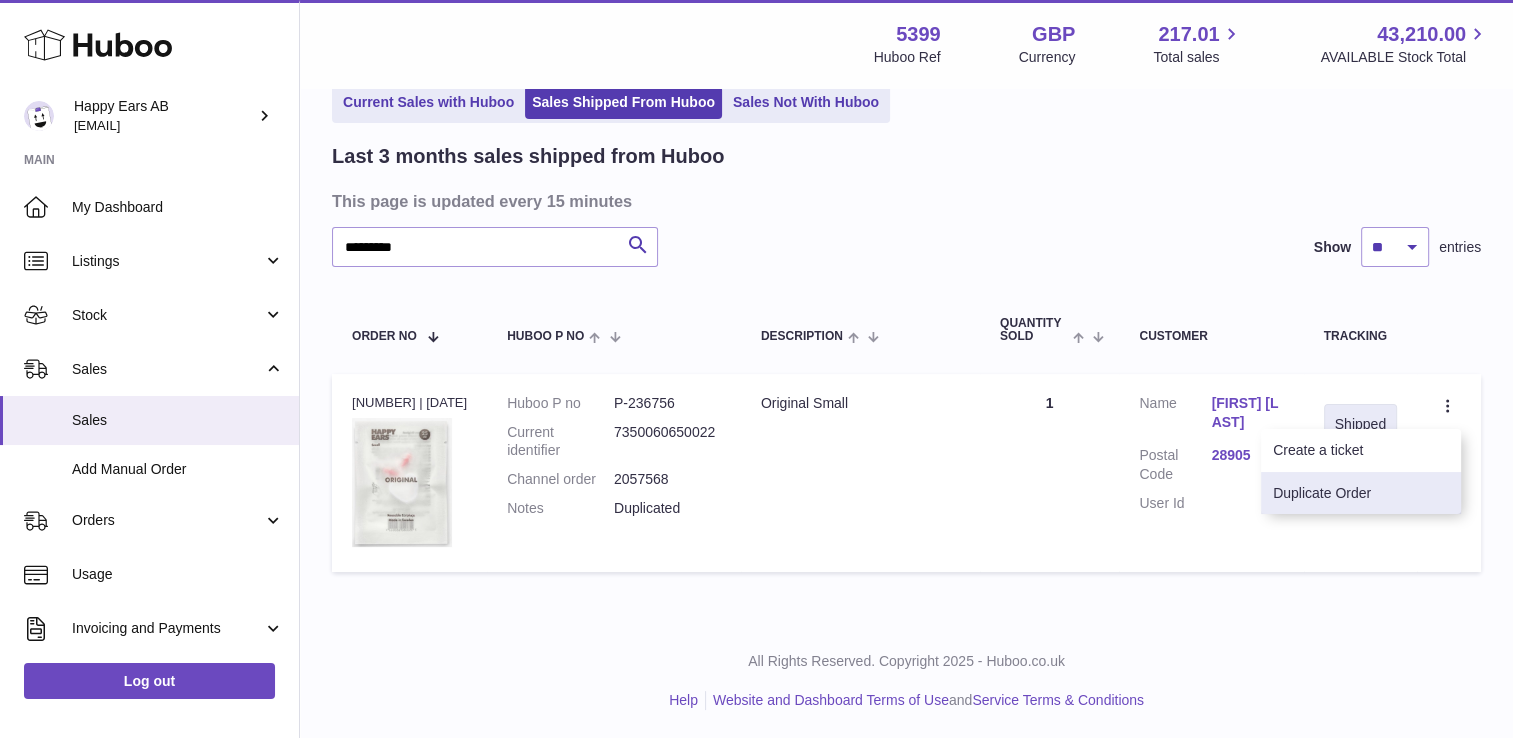click on "Duplicate Order" at bounding box center (1361, 493) 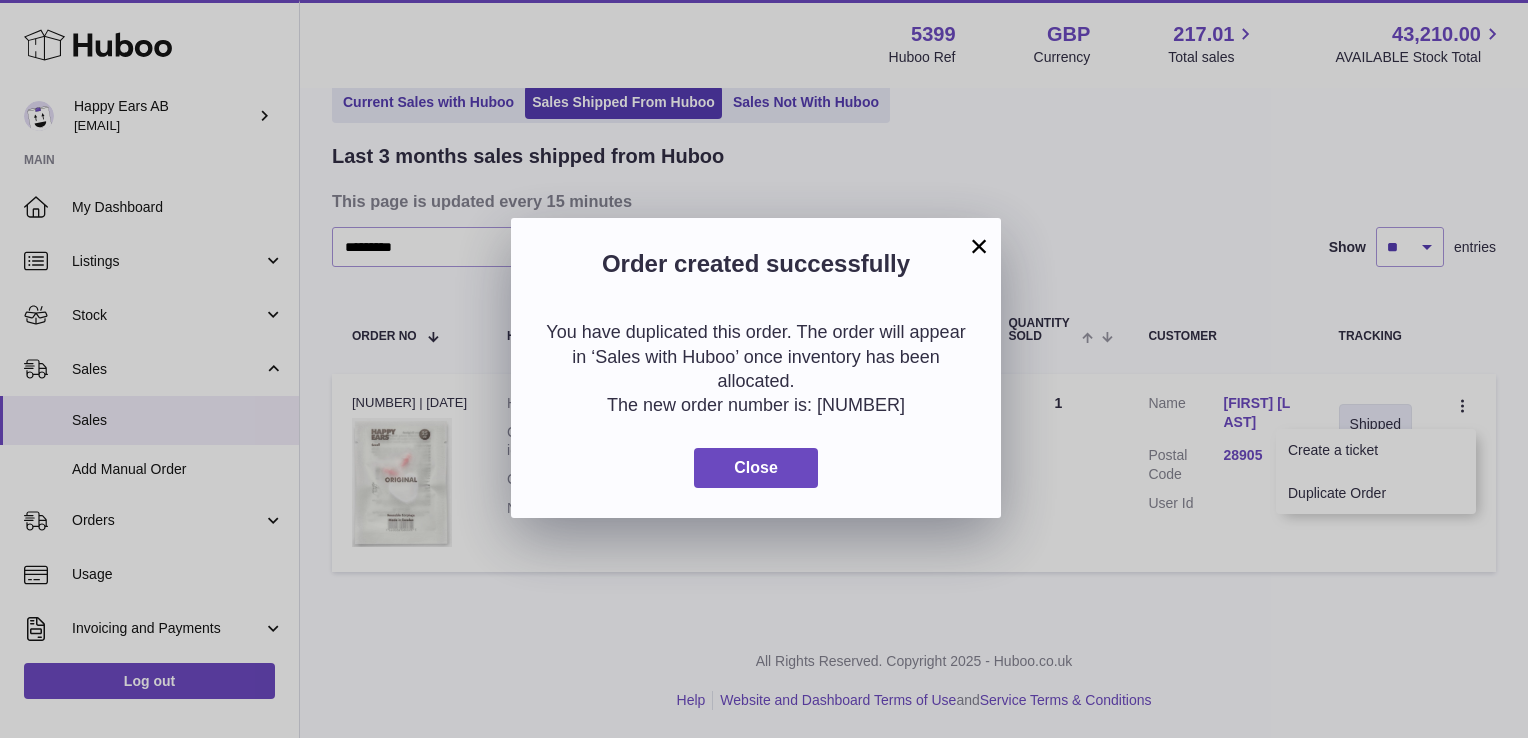 click on "×
Order created successfully
You have duplicated this order. The order will appear in ‘Sales with Huboo’ once inventory has been allocated.
The new order number is: 122339639
Close" at bounding box center (764, 369) 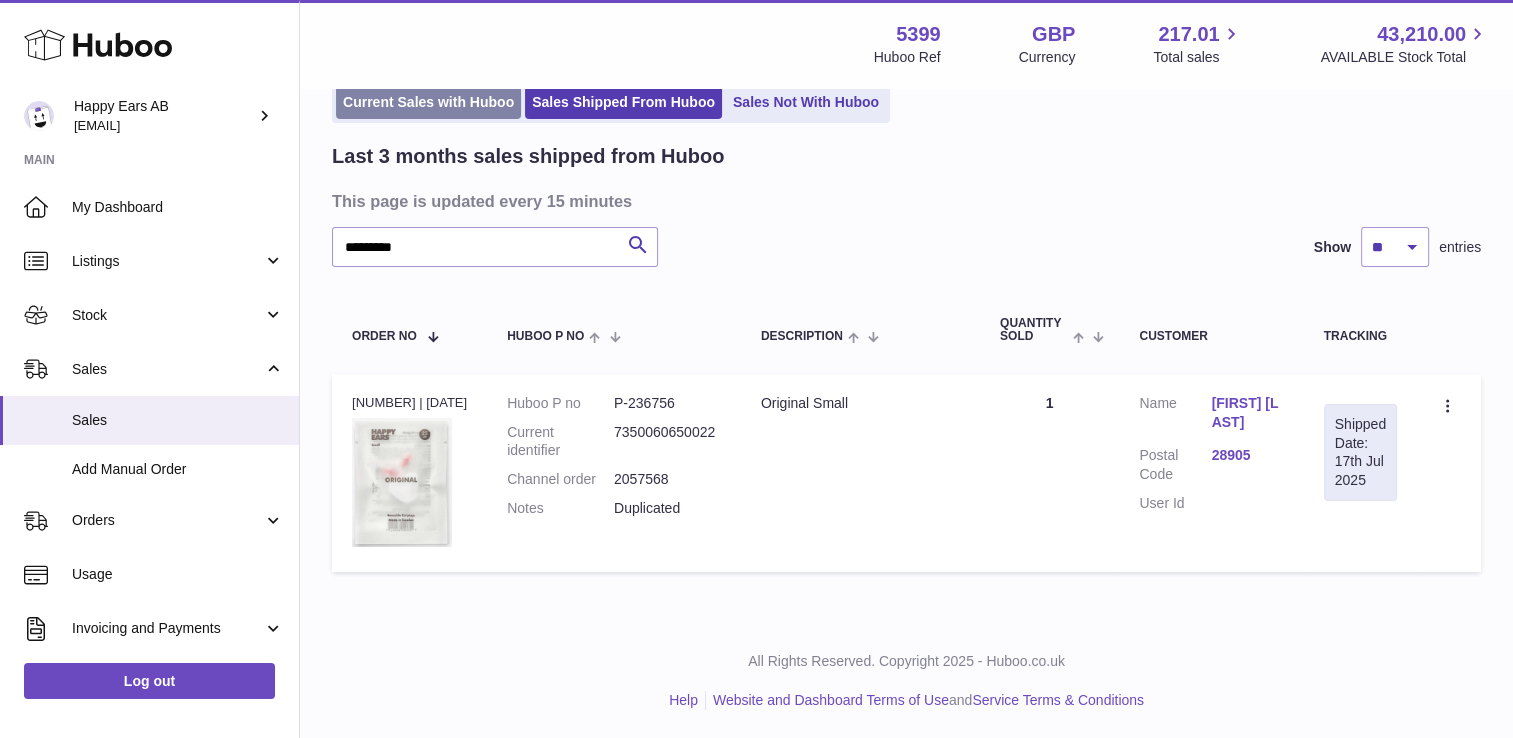 click on "Current Sales with Huboo" at bounding box center [428, 102] 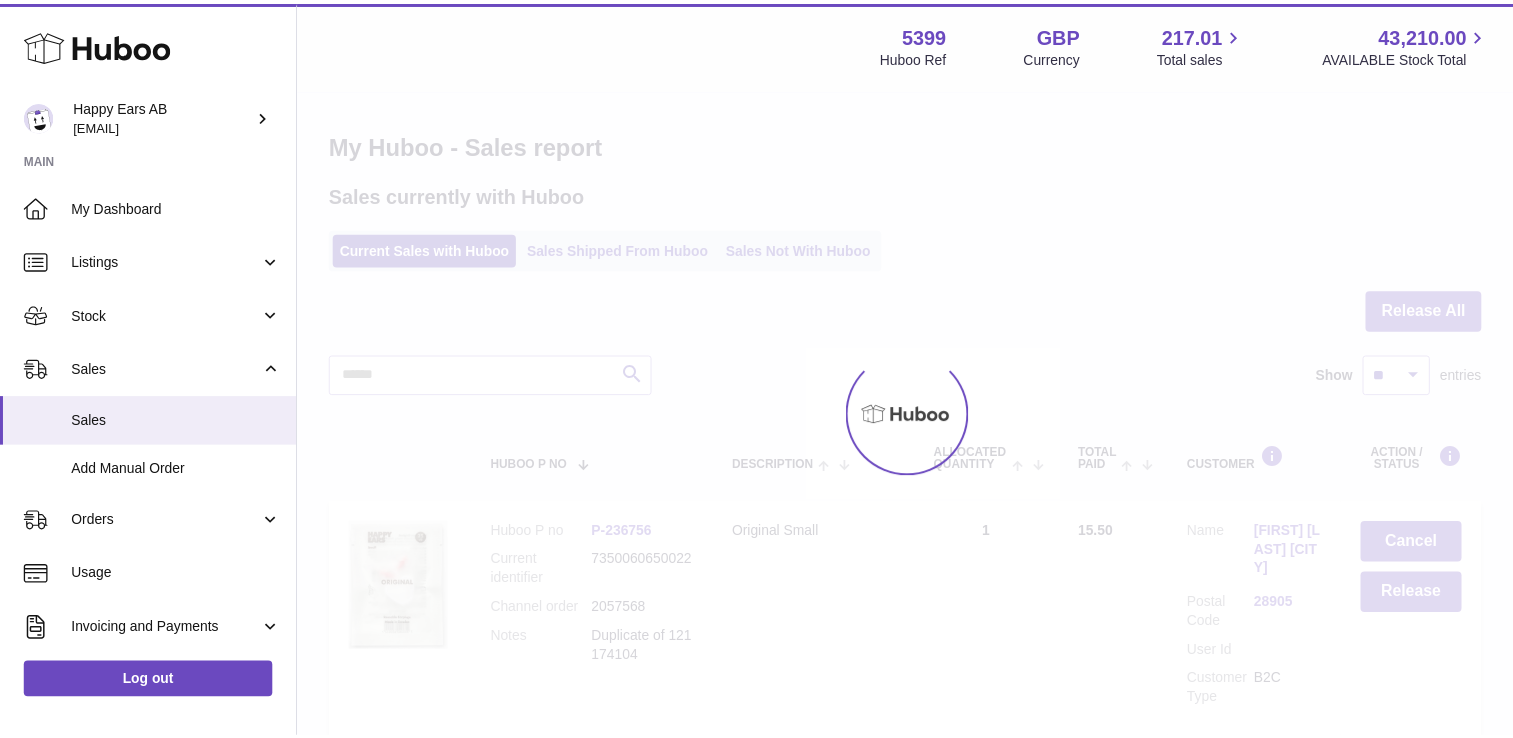 scroll, scrollTop: 0, scrollLeft: 0, axis: both 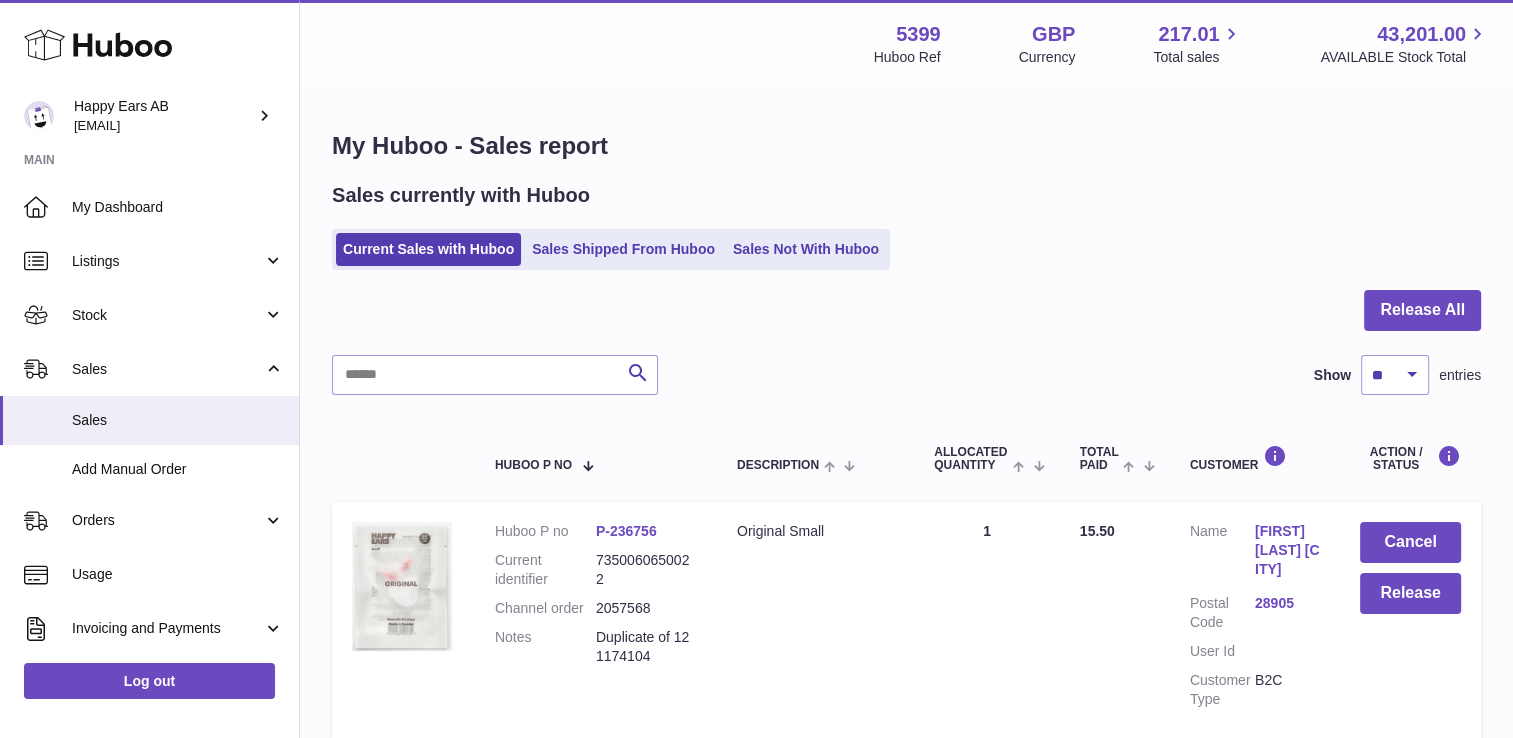 click on "[FIRST] [LAST]" at bounding box center [1287, 550] 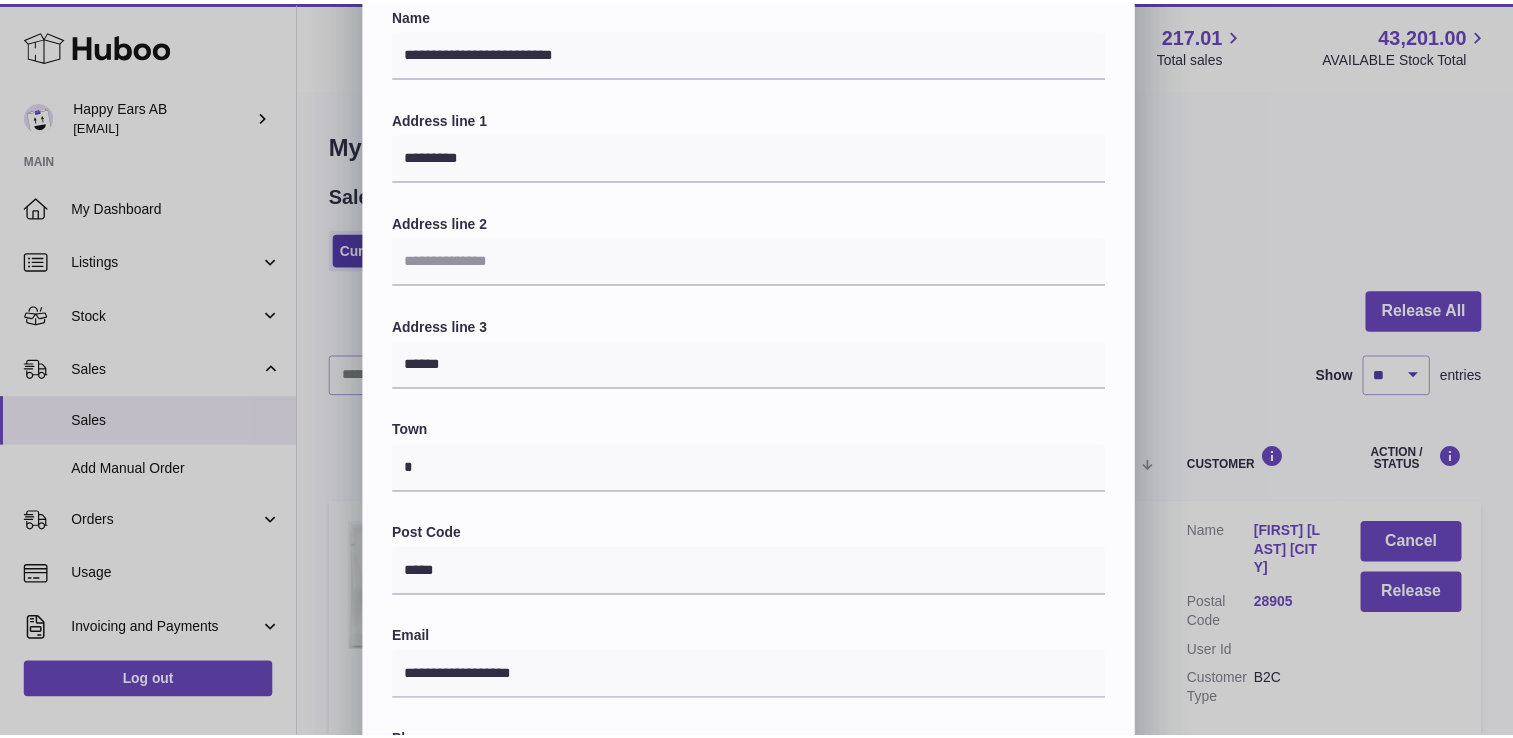scroll, scrollTop: 0, scrollLeft: 0, axis: both 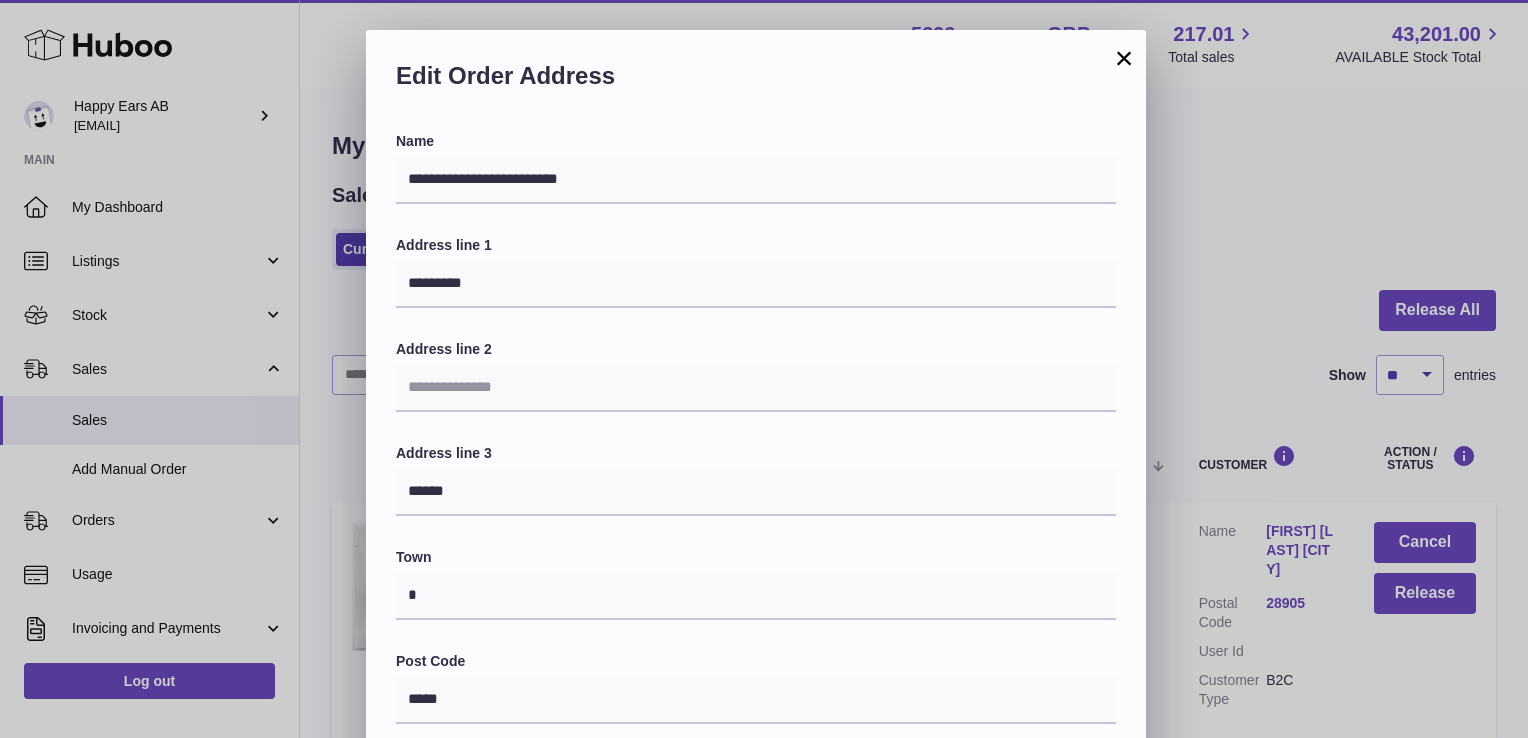 click on "×" at bounding box center (1124, 58) 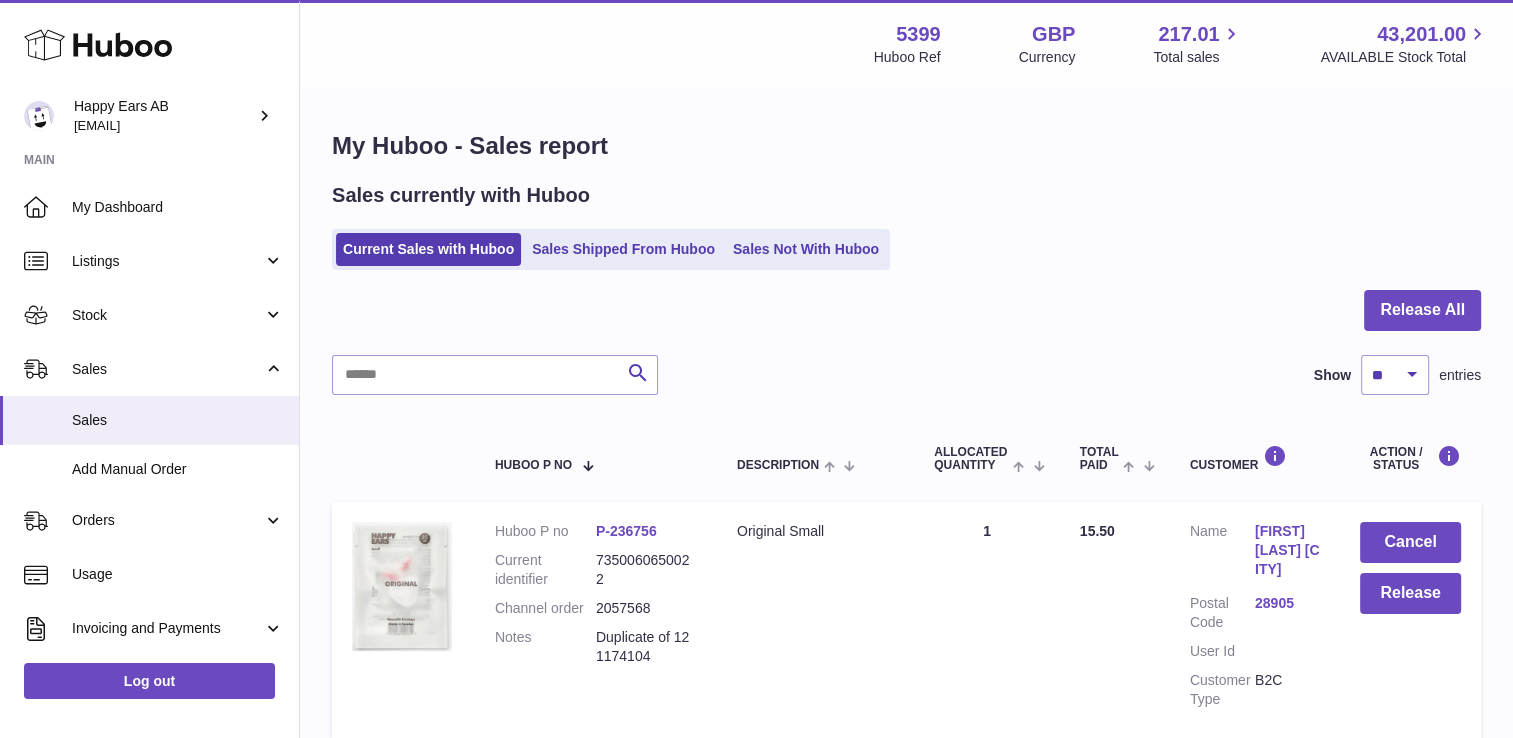 drag, startPoint x: 851, startPoint y: 218, endPoint x: 845, endPoint y: 239, distance: 21.84033 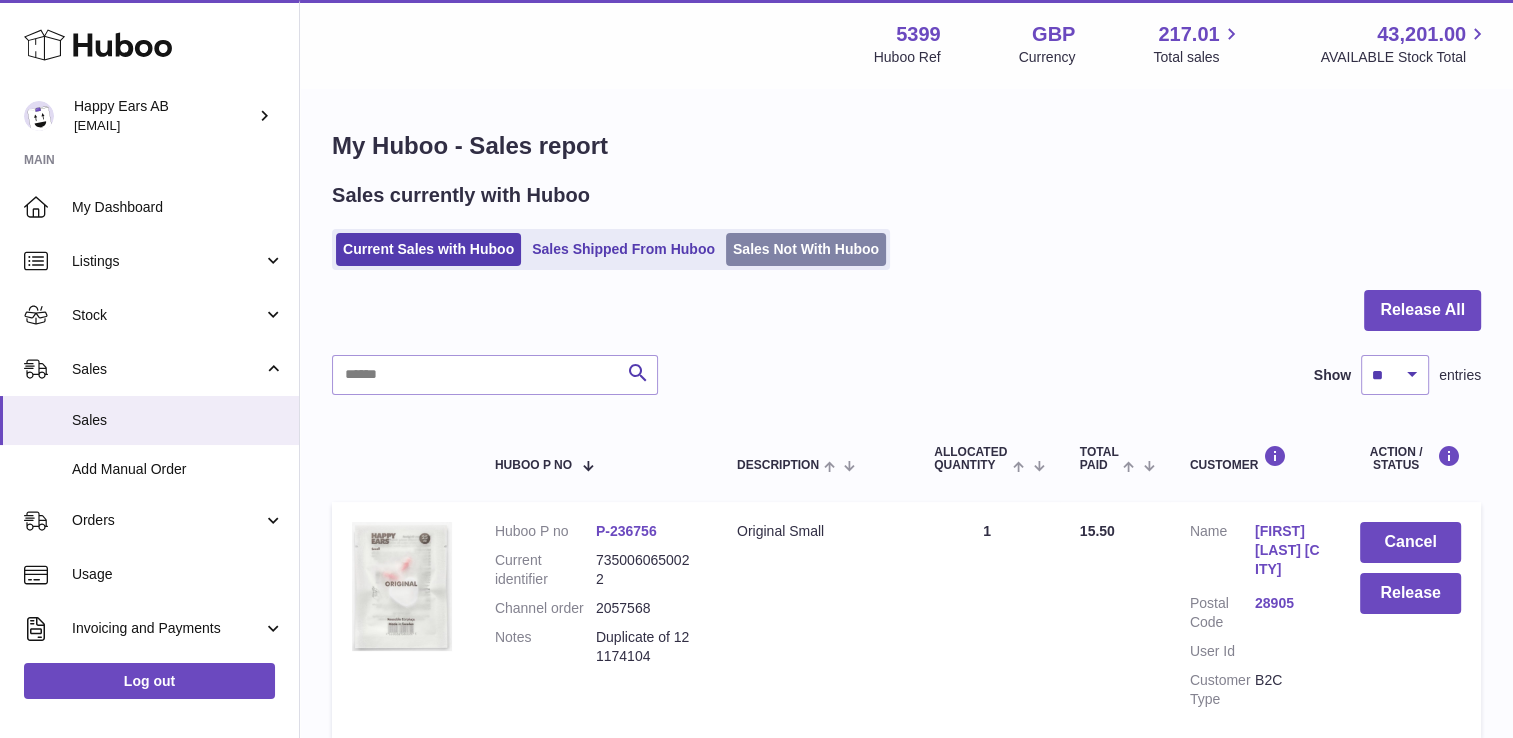 click on "Sales Not With Huboo" at bounding box center (806, 249) 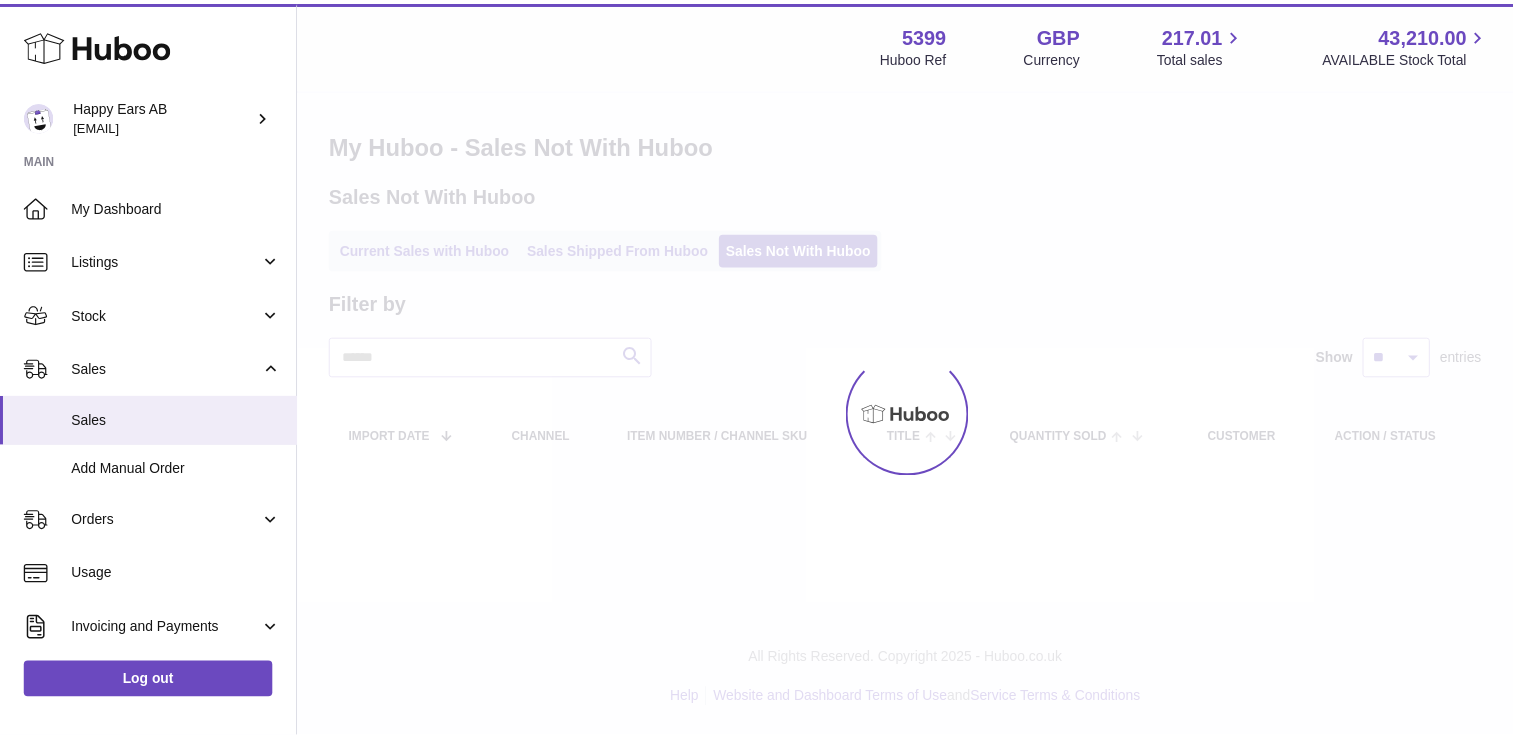 scroll, scrollTop: 0, scrollLeft: 0, axis: both 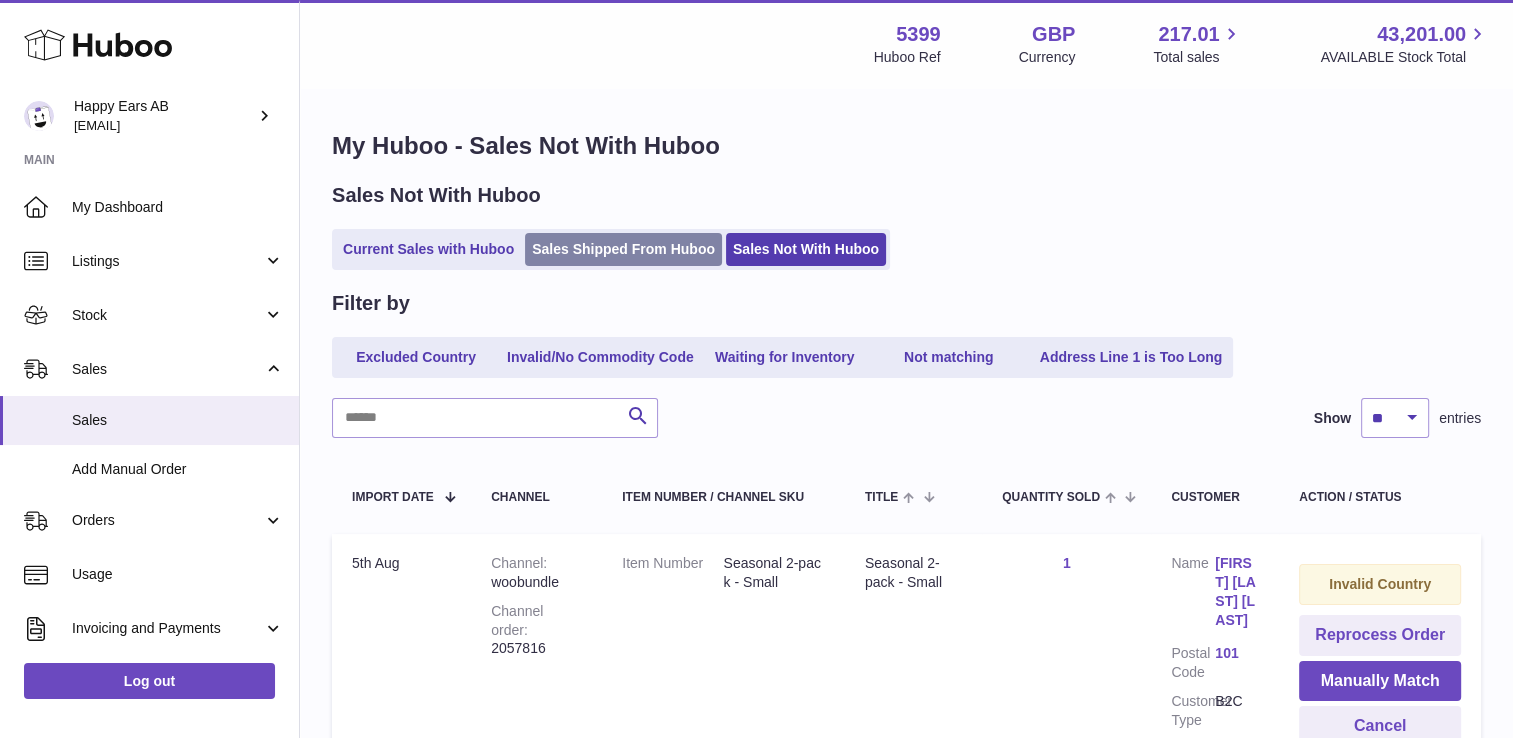 click on "Sales Shipped From Huboo" at bounding box center [623, 249] 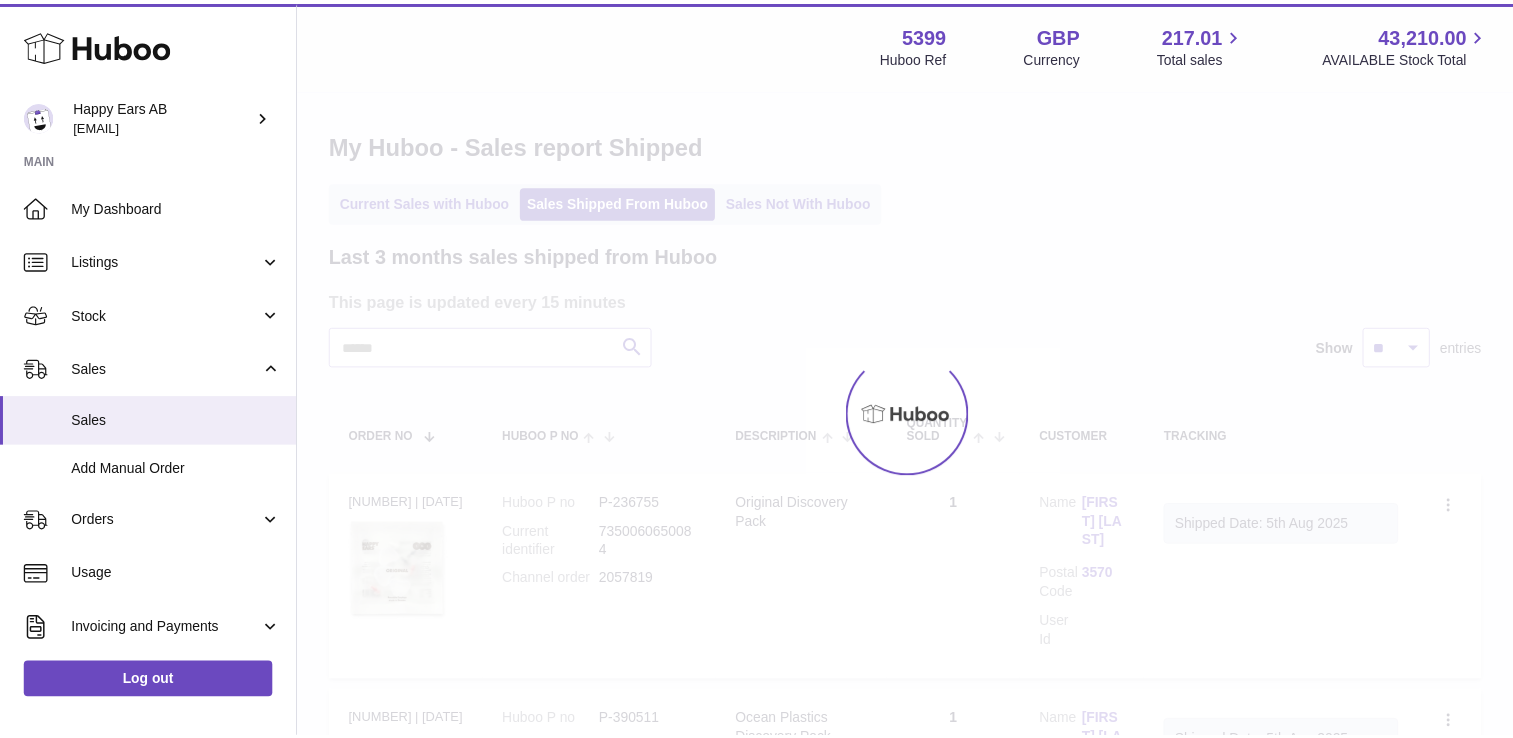 scroll, scrollTop: 0, scrollLeft: 0, axis: both 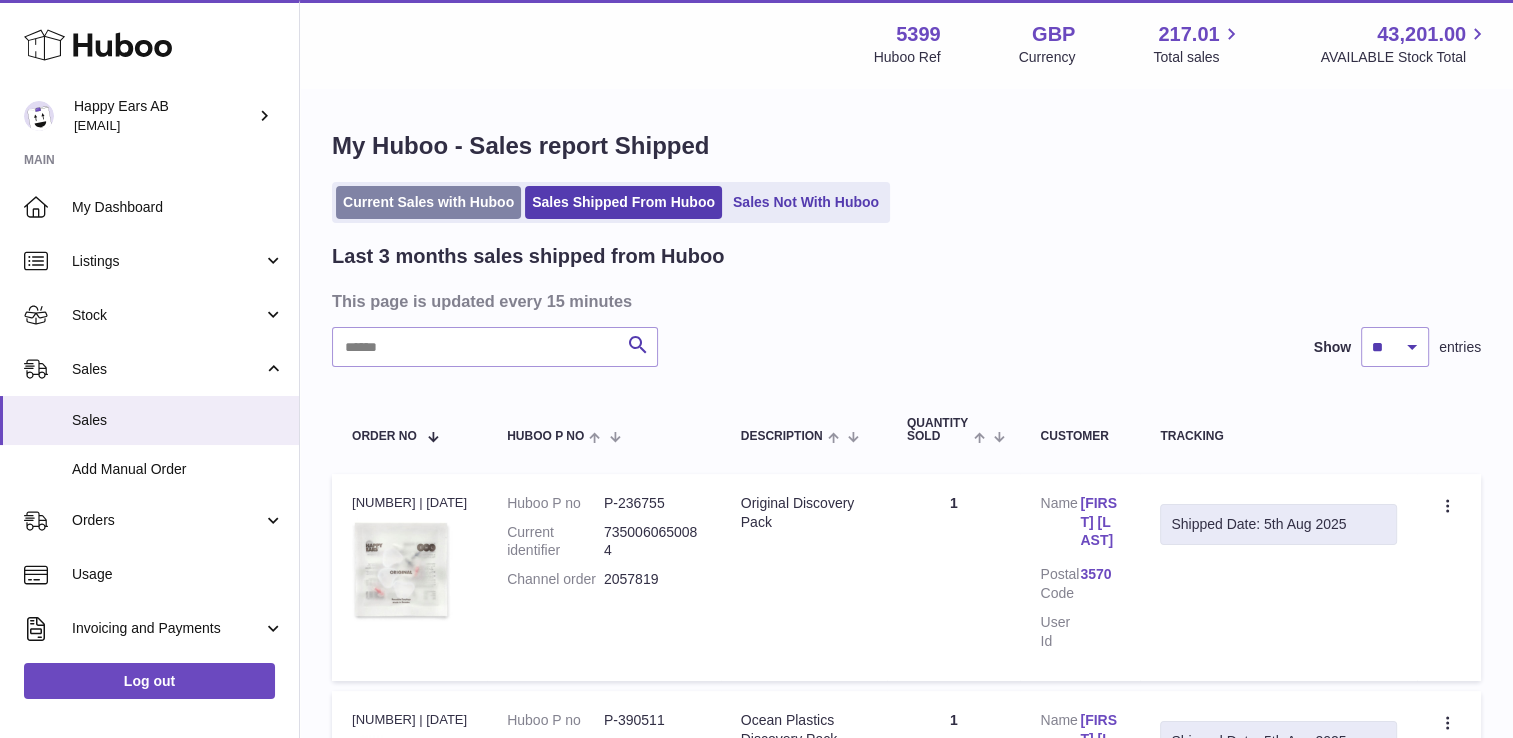 click on "Current Sales with Huboo" at bounding box center (428, 202) 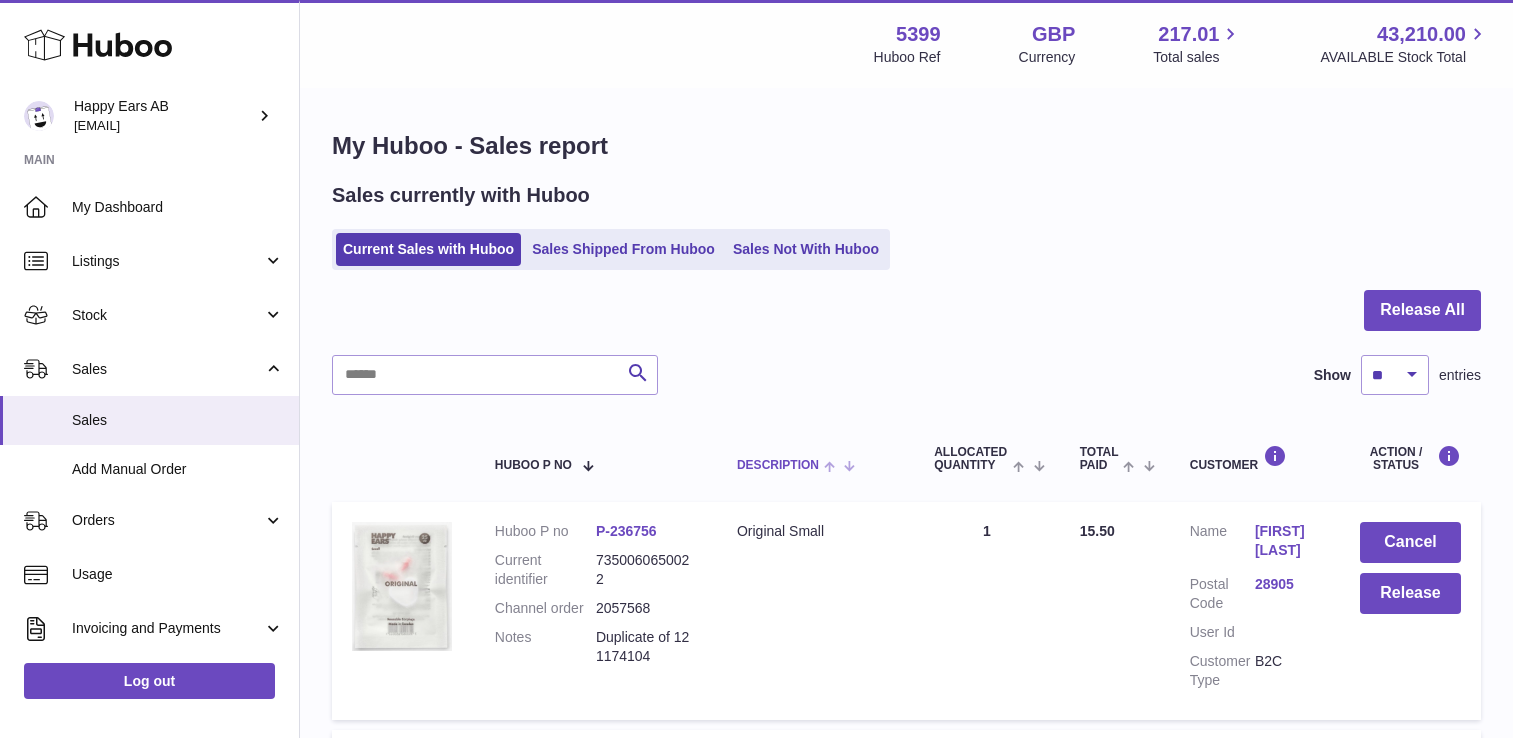 scroll, scrollTop: 0, scrollLeft: 0, axis: both 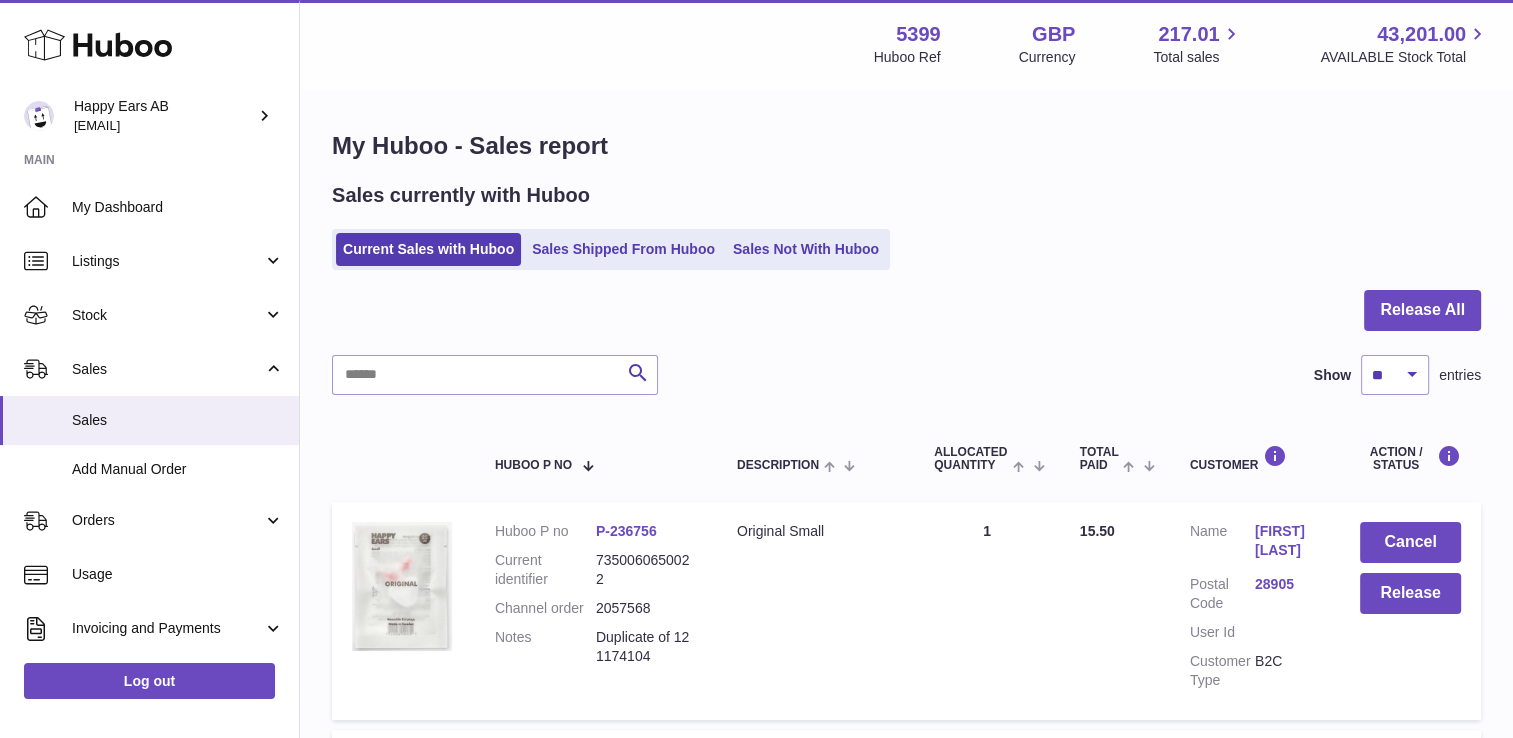 click on "[FIRST] [LAST] [LAST]" at bounding box center (1287, 541) 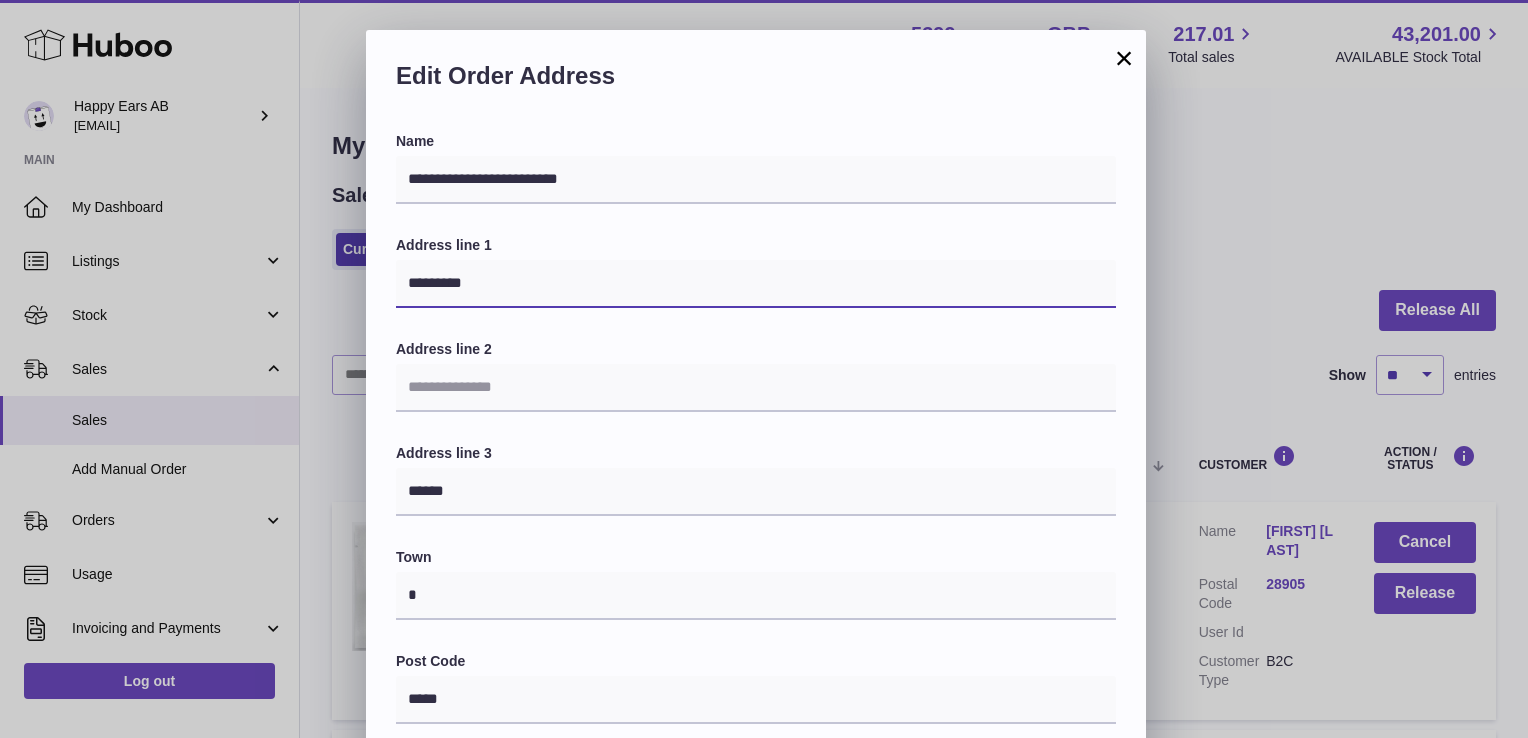 drag, startPoint x: 536, startPoint y: 274, endPoint x: -4, endPoint y: 282, distance: 540.05927 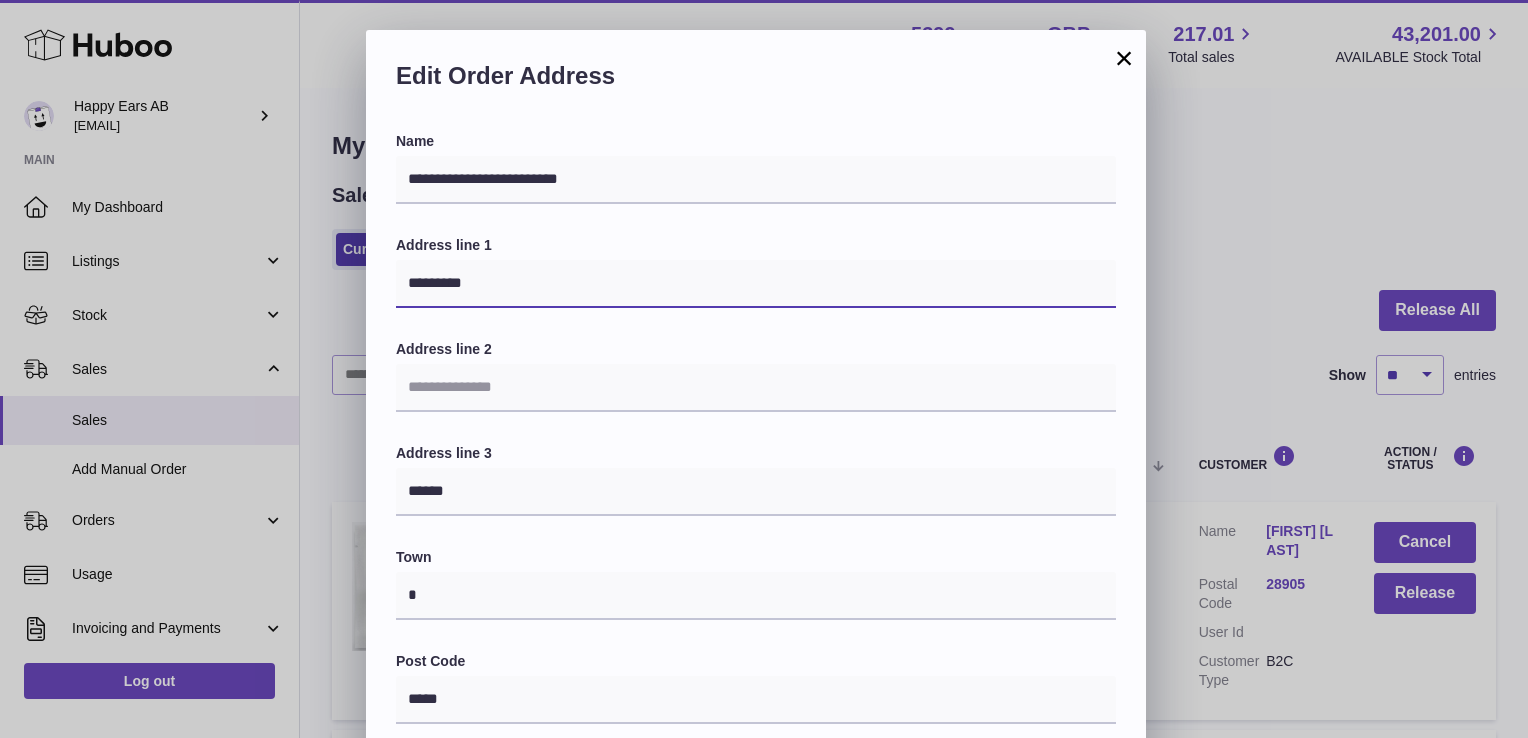 click on ".st0{fill:#141414;}" at bounding box center [764, 369] 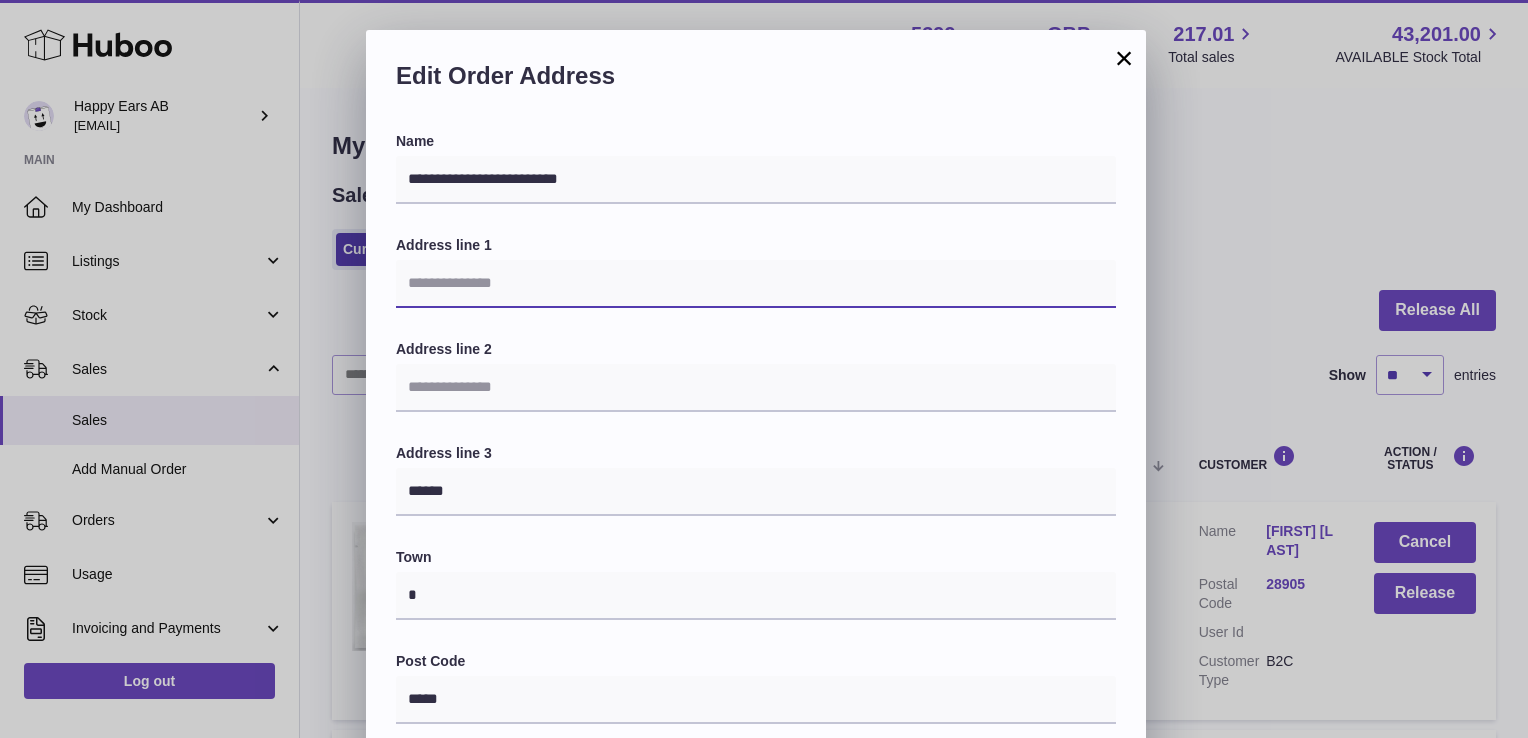 paste on "**********" 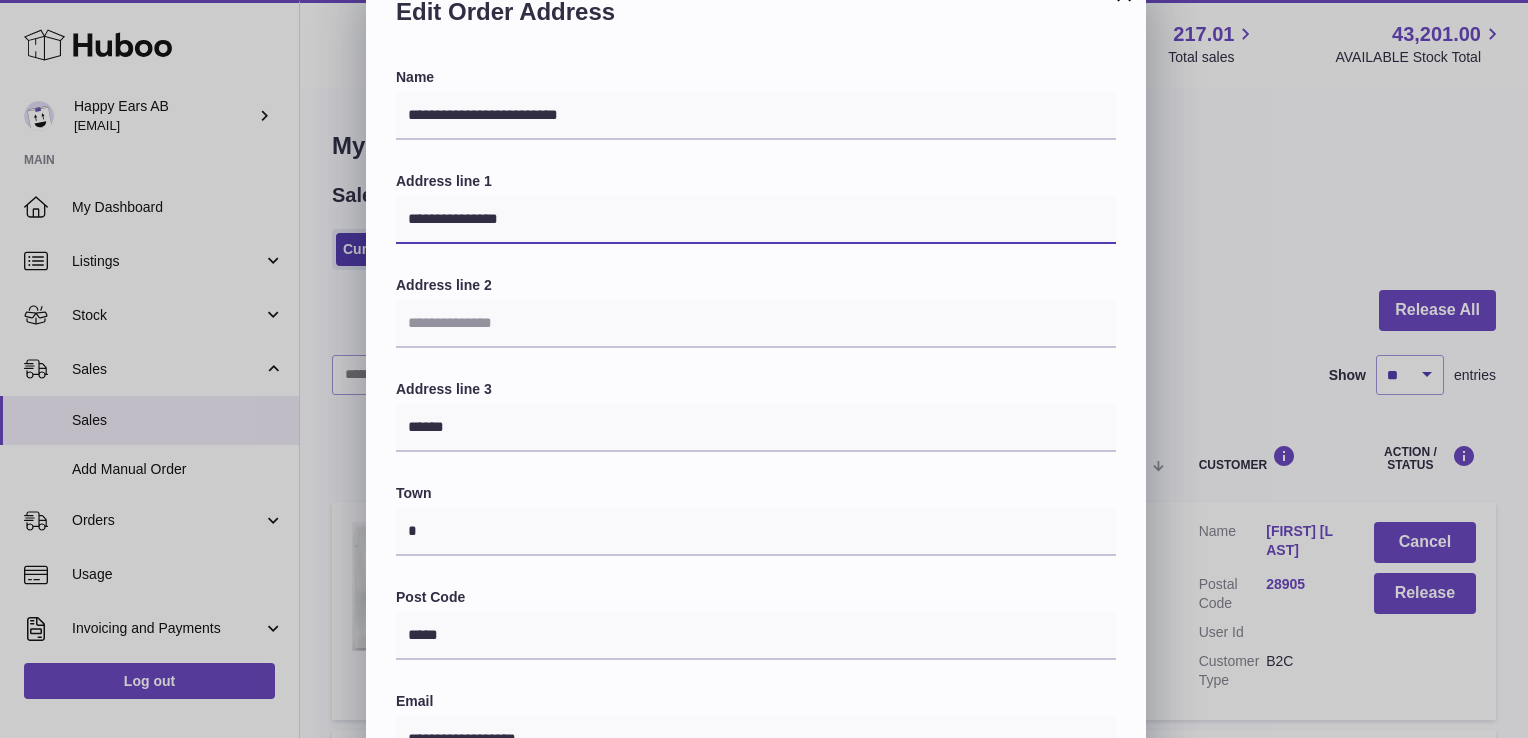 scroll, scrollTop: 100, scrollLeft: 0, axis: vertical 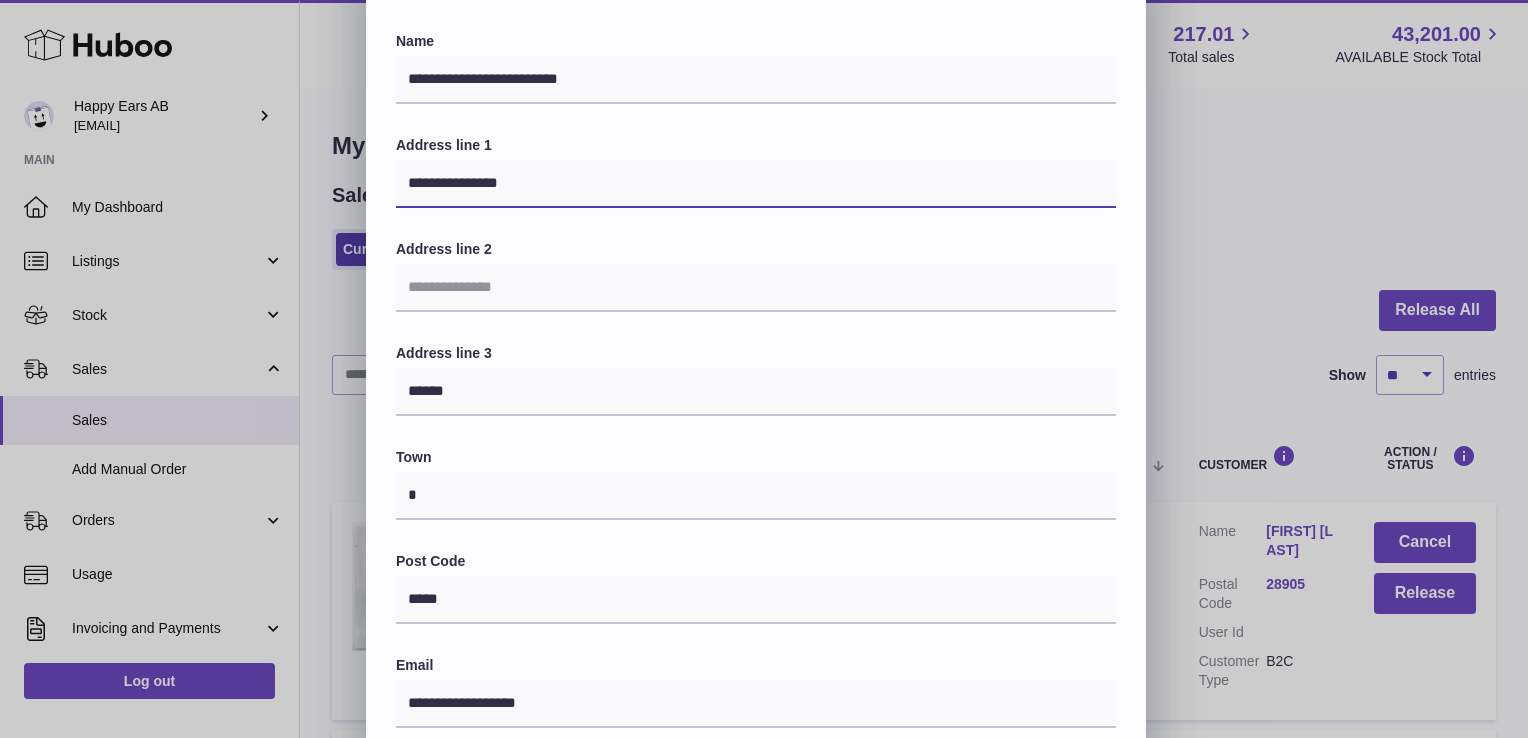 type on "**********" 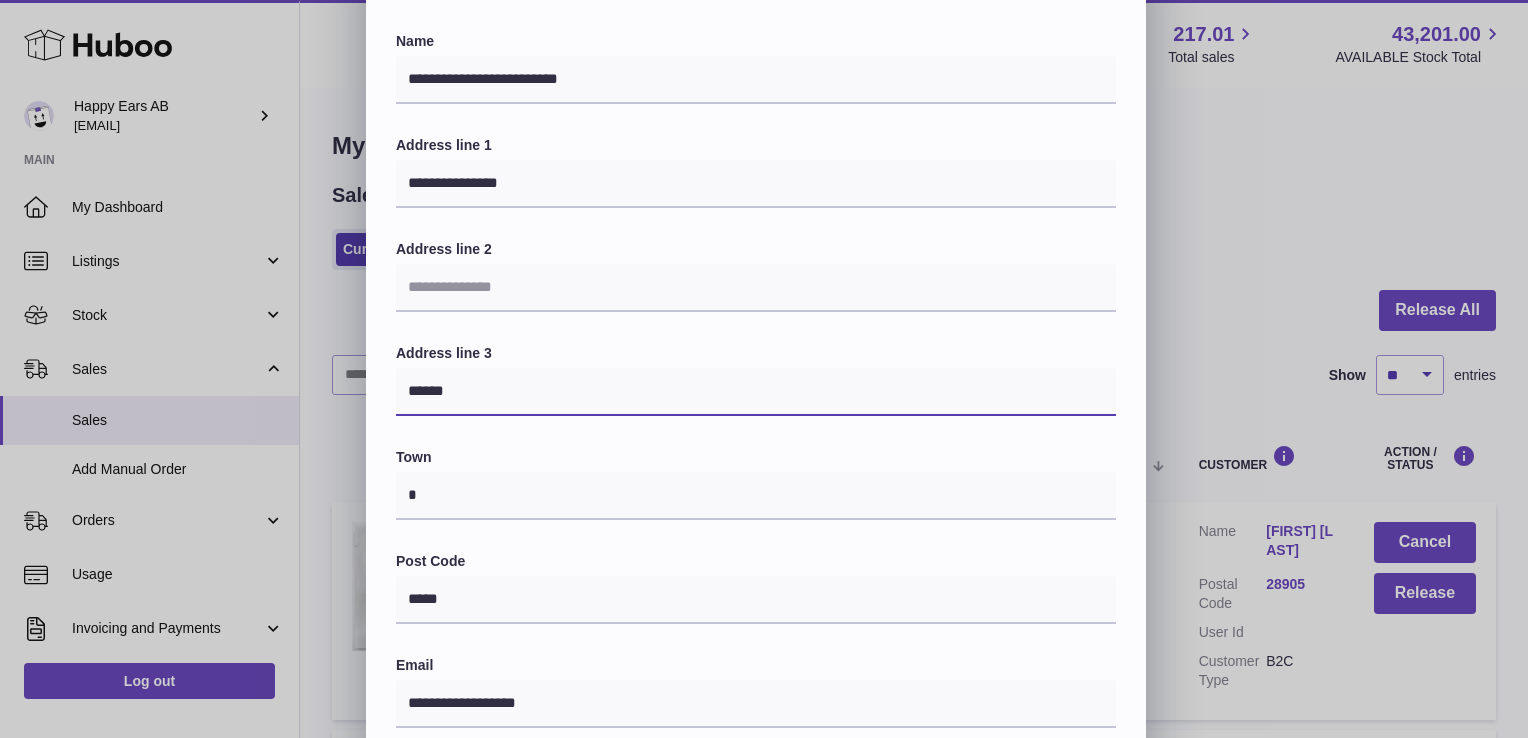 drag, startPoint x: 392, startPoint y: 383, endPoint x: 339, endPoint y: 386, distance: 53.08484 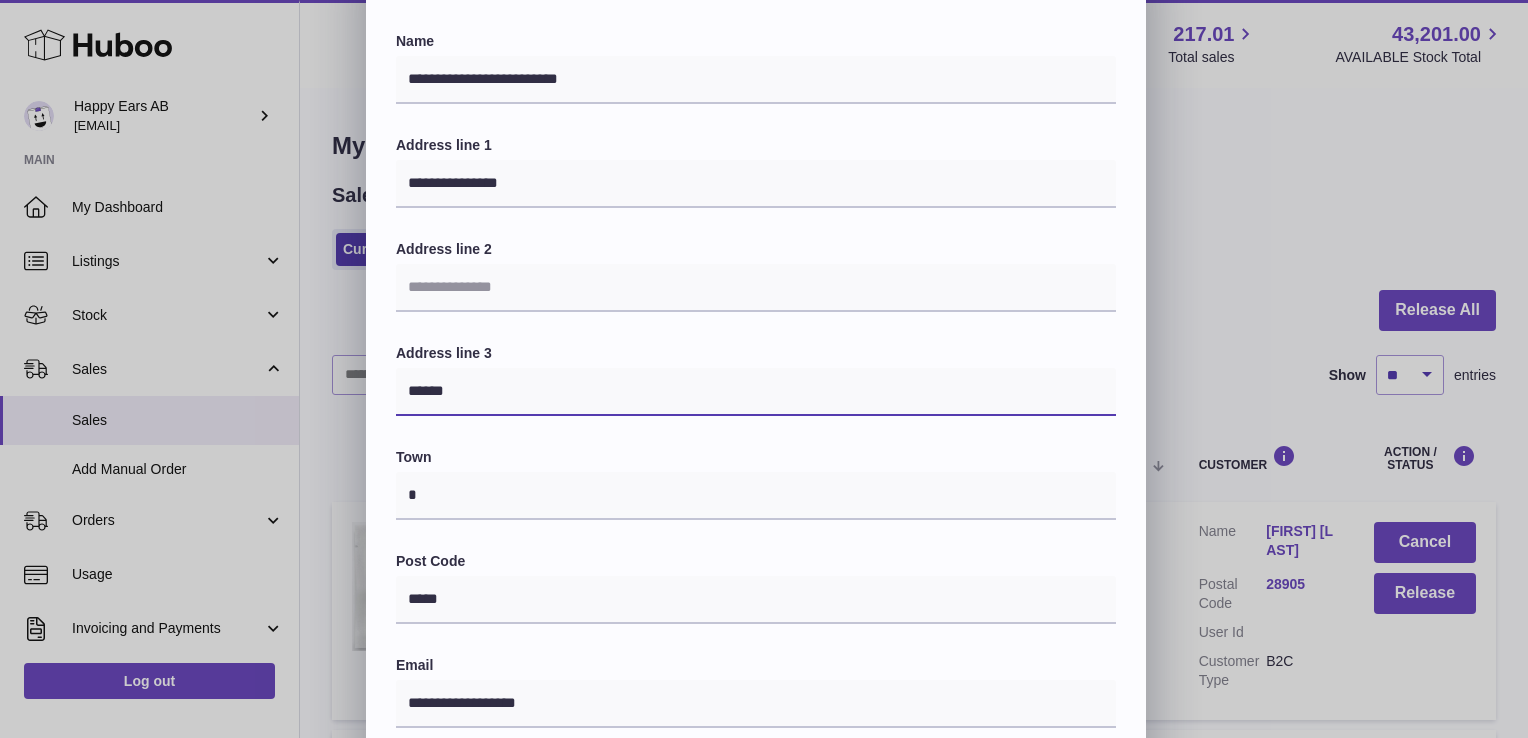 click on "**********" at bounding box center [764, 530] 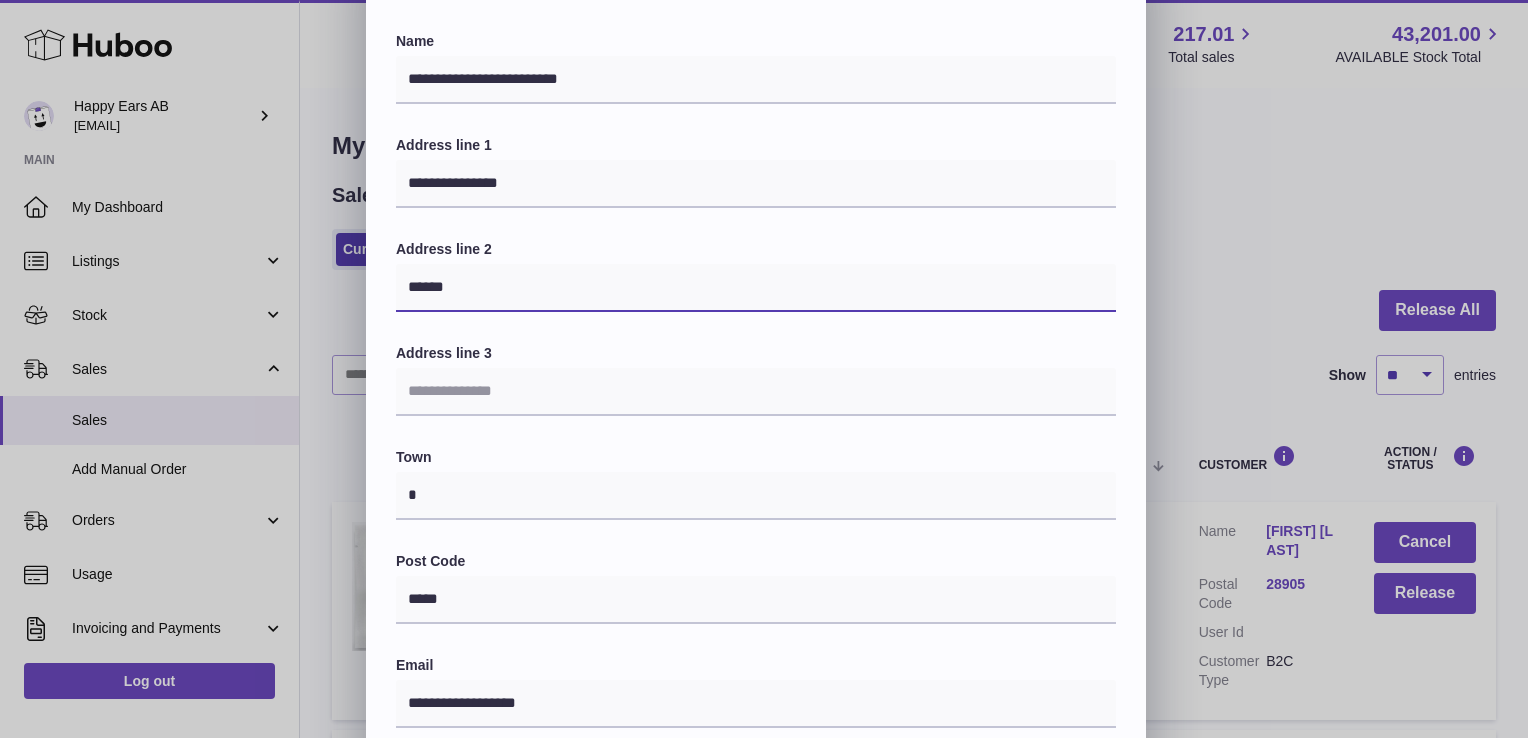 type on "******" 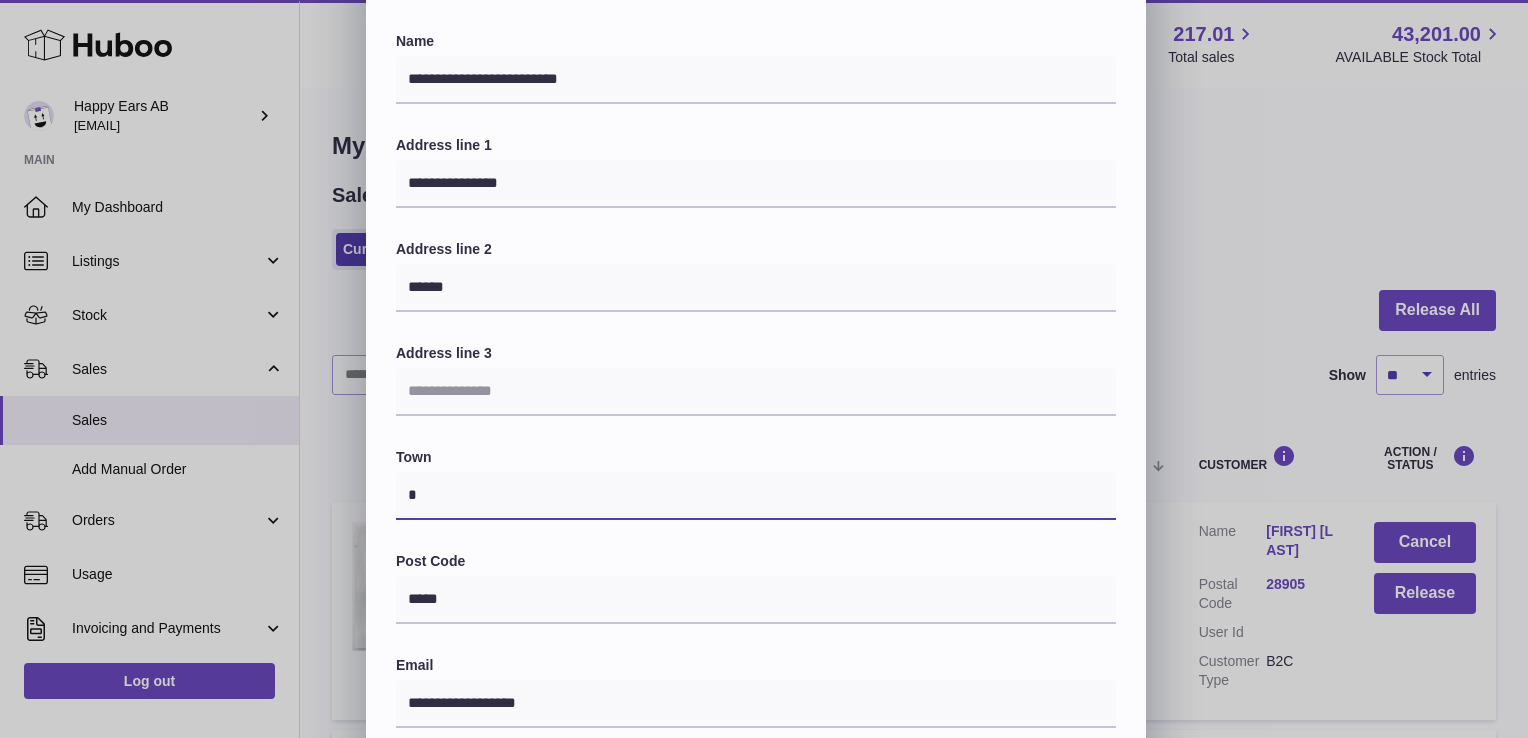 click on "*" at bounding box center [756, 496] 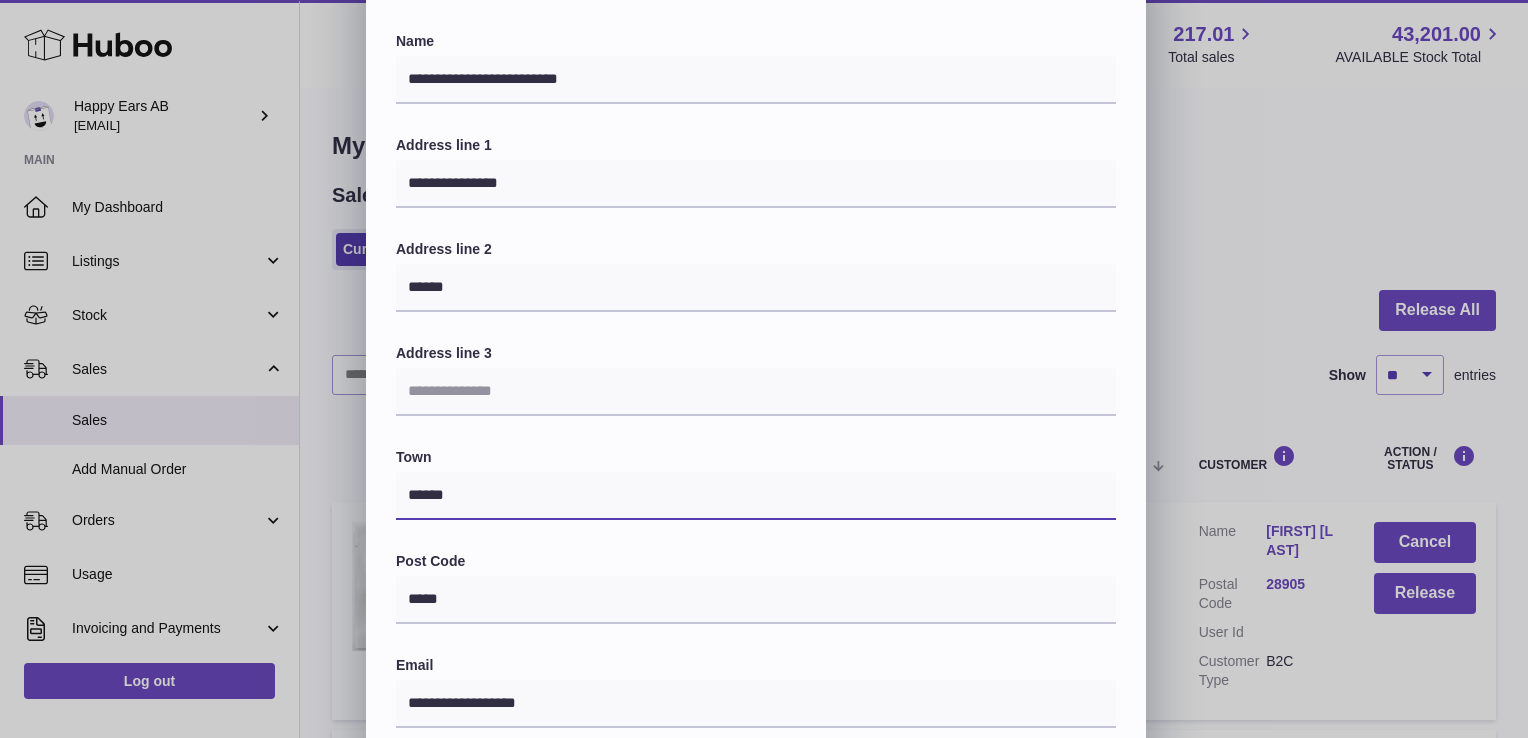 type on "******" 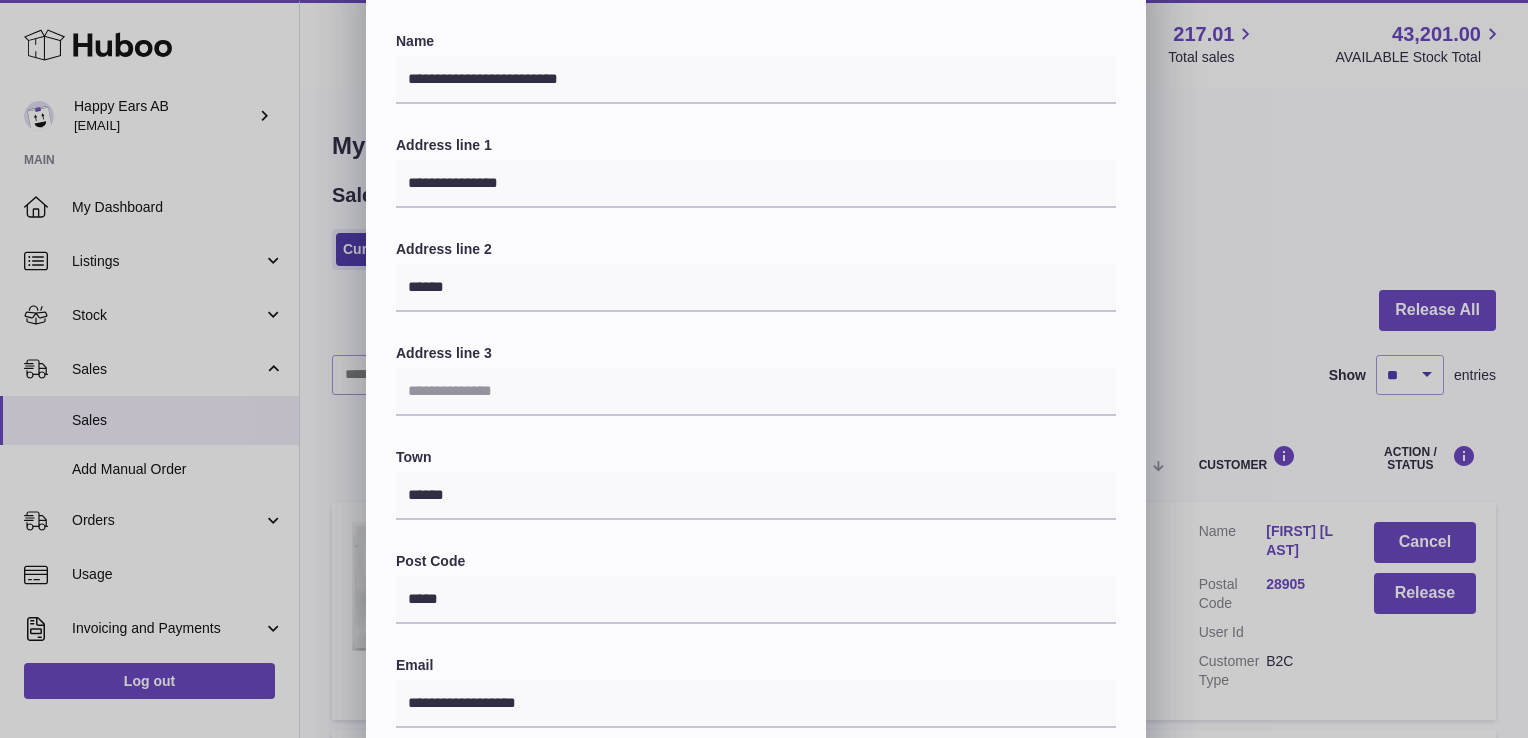 click on "**********" at bounding box center (756, 535) 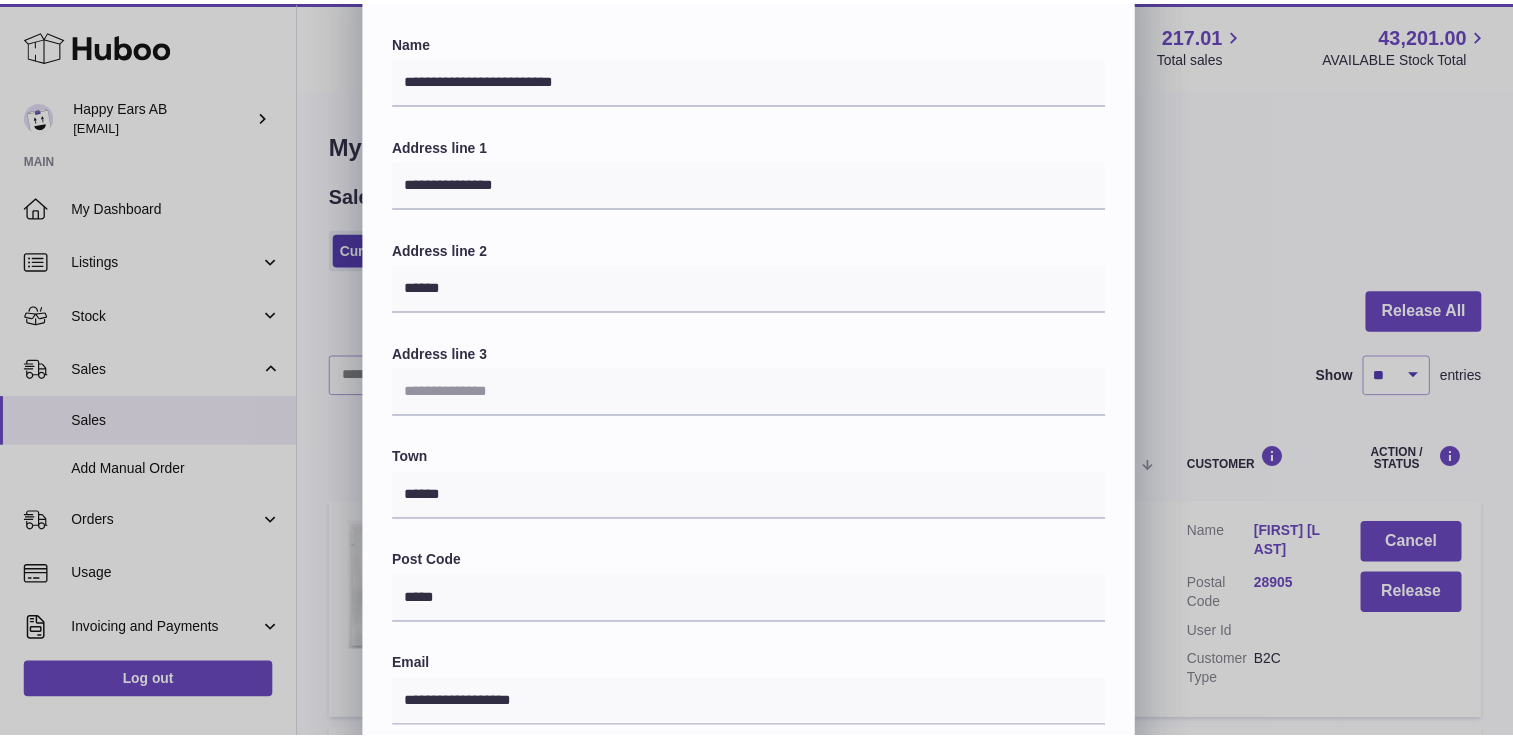 scroll, scrollTop: 500, scrollLeft: 0, axis: vertical 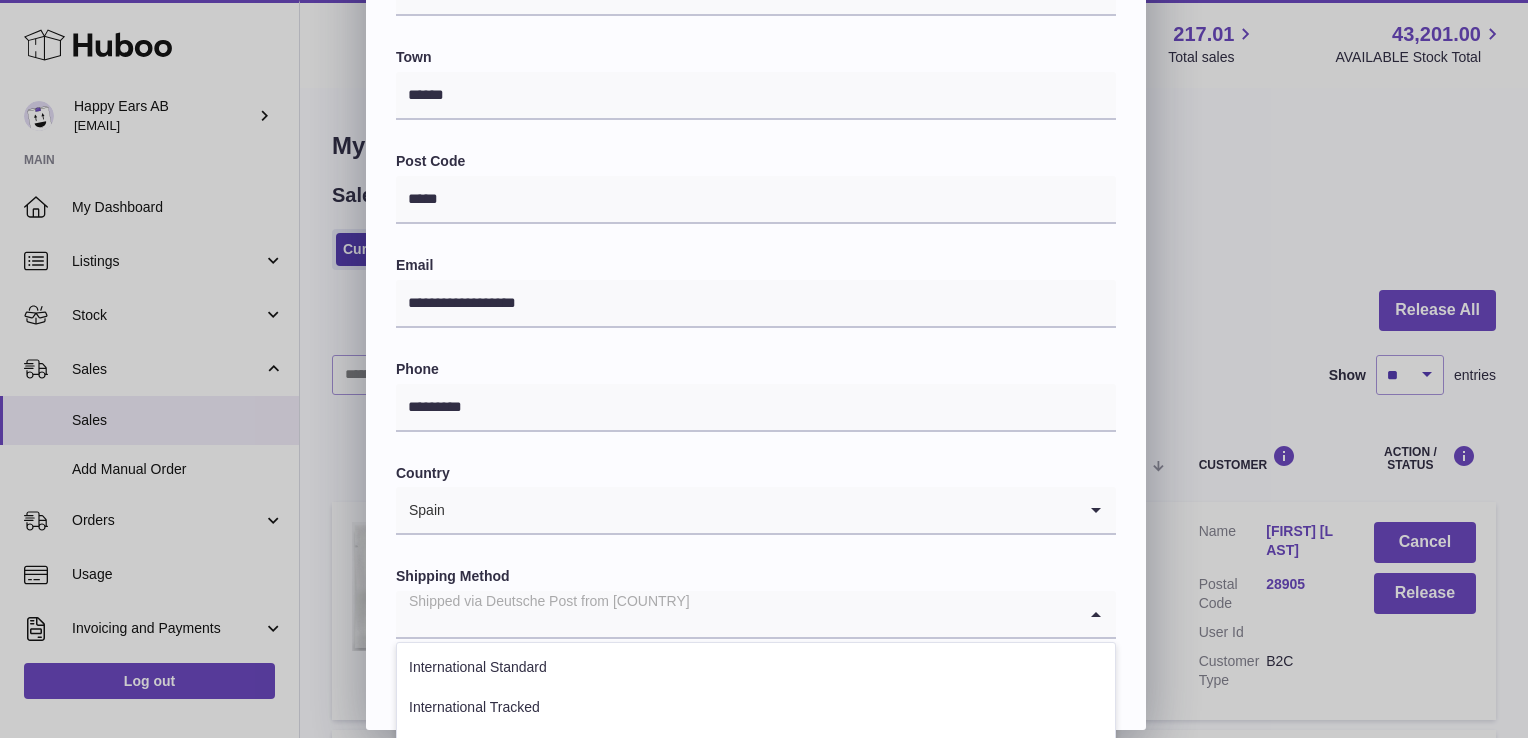 click on "Shipped via Deutsche Post from Germany" at bounding box center (736, 614) 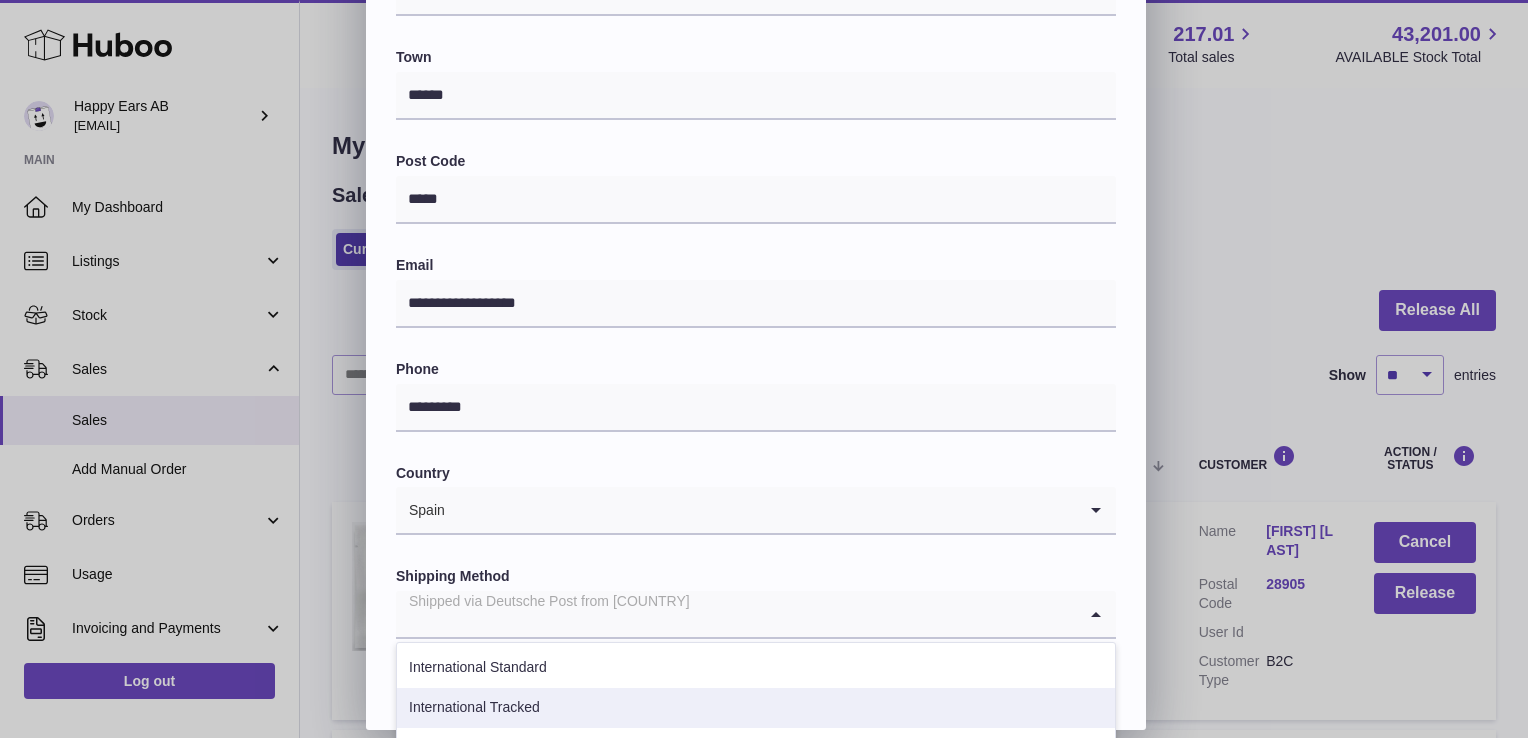 click on "International Tracked" at bounding box center [756, 708] 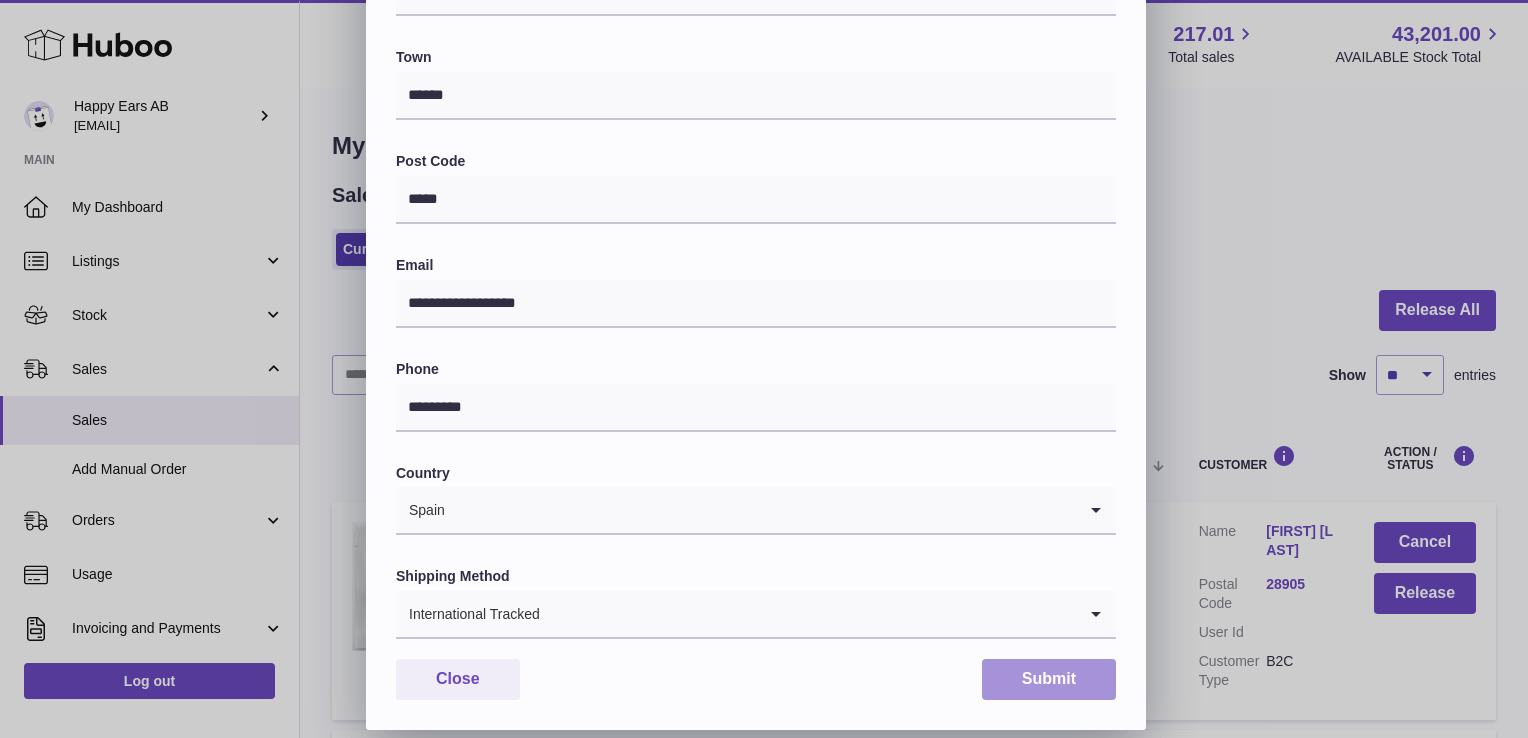 click on "Submit" at bounding box center (1049, 679) 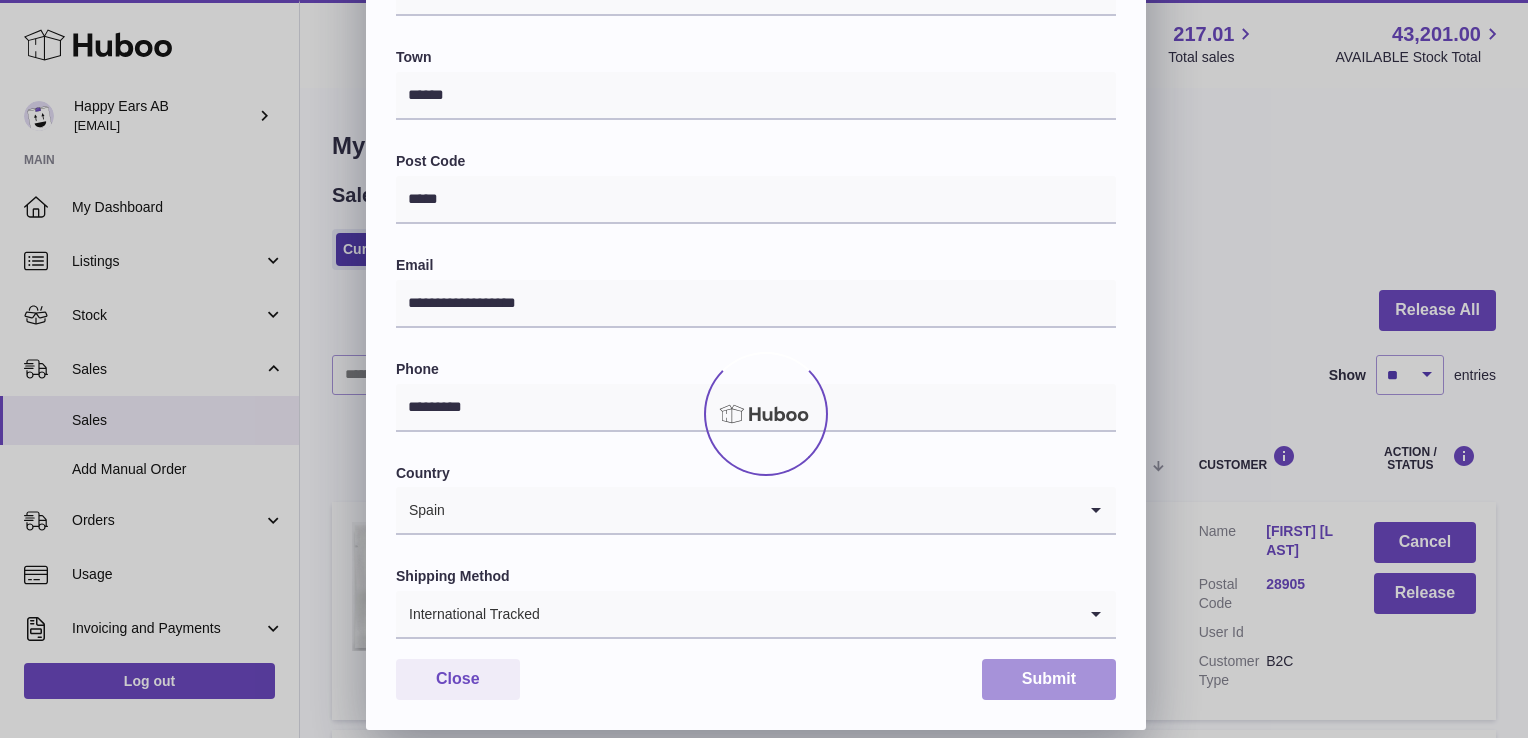 scroll, scrollTop: 0, scrollLeft: 0, axis: both 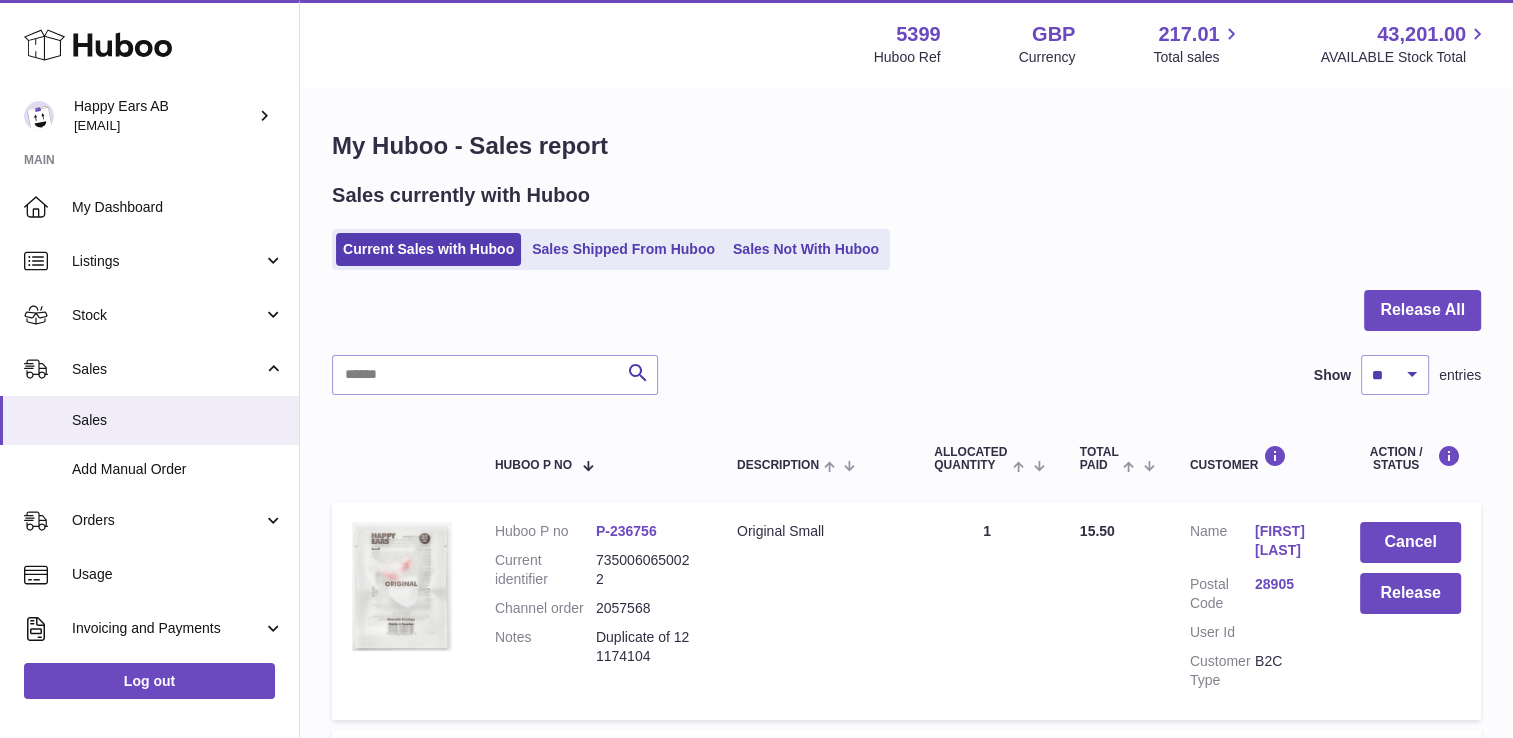 click on "Release All
Search
Show
** ** ** ***
entries
Huboo P no       Description       ALLOCATED Quantity       Total paid
Customer
Action / Status
Huboo P no
P-236756
Current identifier   7350060650022
Channel order
2057568
Notes
Duplicate of 121174104
Description   Original Small     Quantity Sold
1
Total Paid   15.50   Customer  Name   Adolfo Martinez San José   Postal Code   28905   User Id     Customer Type   B2C
Cancel
Release
Huboo P no
P-390512
Current identifier" at bounding box center [906, 1568] 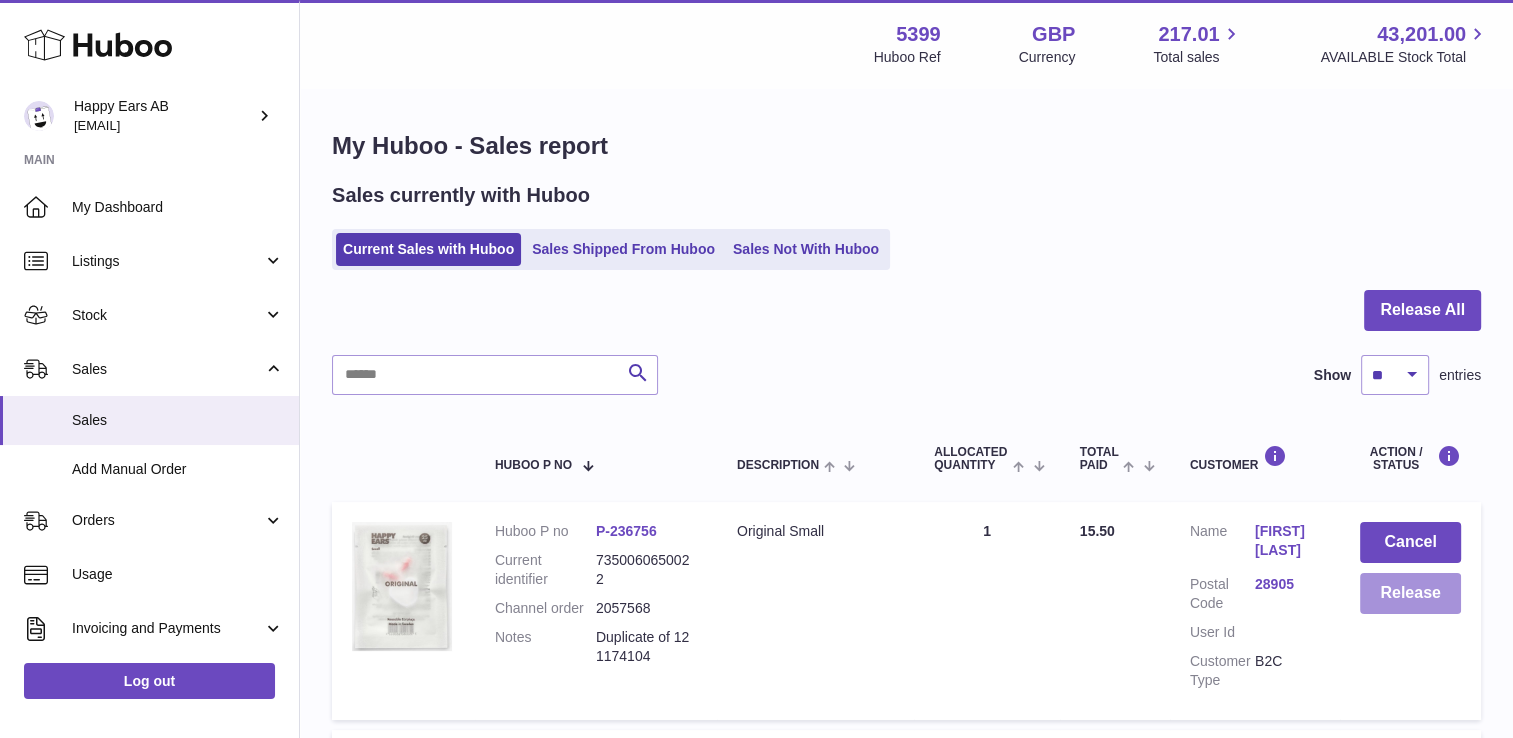 click on "Release" at bounding box center (1410, 593) 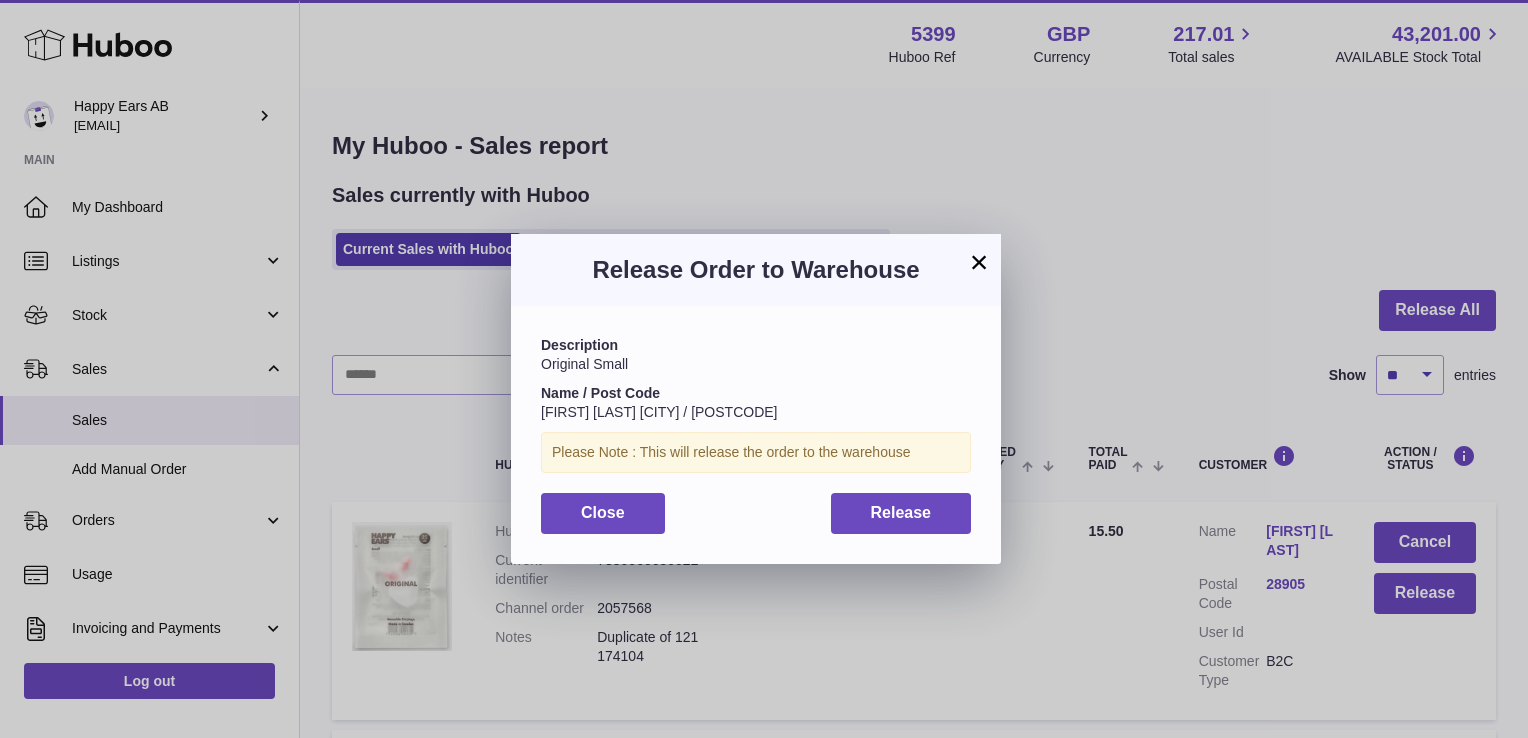 click on "×
Release Order to Warehouse
Description   Original Small   Name / Post Code   Adolfo Martinez San José / 28905
Please Note : This will release the order to the warehouse
Close   Release" at bounding box center [764, 399] 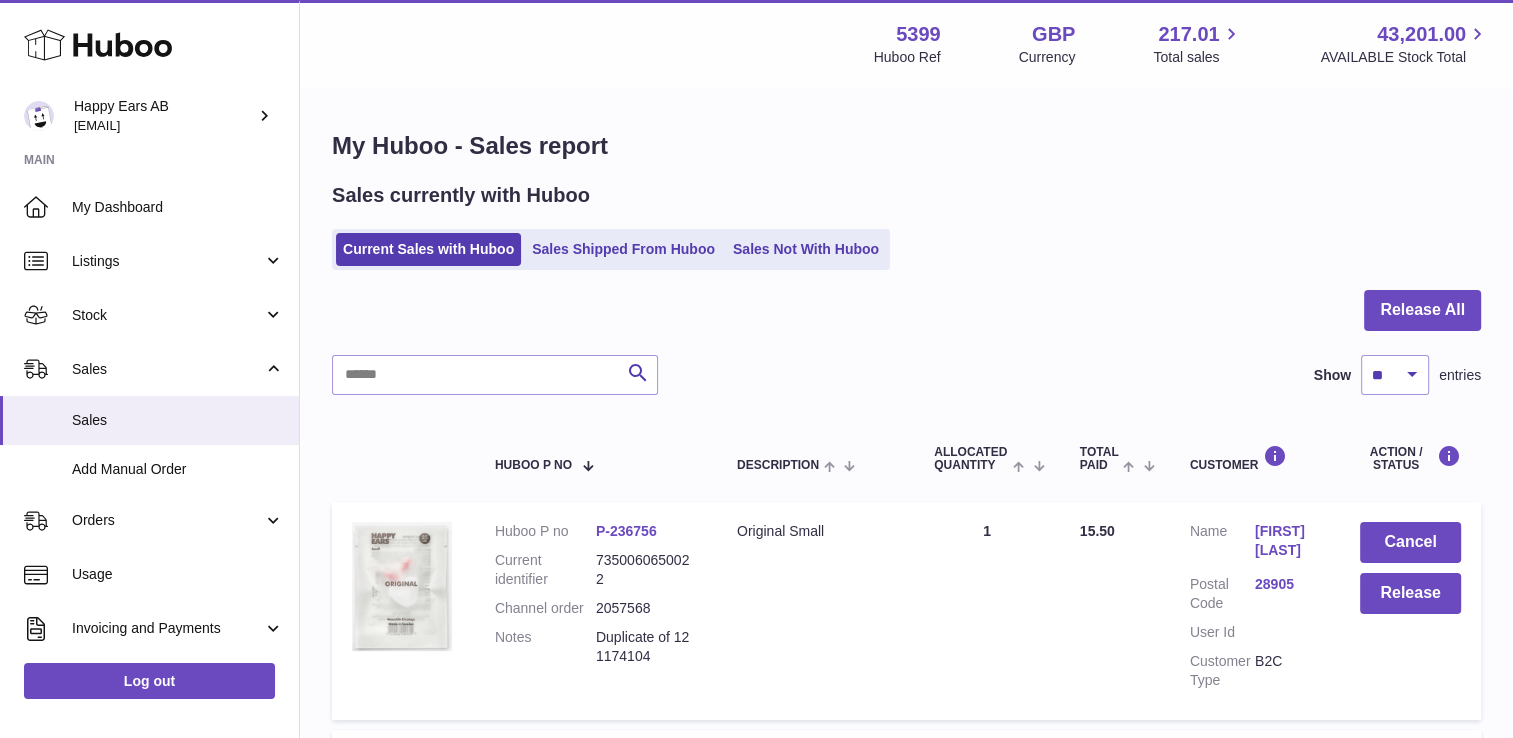 click on "Adolfo Martinez San José" at bounding box center (1287, 541) 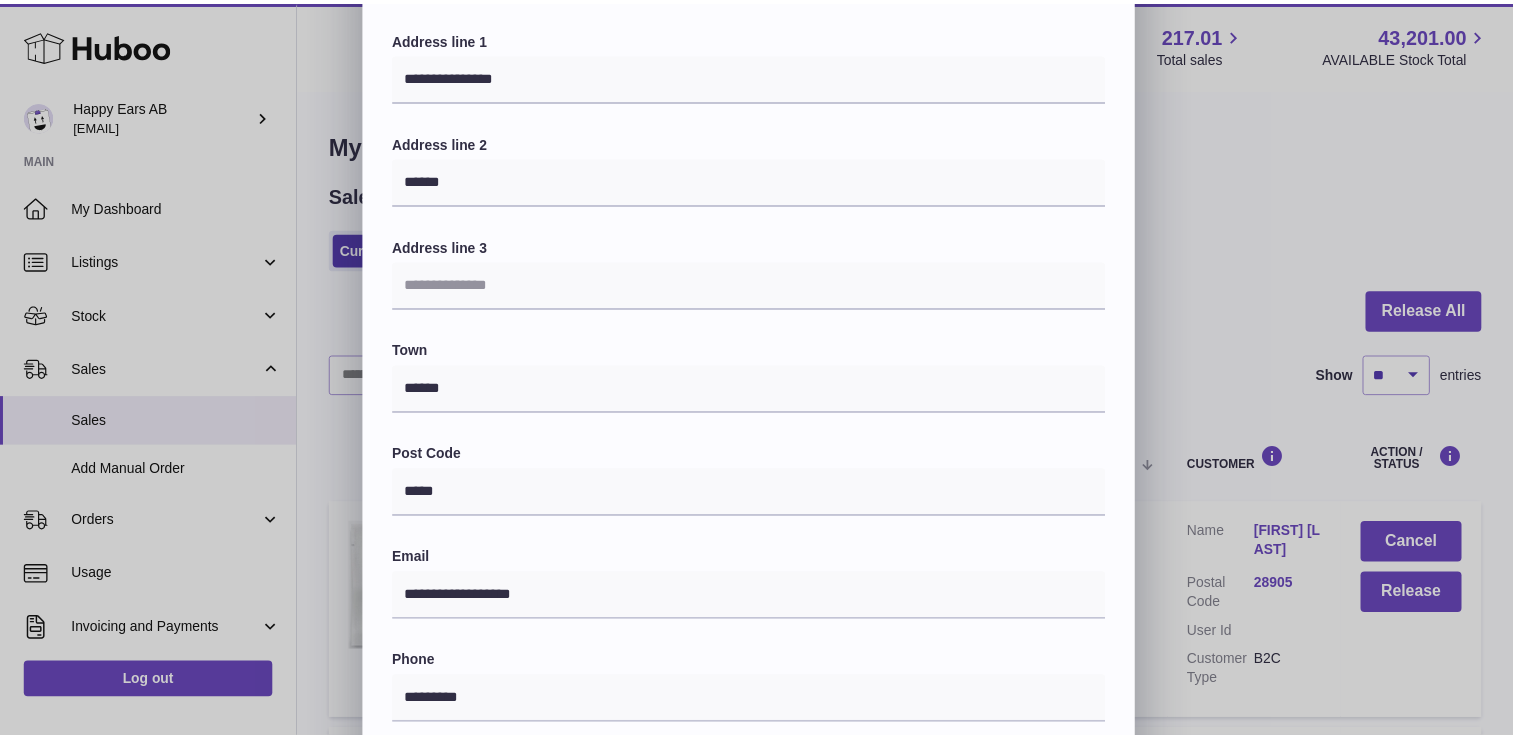 scroll, scrollTop: 0, scrollLeft: 0, axis: both 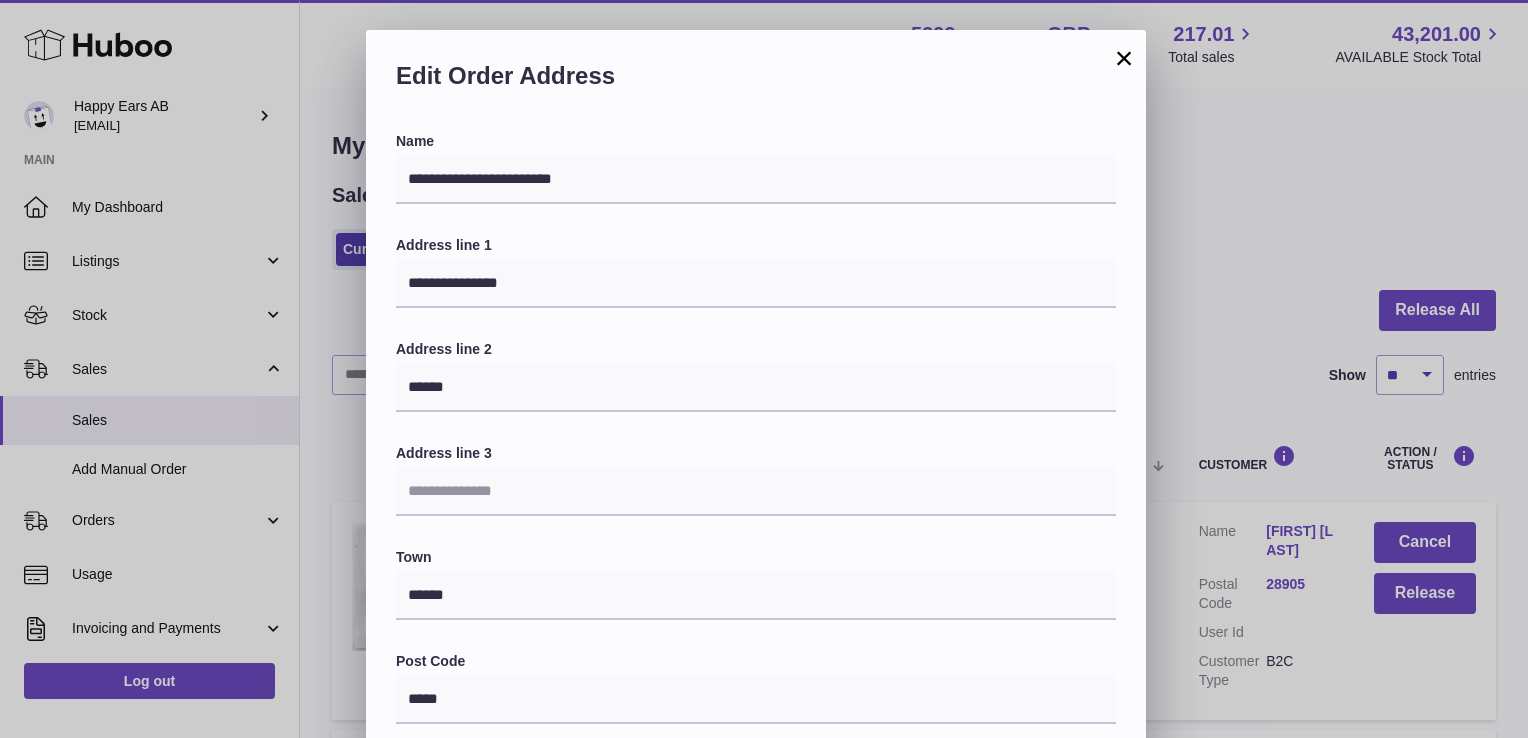 click on "×" at bounding box center (1124, 58) 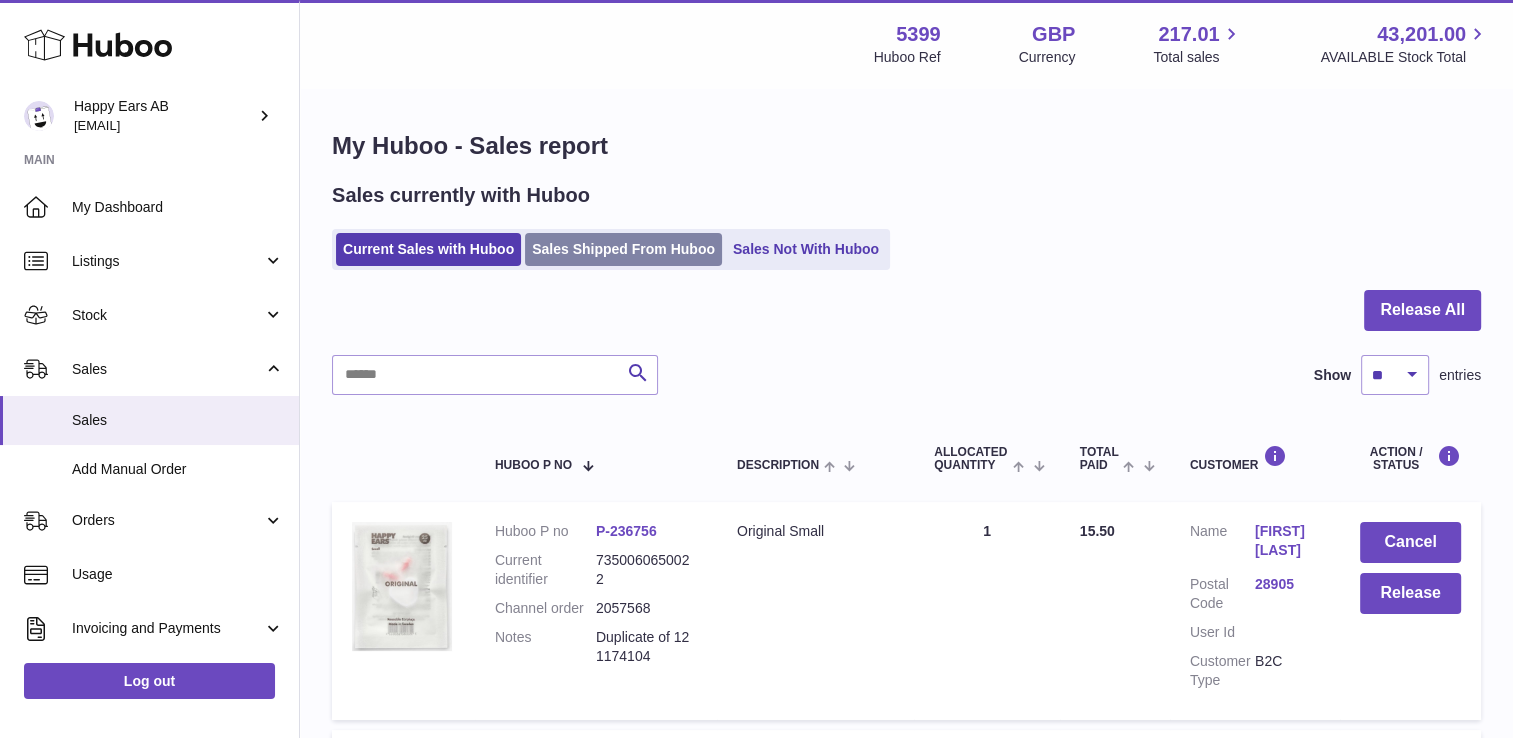 click on "Sales Shipped From Huboo" at bounding box center [623, 249] 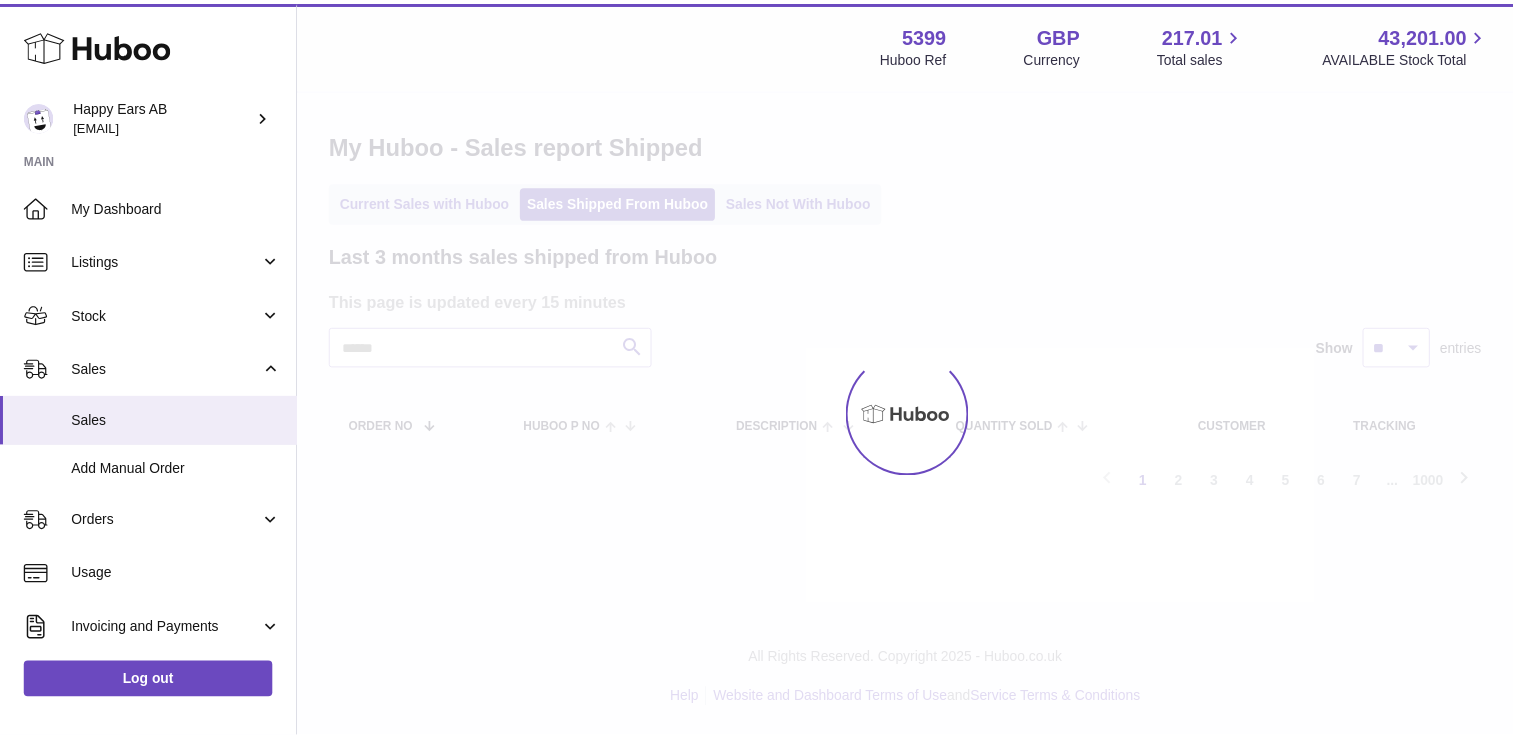 scroll, scrollTop: 0, scrollLeft: 0, axis: both 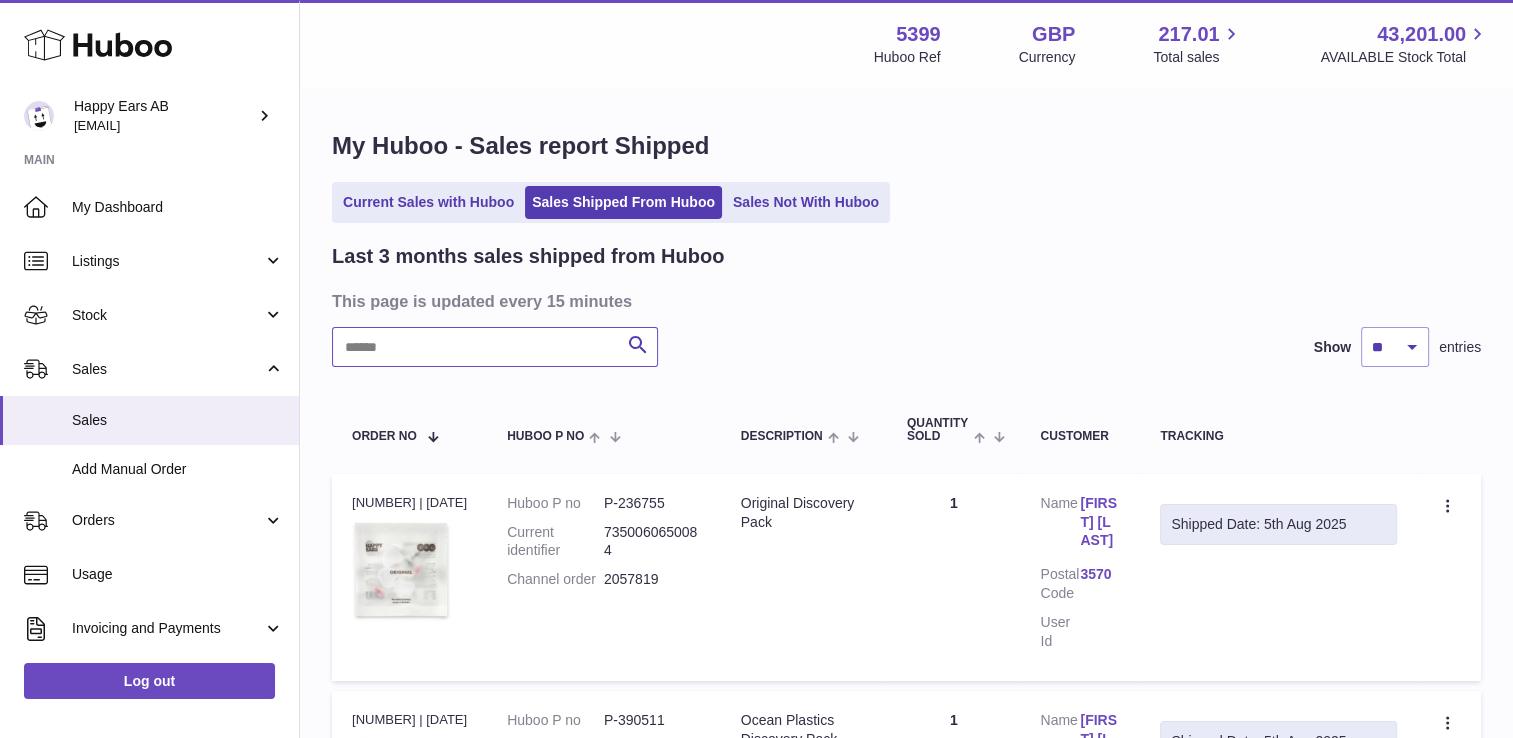click at bounding box center (495, 347) 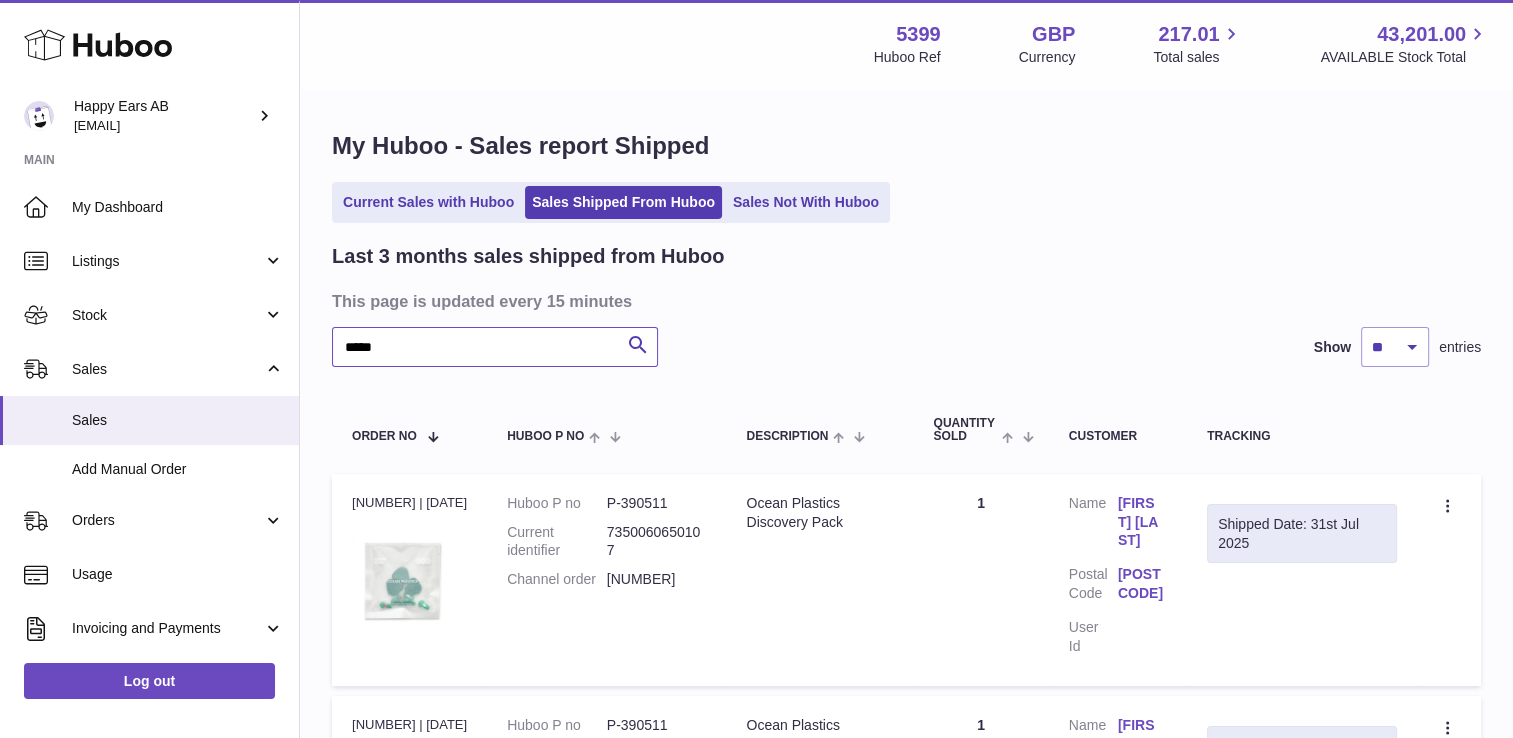 type on "*****" 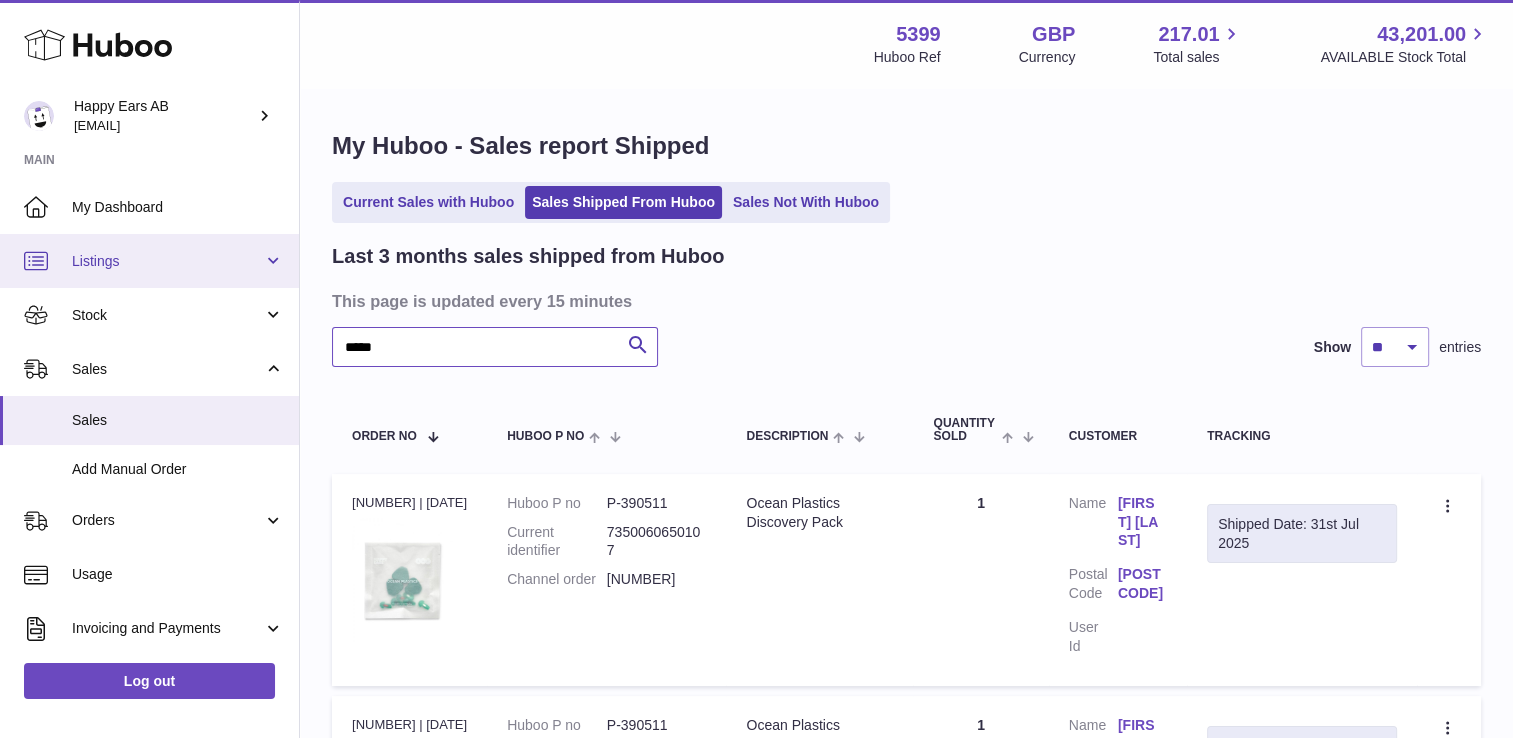 drag, startPoint x: 453, startPoint y: 338, endPoint x: 199, endPoint y: 279, distance: 260.76233 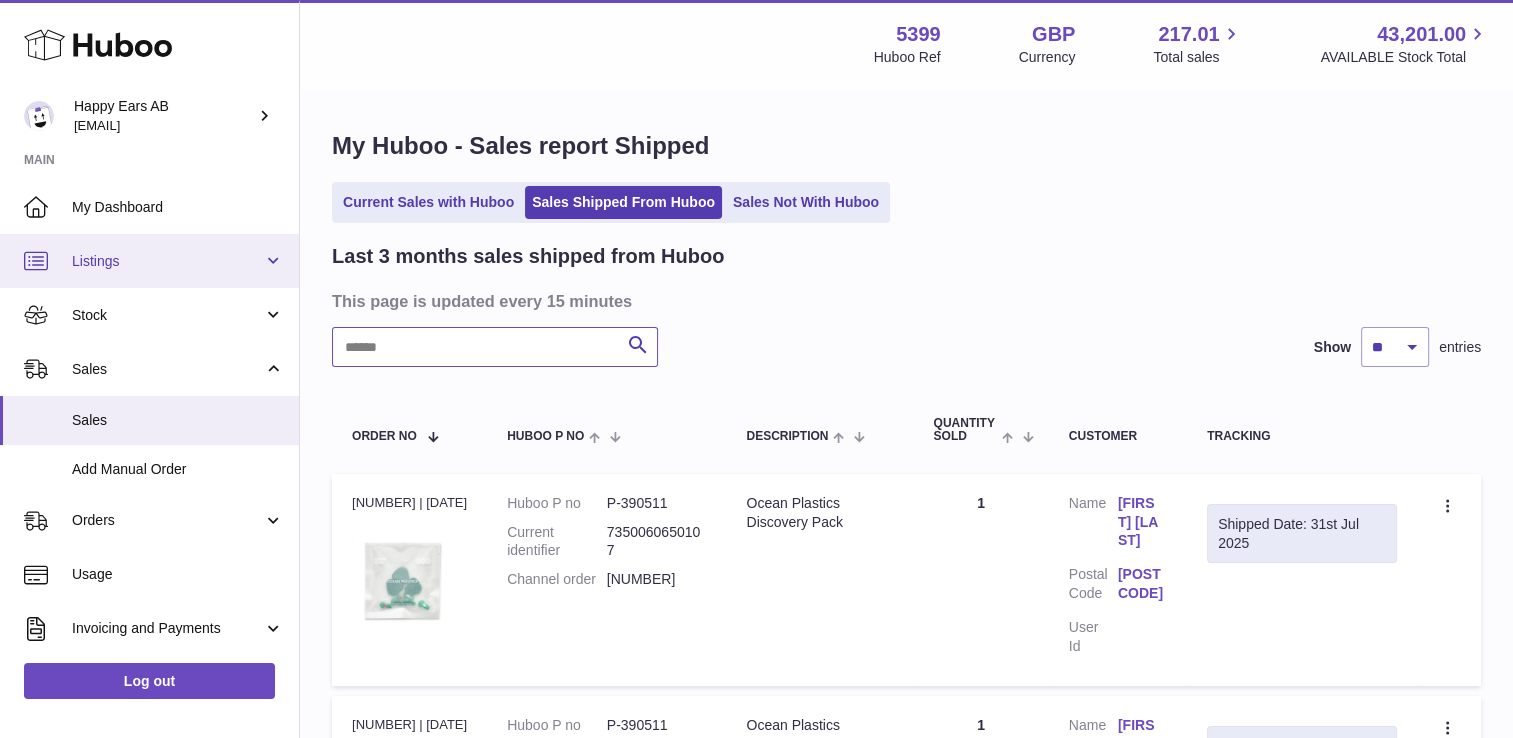 paste on "**********" 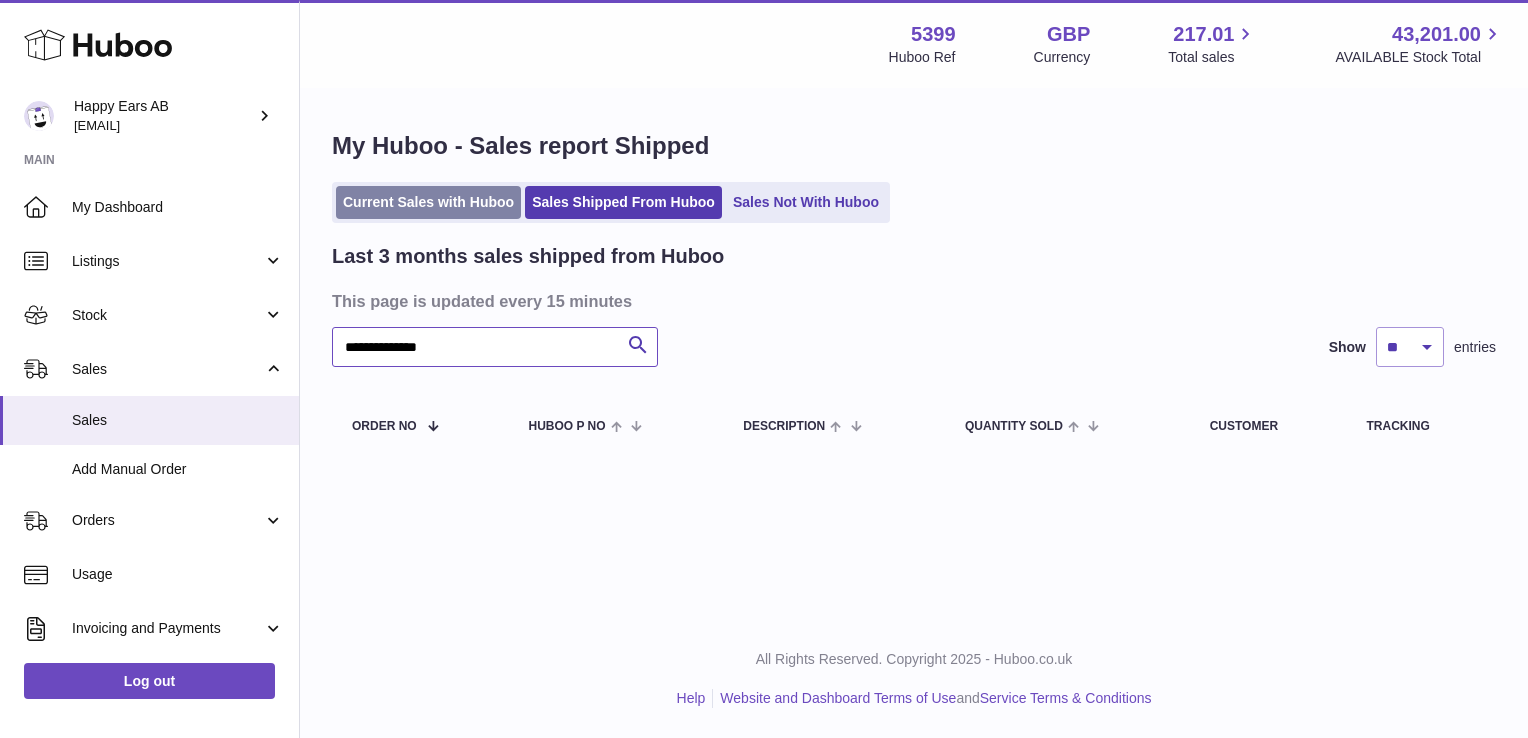type on "**********" 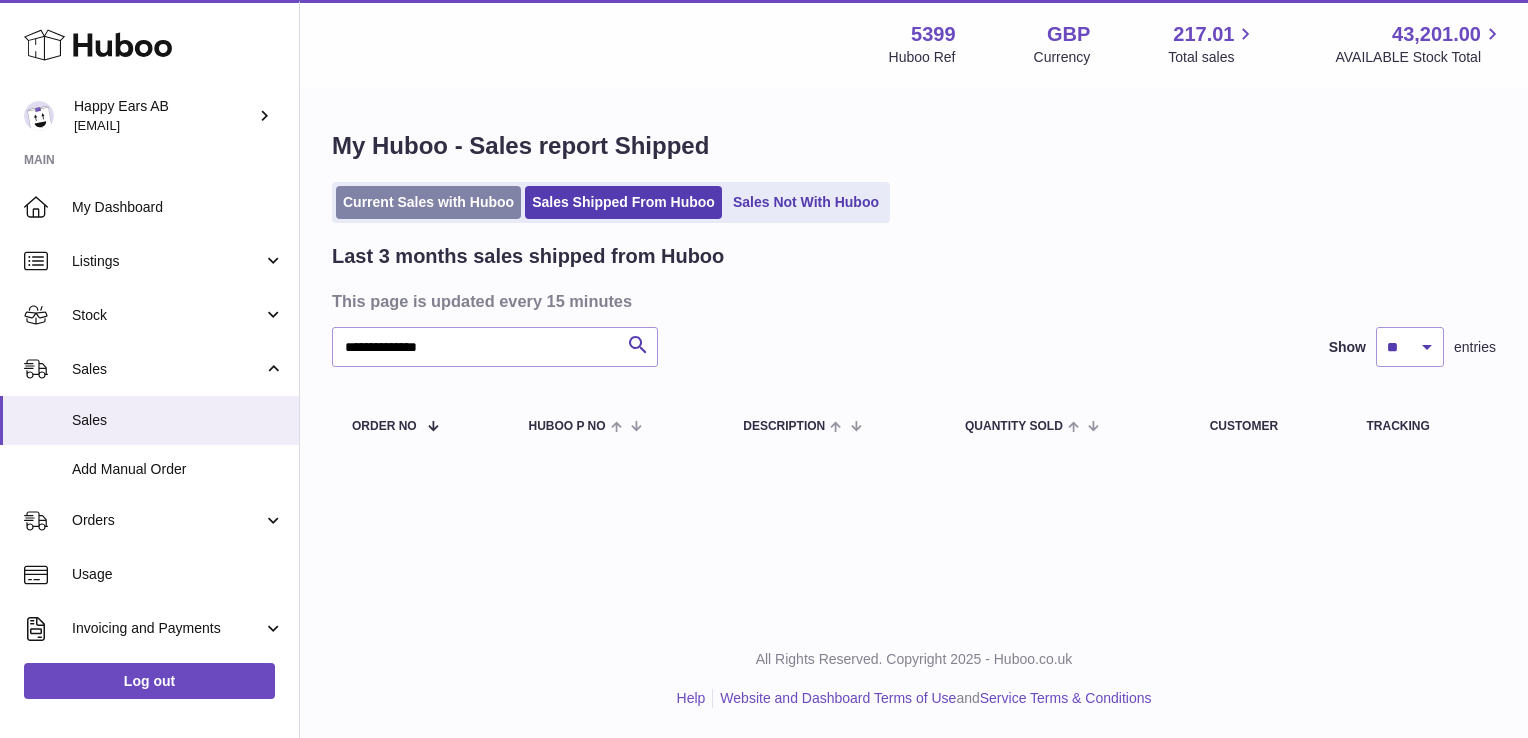 click on "Current Sales with Huboo" at bounding box center (428, 202) 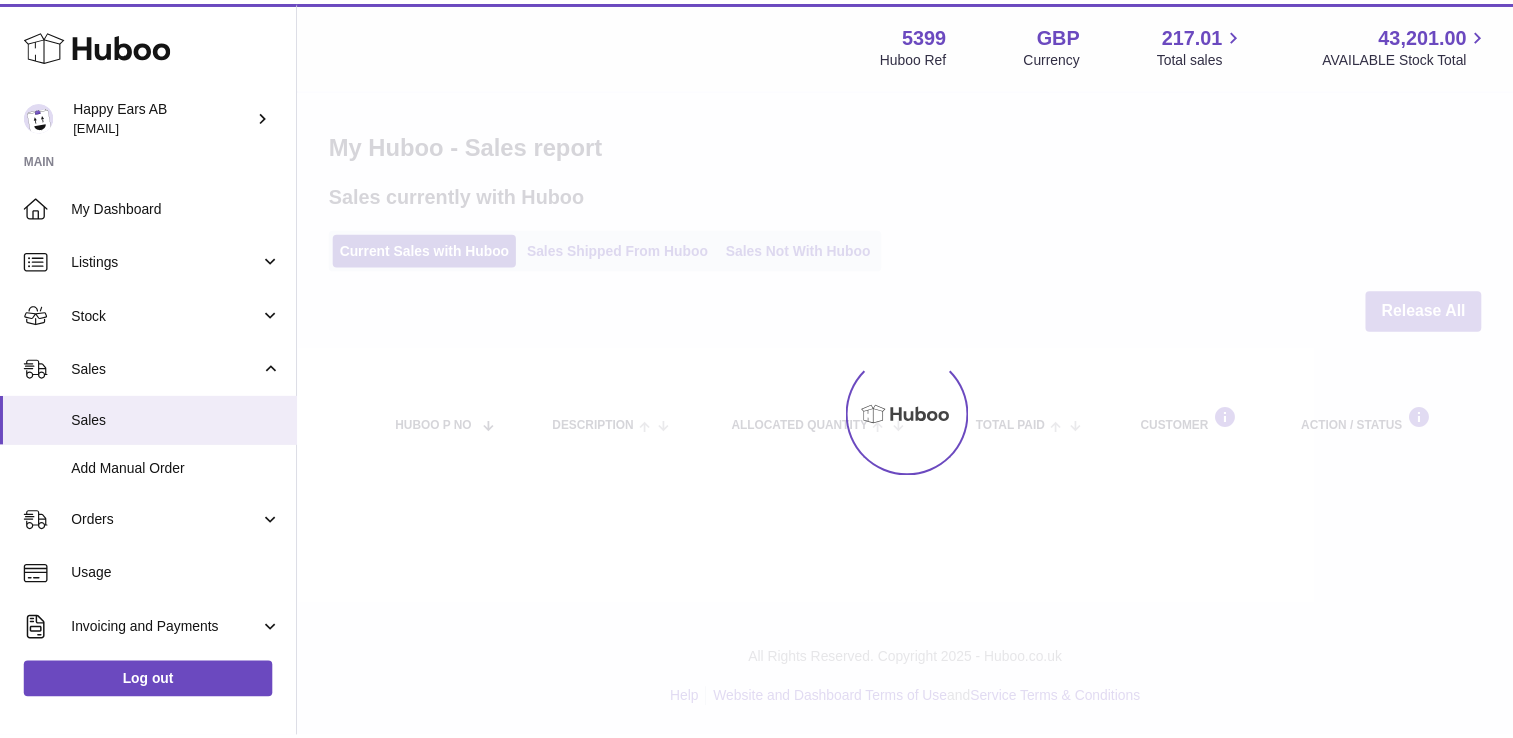 scroll, scrollTop: 0, scrollLeft: 0, axis: both 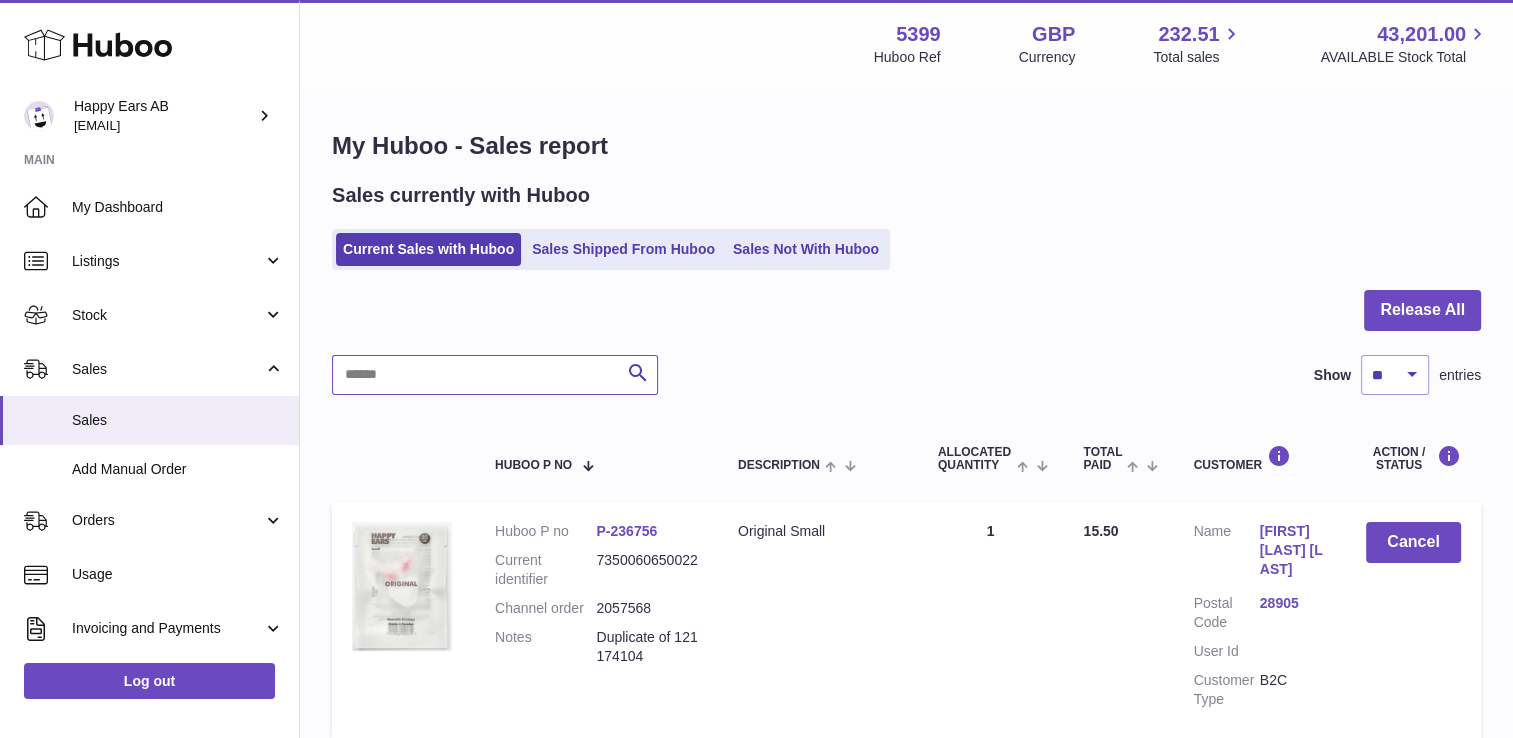 click at bounding box center (495, 375) 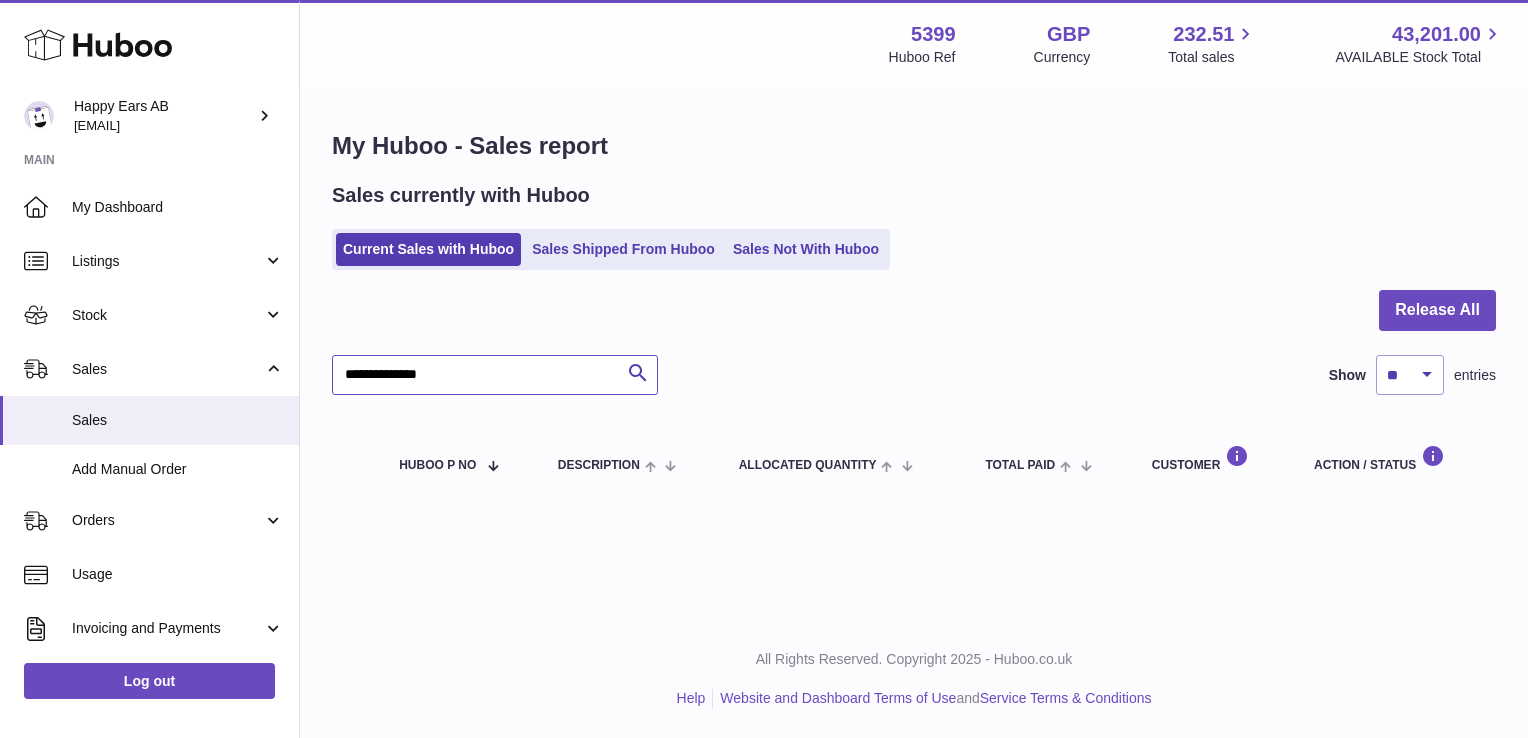 type on "**********" 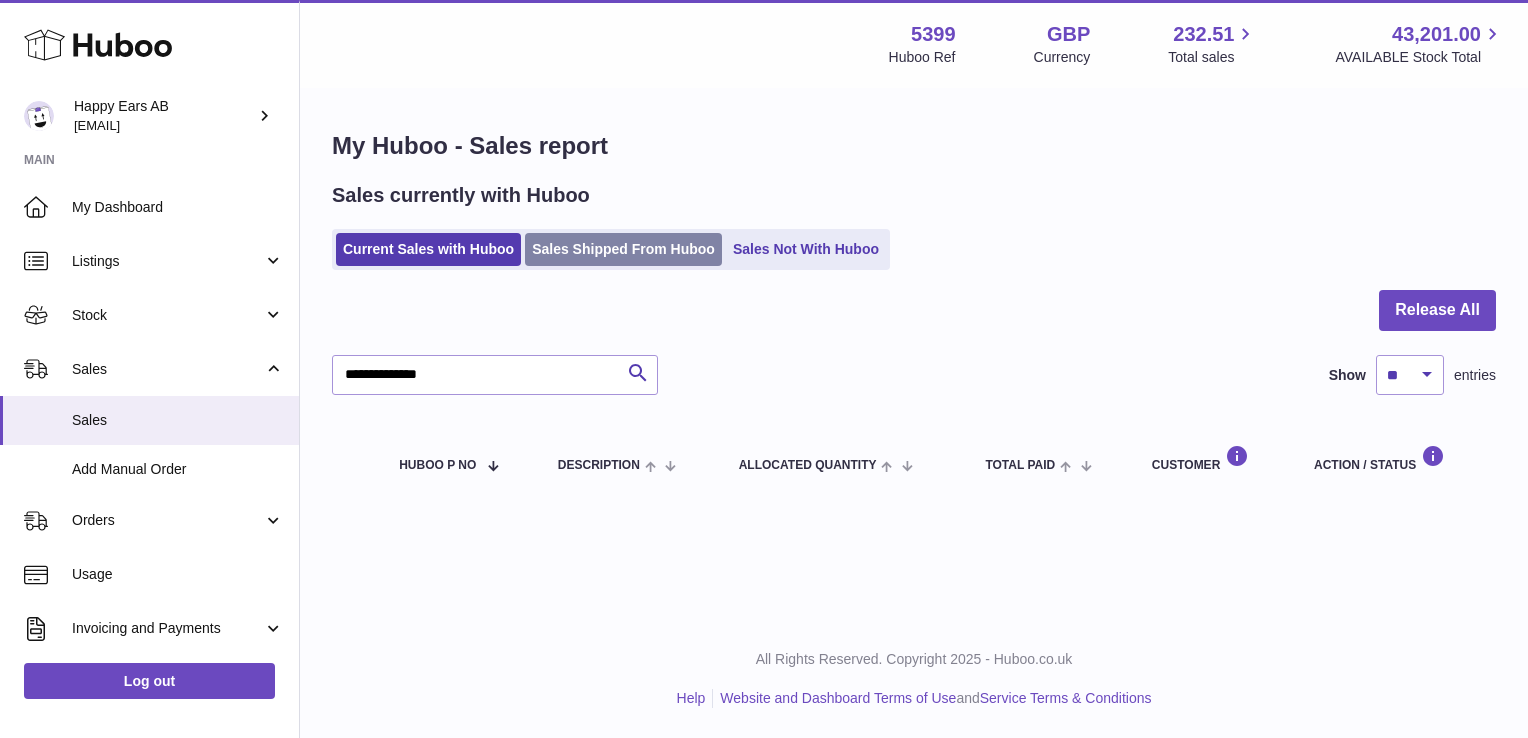 click on "Sales Shipped From Huboo" at bounding box center (623, 249) 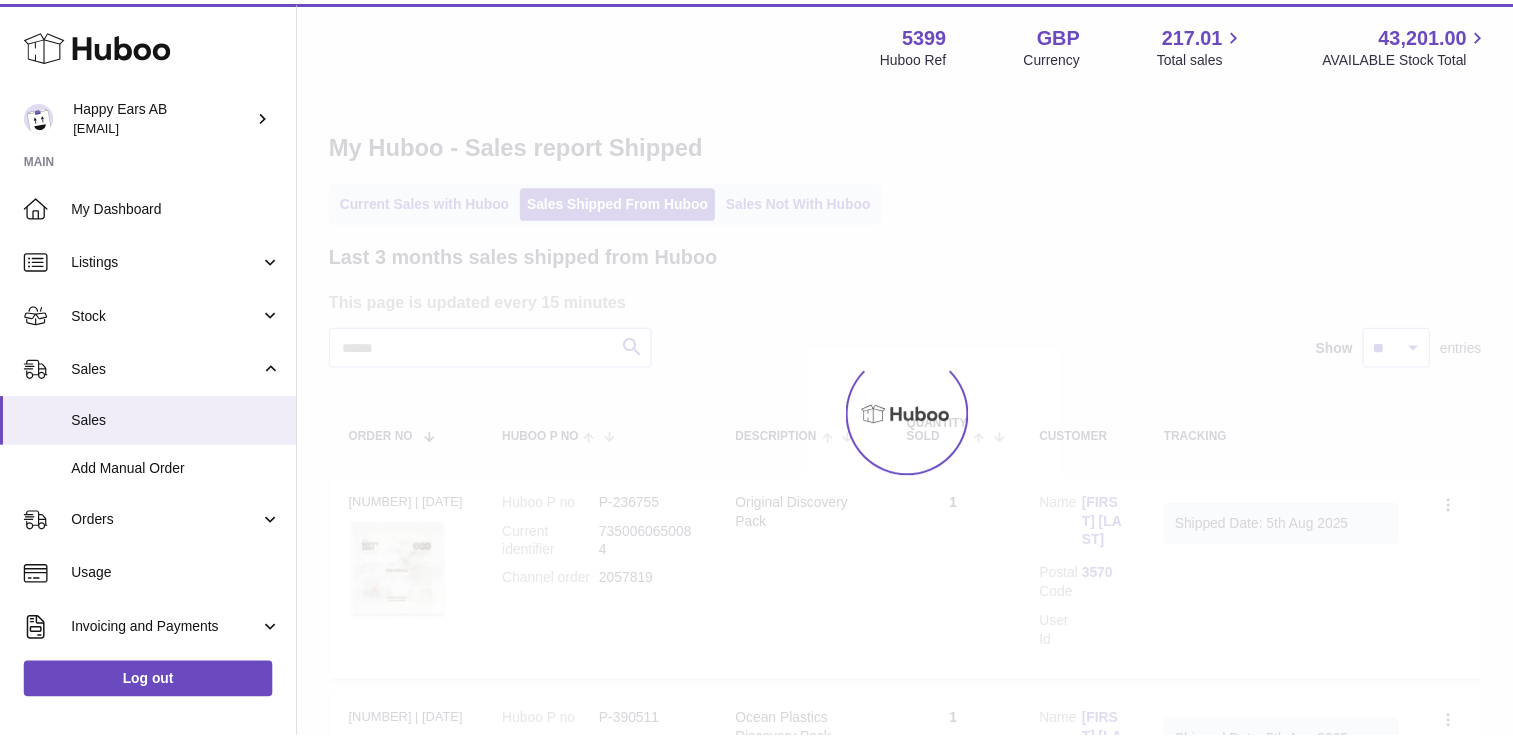 scroll, scrollTop: 0, scrollLeft: 0, axis: both 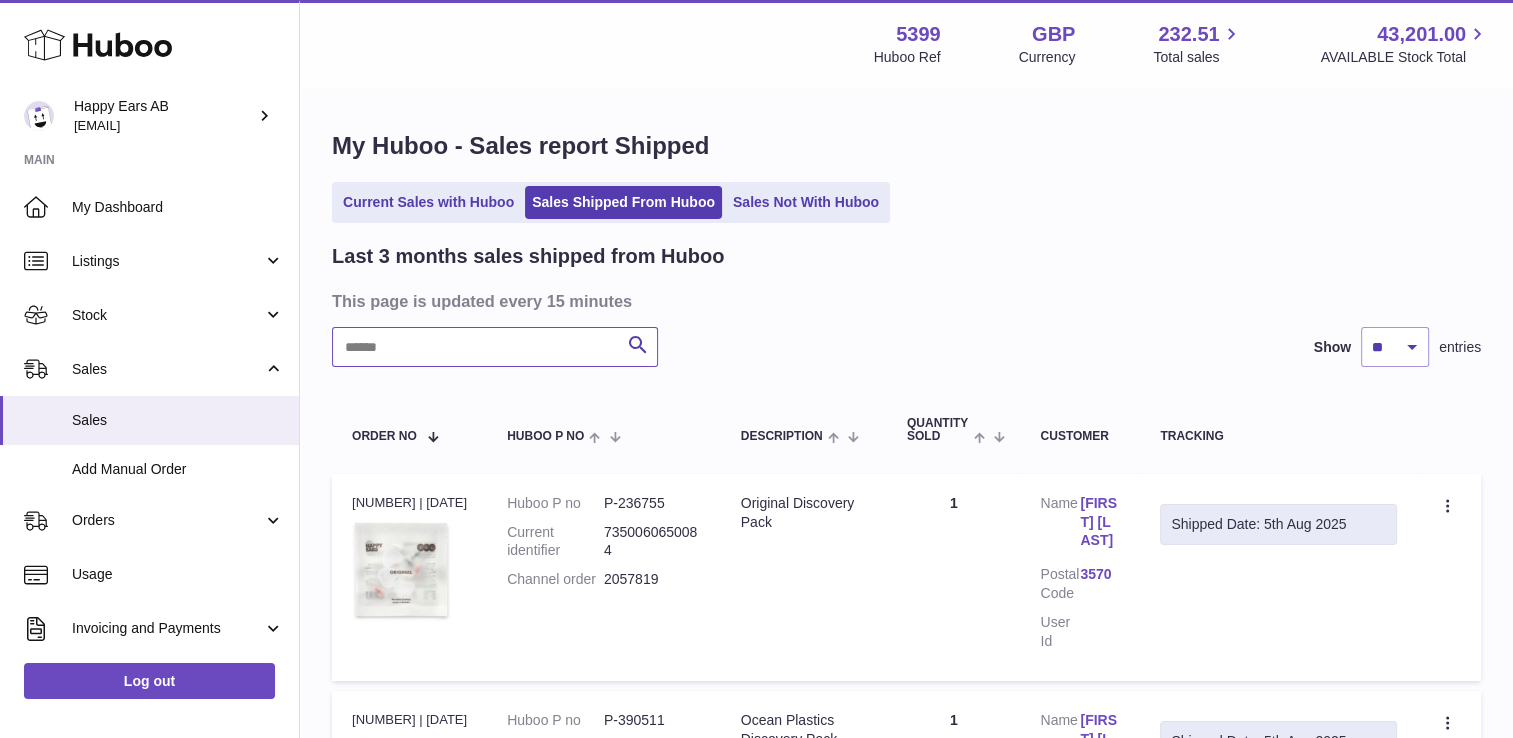 click at bounding box center (495, 347) 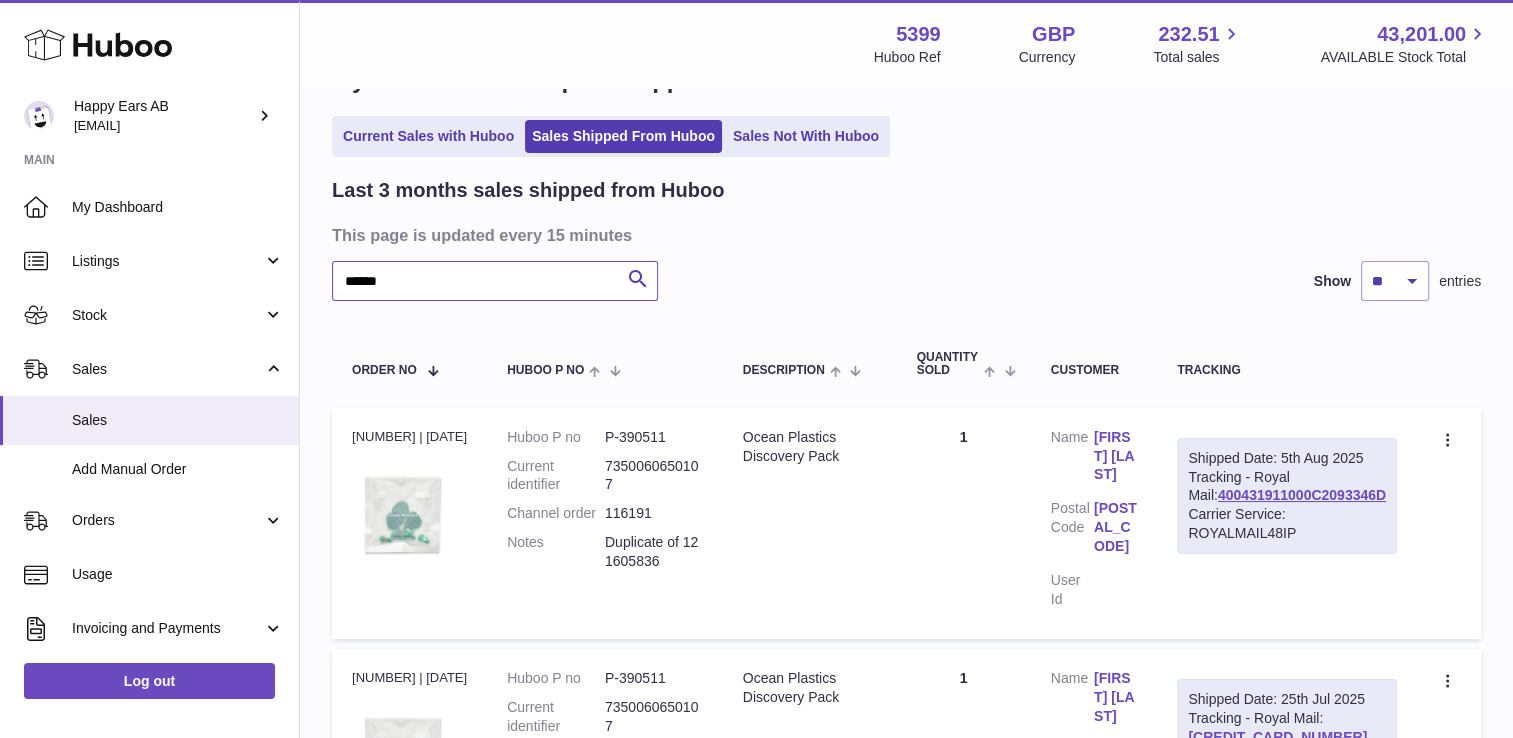 scroll, scrollTop: 100, scrollLeft: 0, axis: vertical 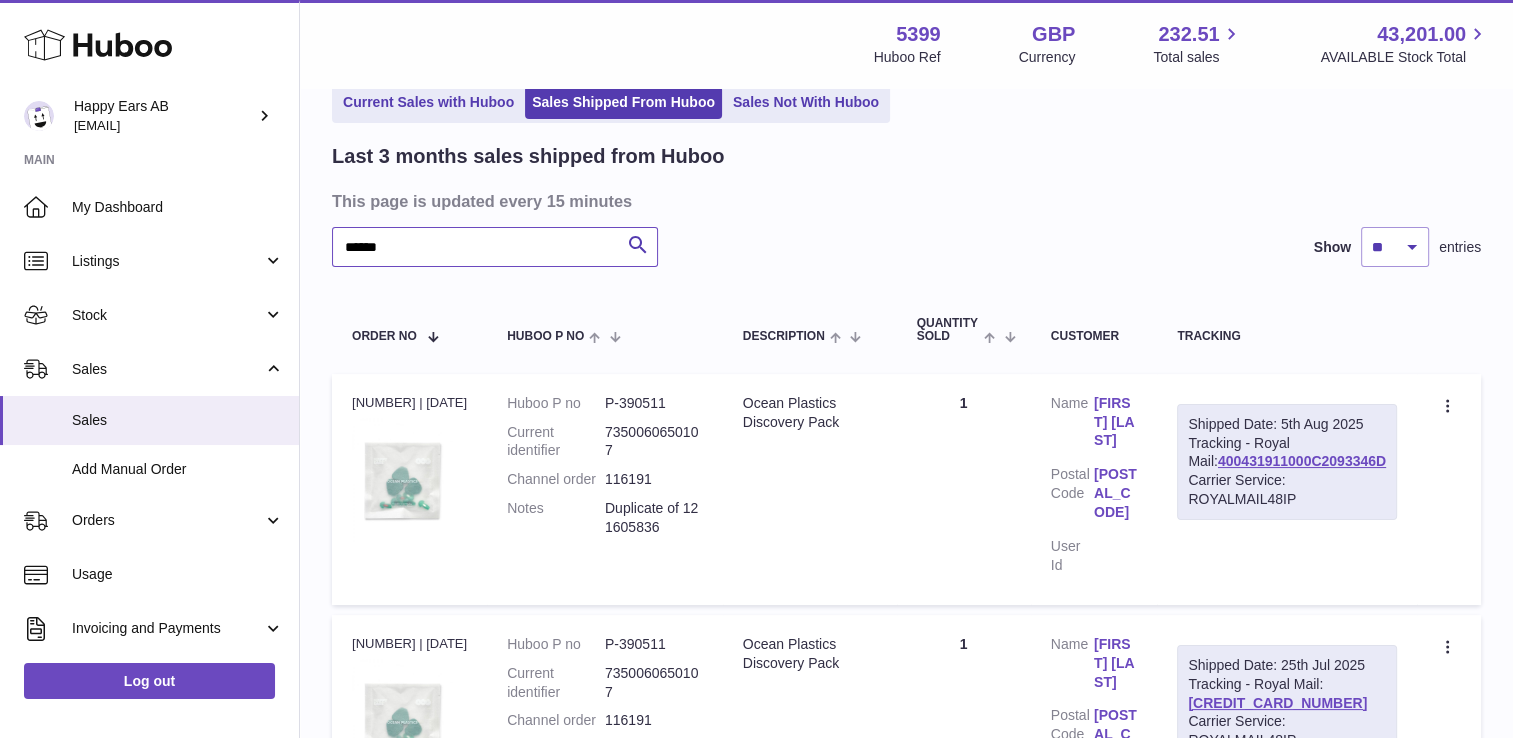 type on "******" 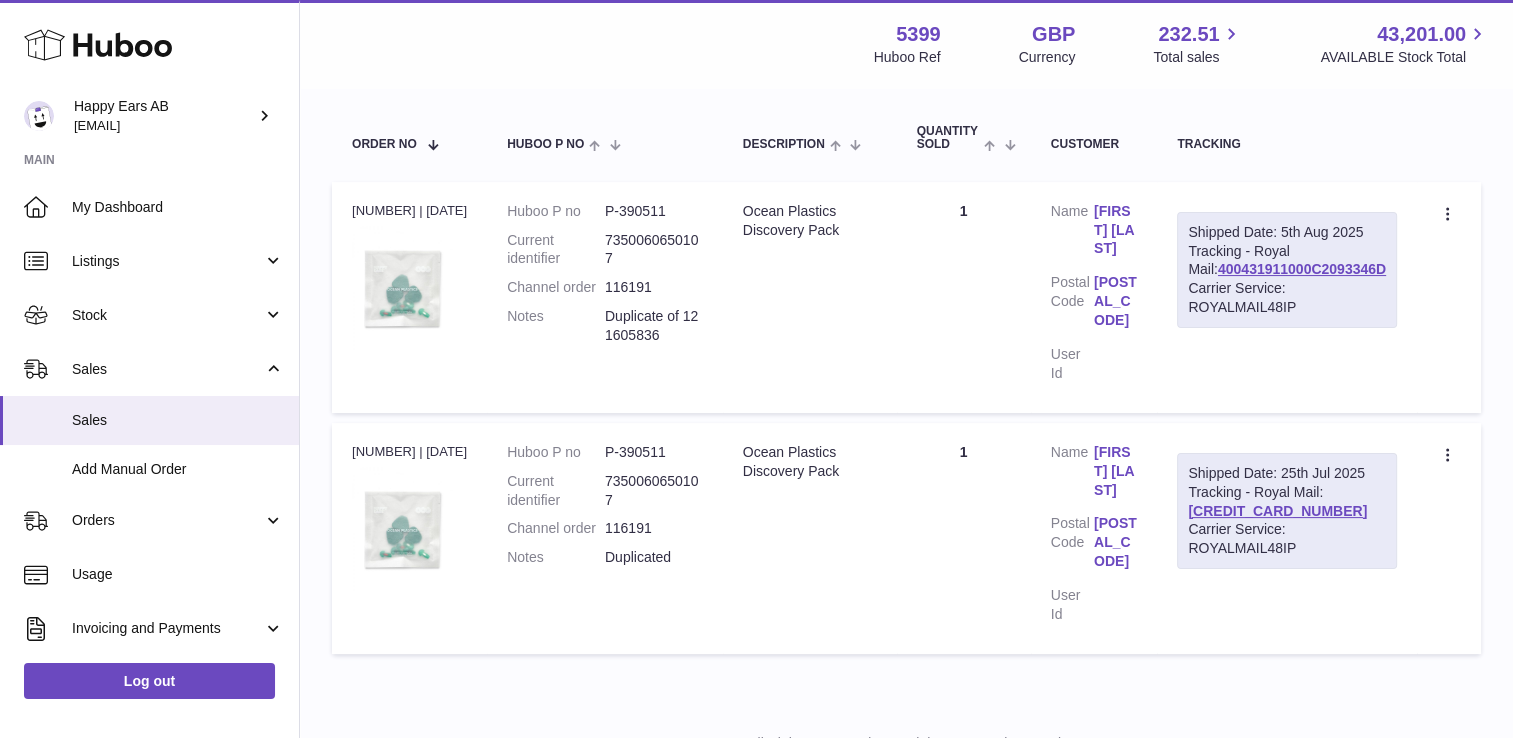 scroll, scrollTop: 300, scrollLeft: 0, axis: vertical 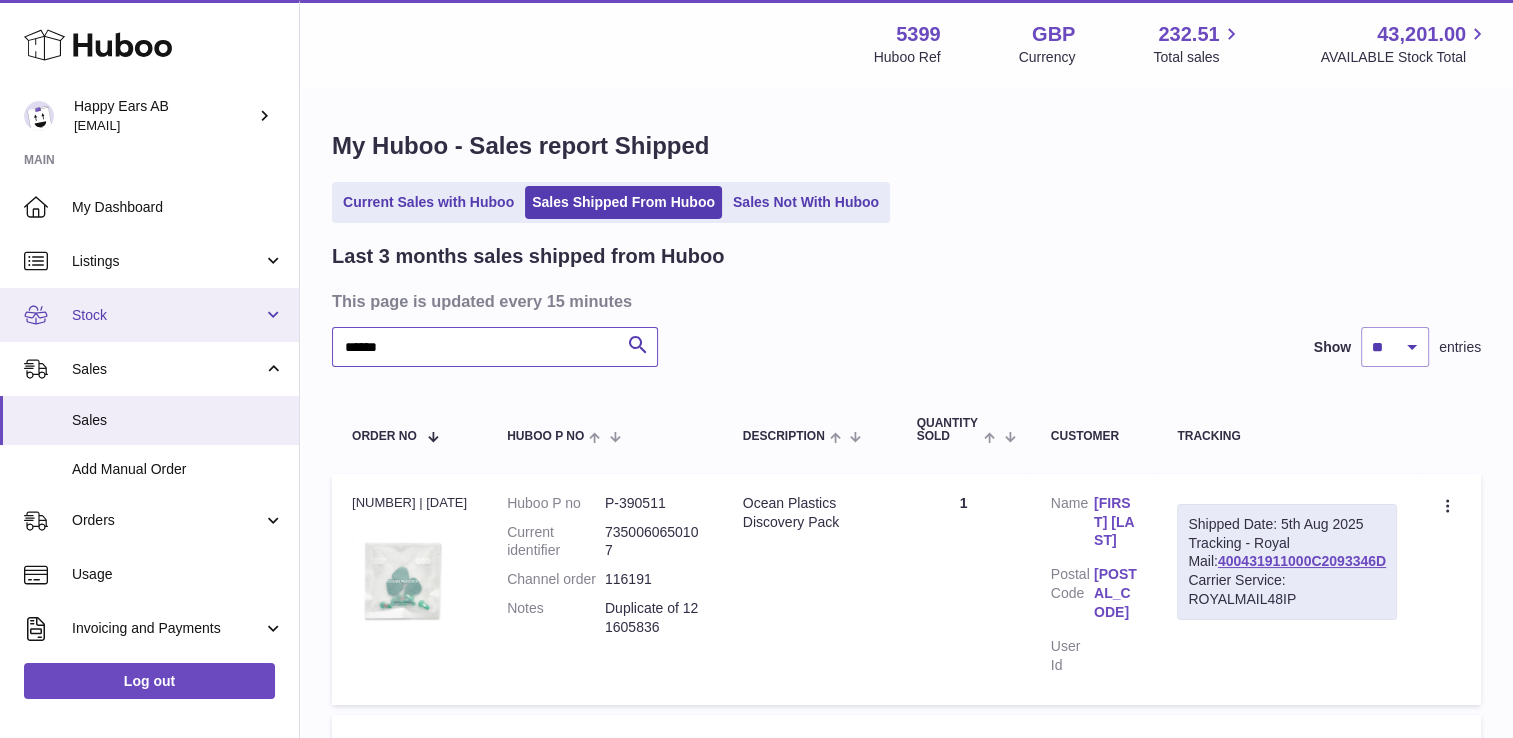 drag, startPoint x: 443, startPoint y: 354, endPoint x: 252, endPoint y: 330, distance: 192.50195 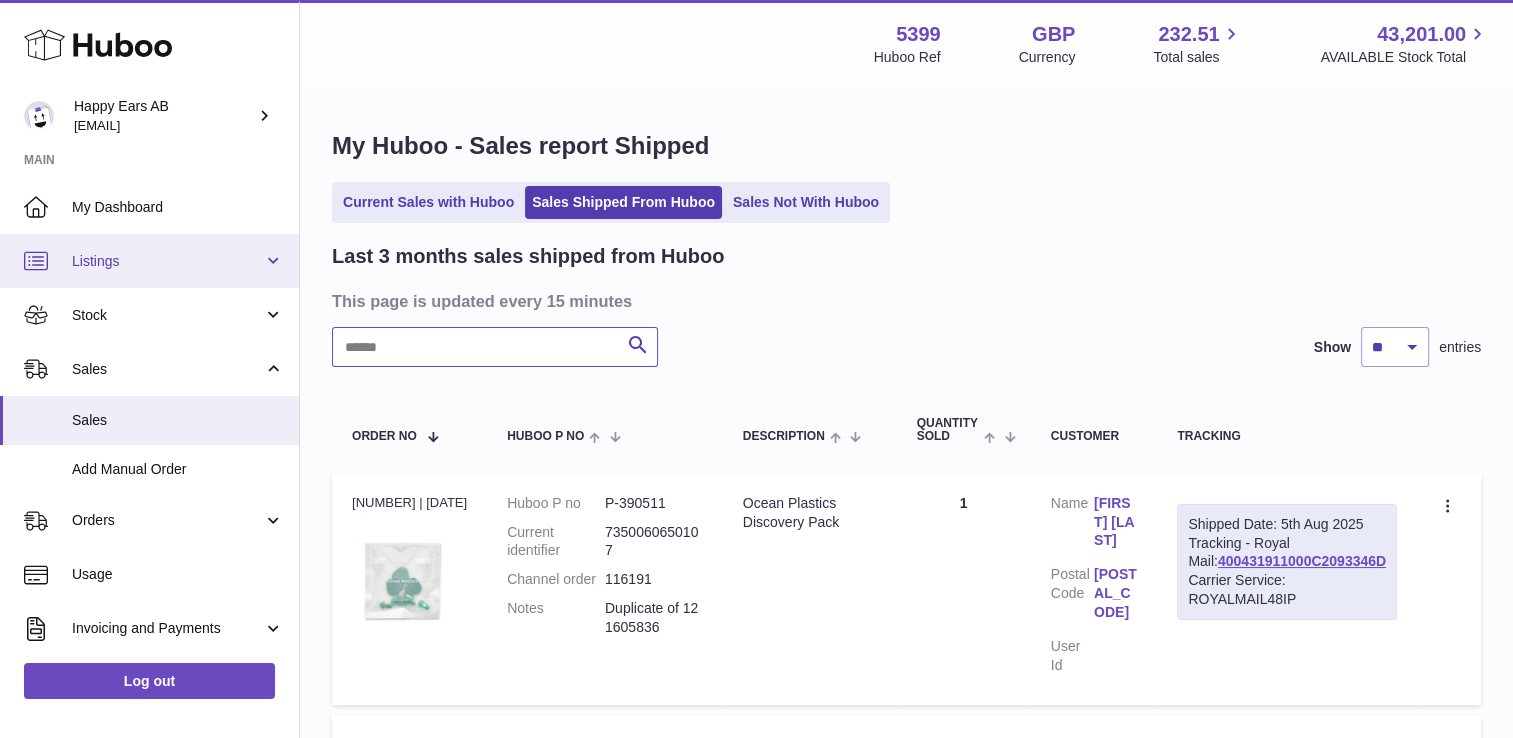 paste on "*******" 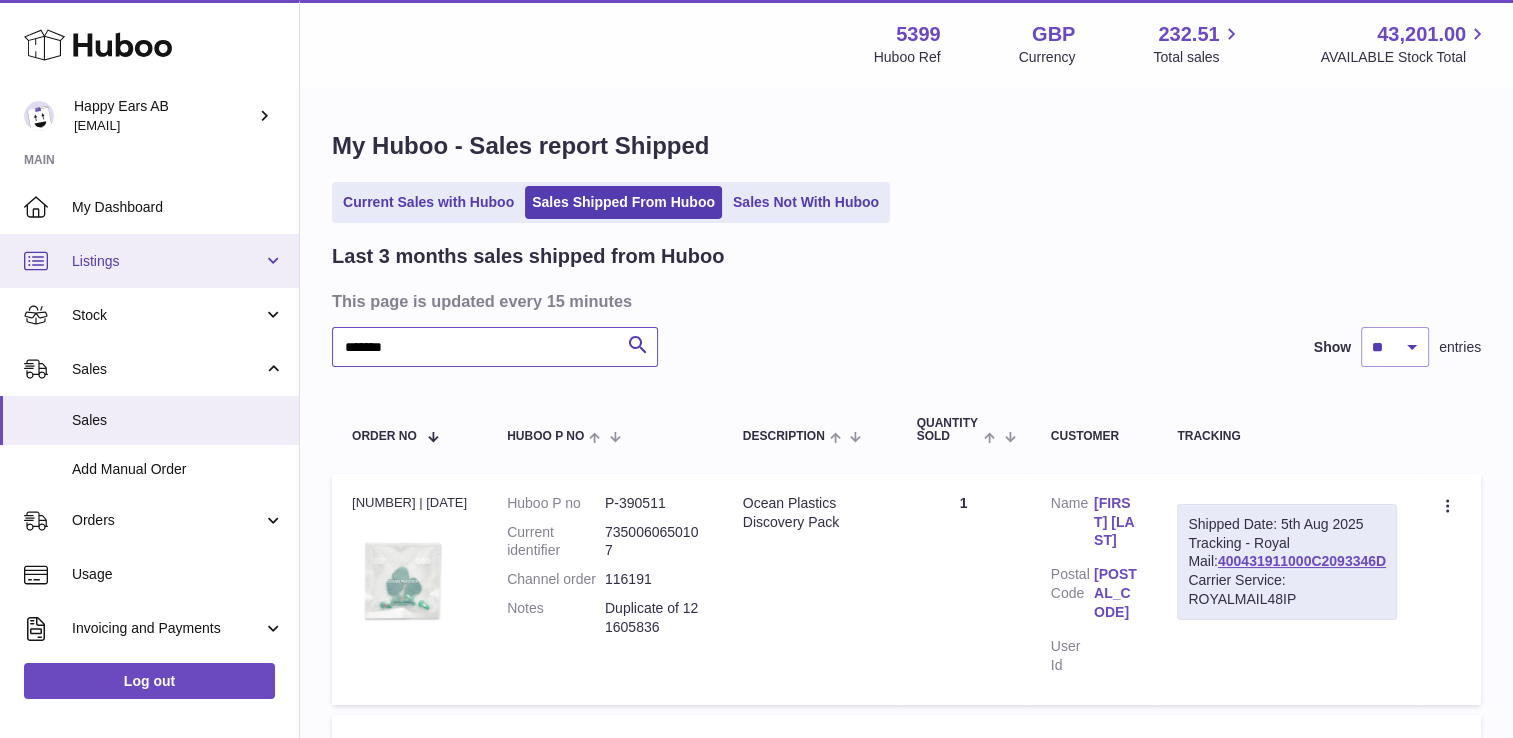 type on "*******" 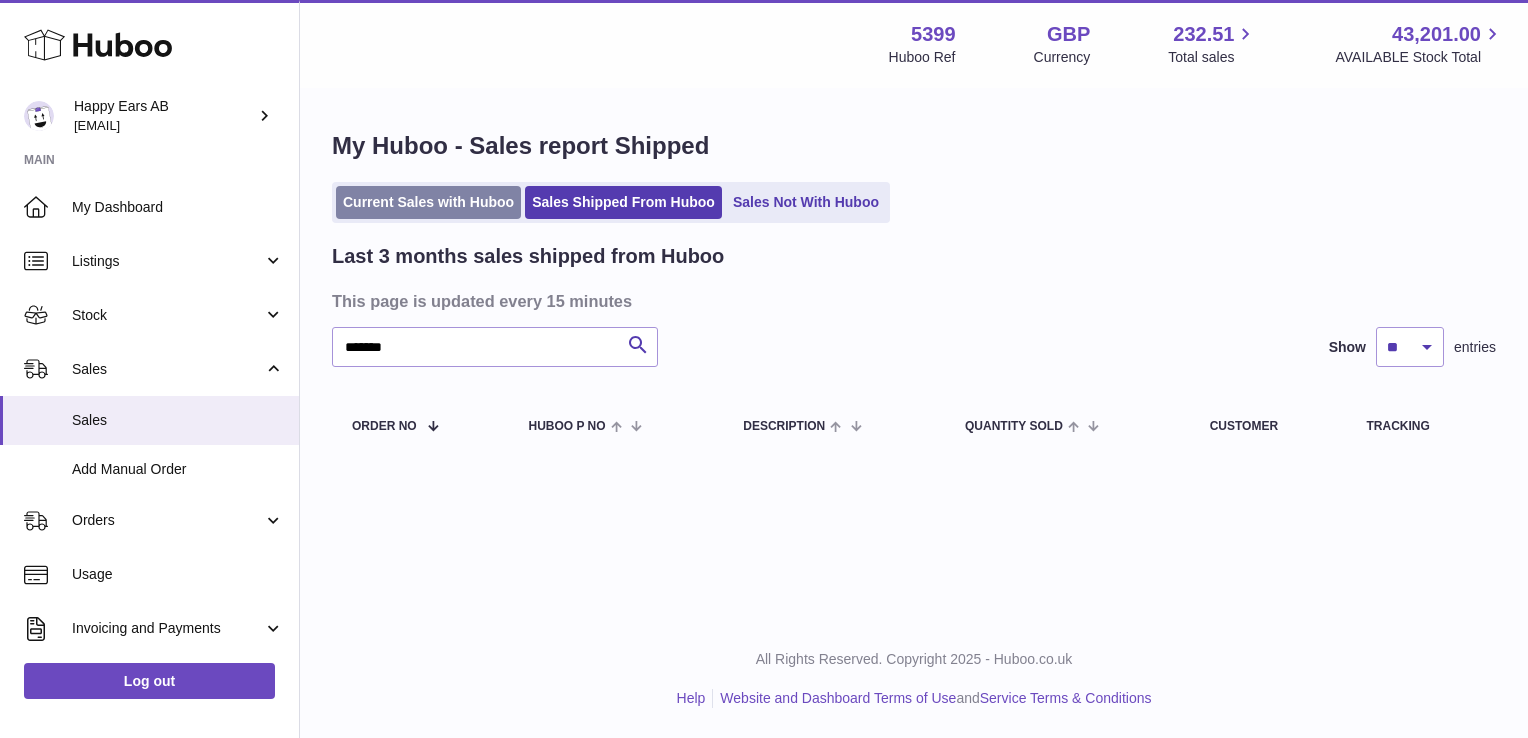 click on "Current Sales with Huboo" at bounding box center [428, 202] 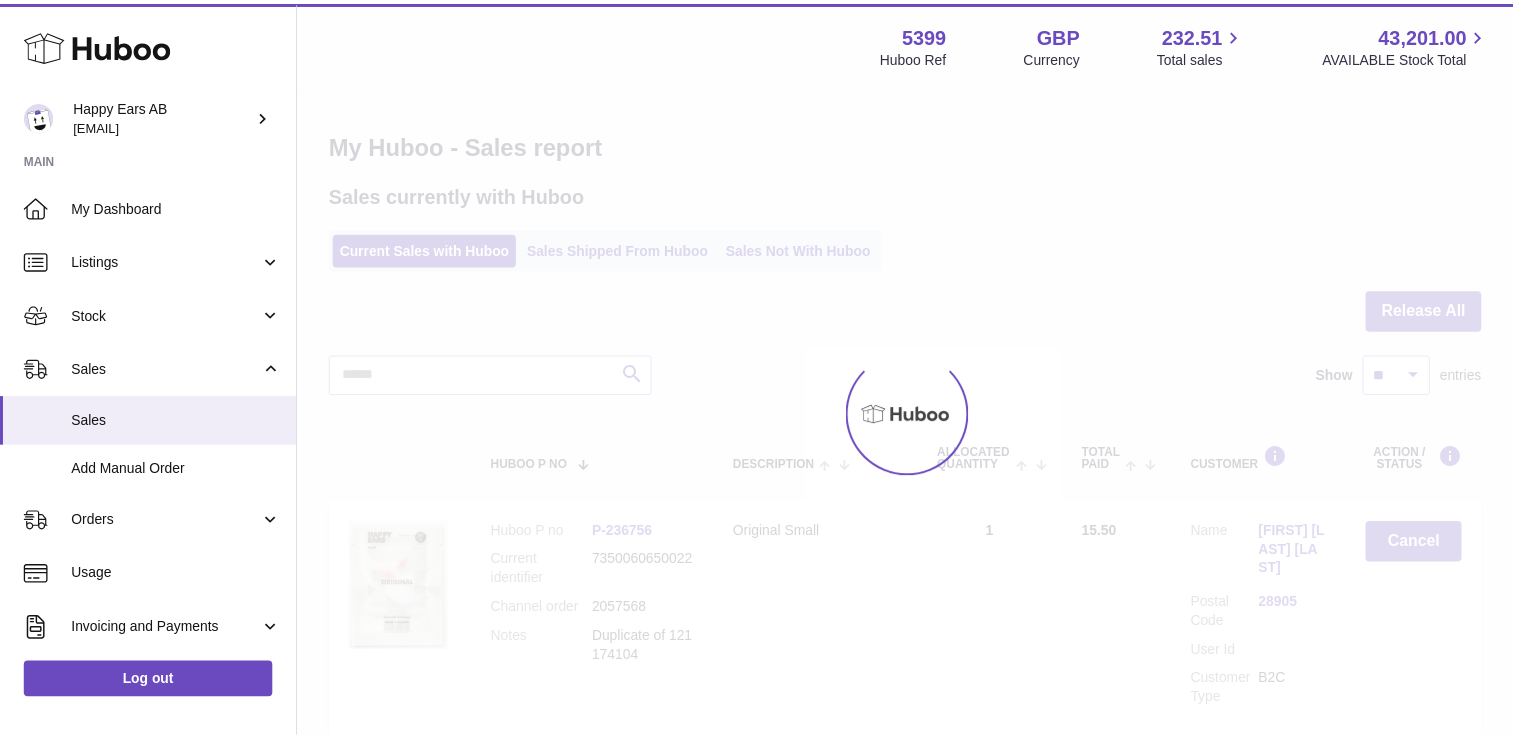 scroll, scrollTop: 0, scrollLeft: 0, axis: both 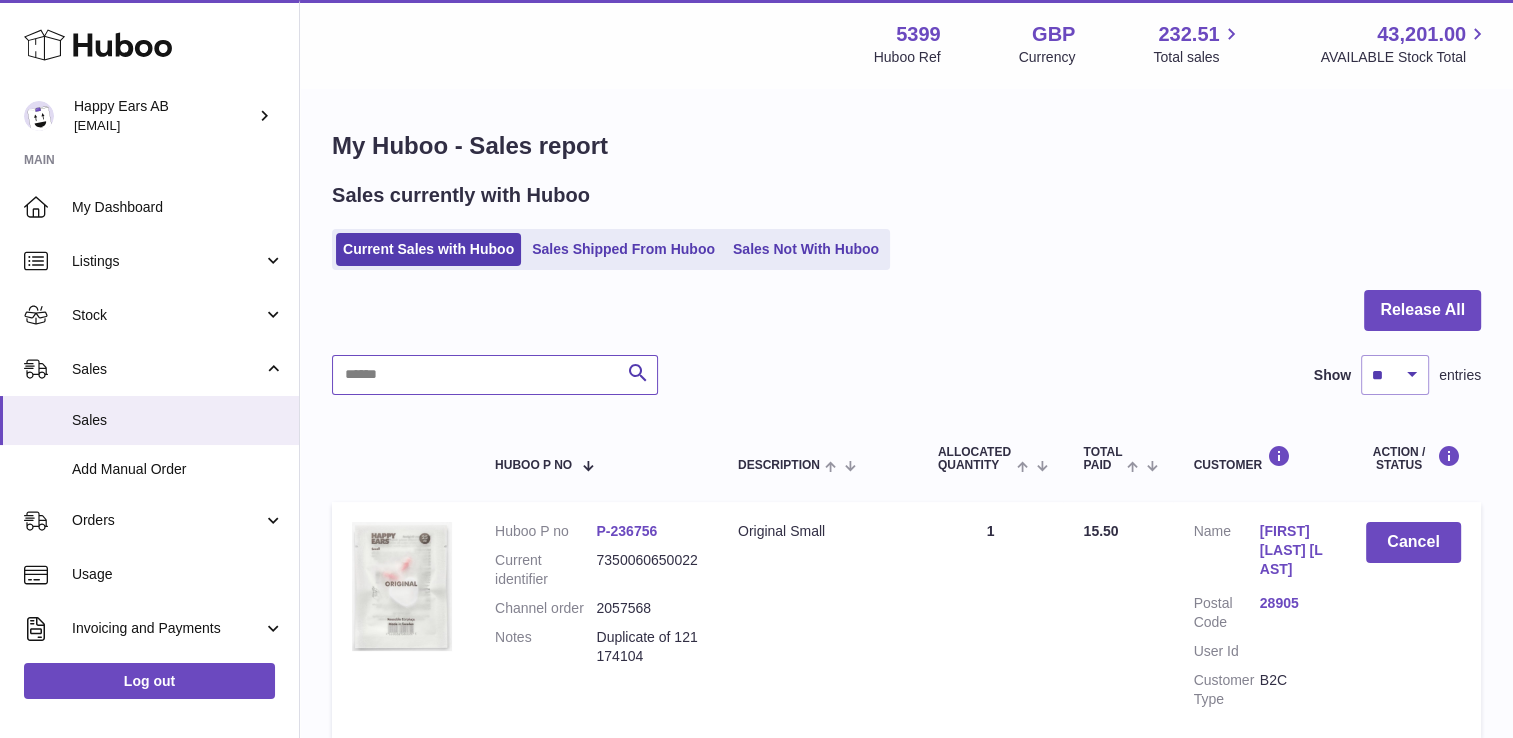 click at bounding box center (495, 375) 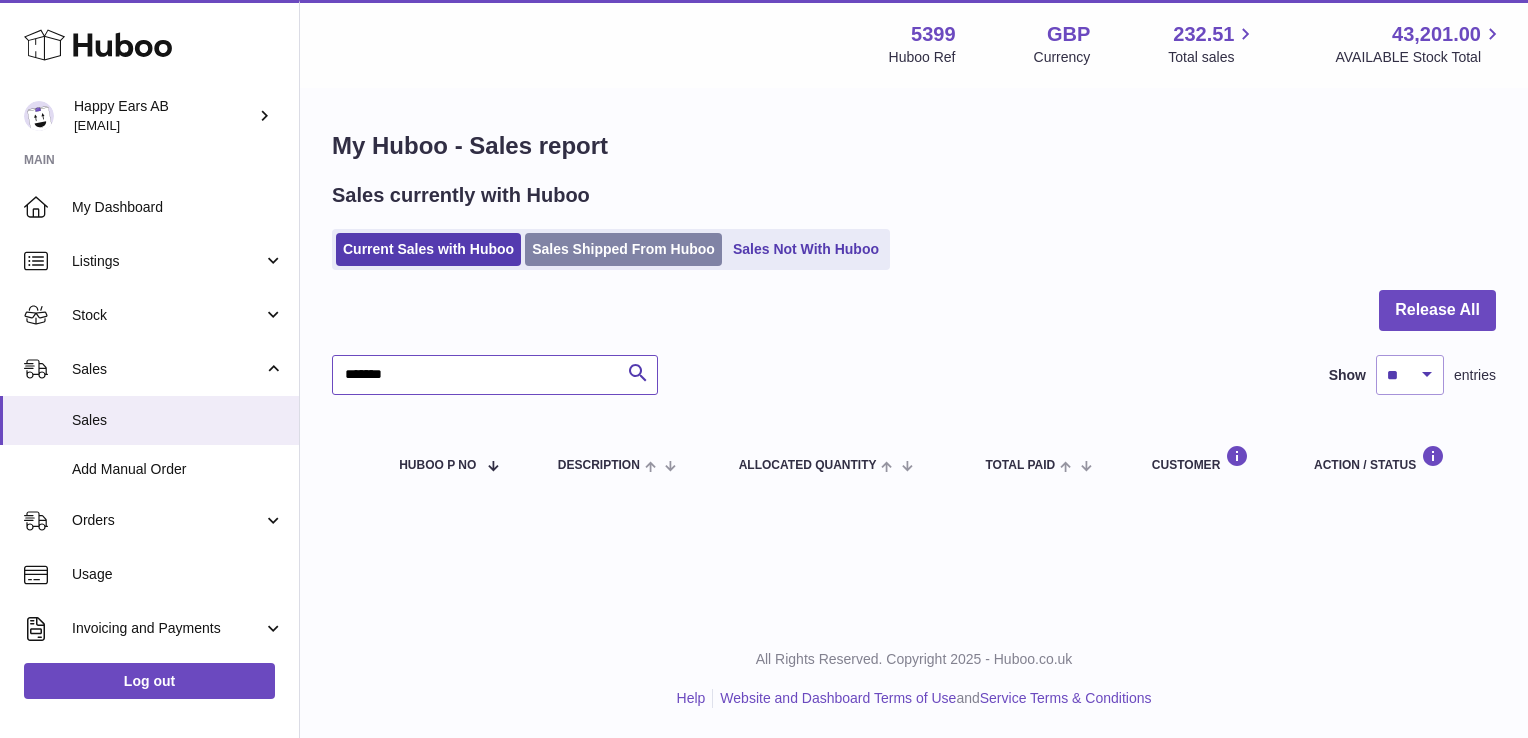 type on "*******" 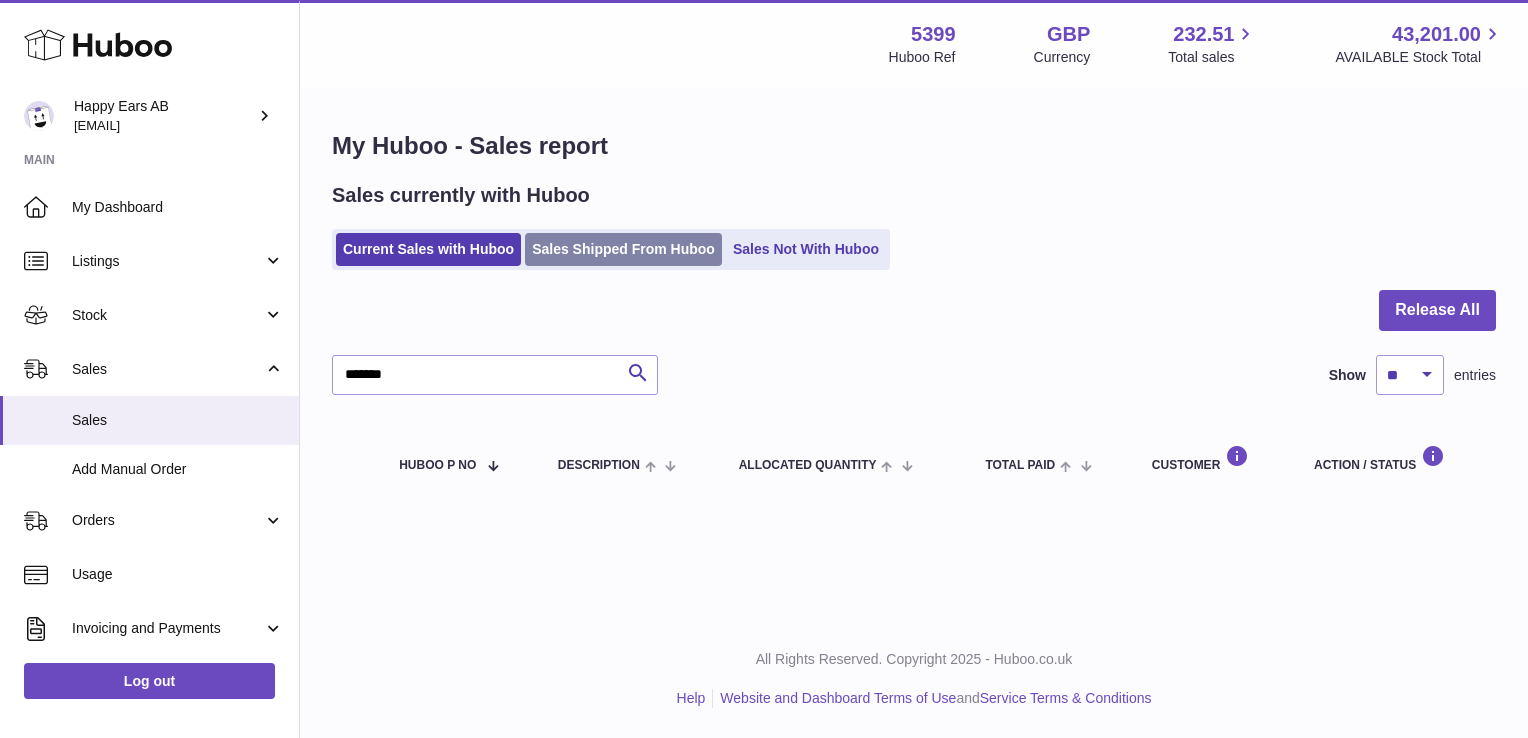 click on "Sales Shipped From Huboo" at bounding box center (623, 249) 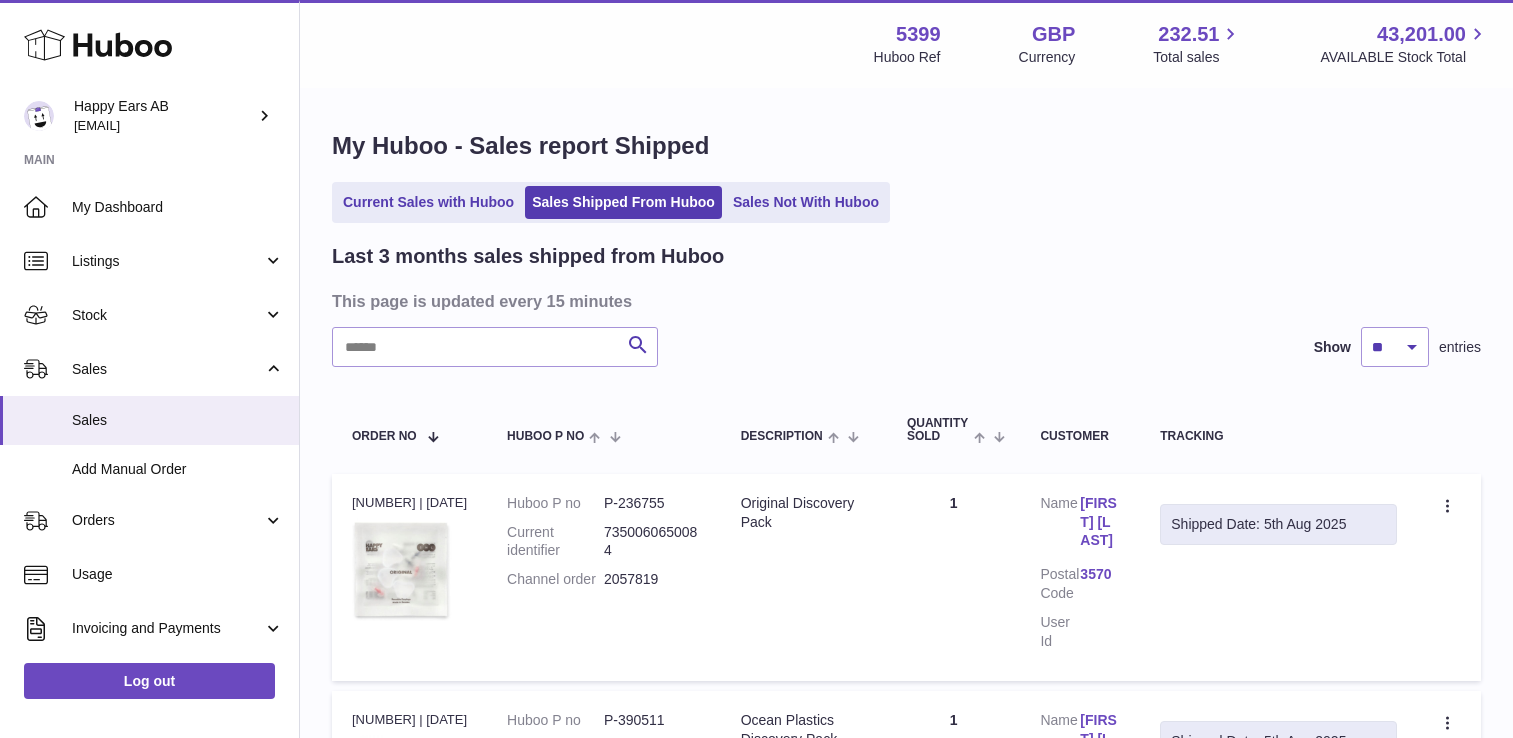 scroll, scrollTop: 0, scrollLeft: 0, axis: both 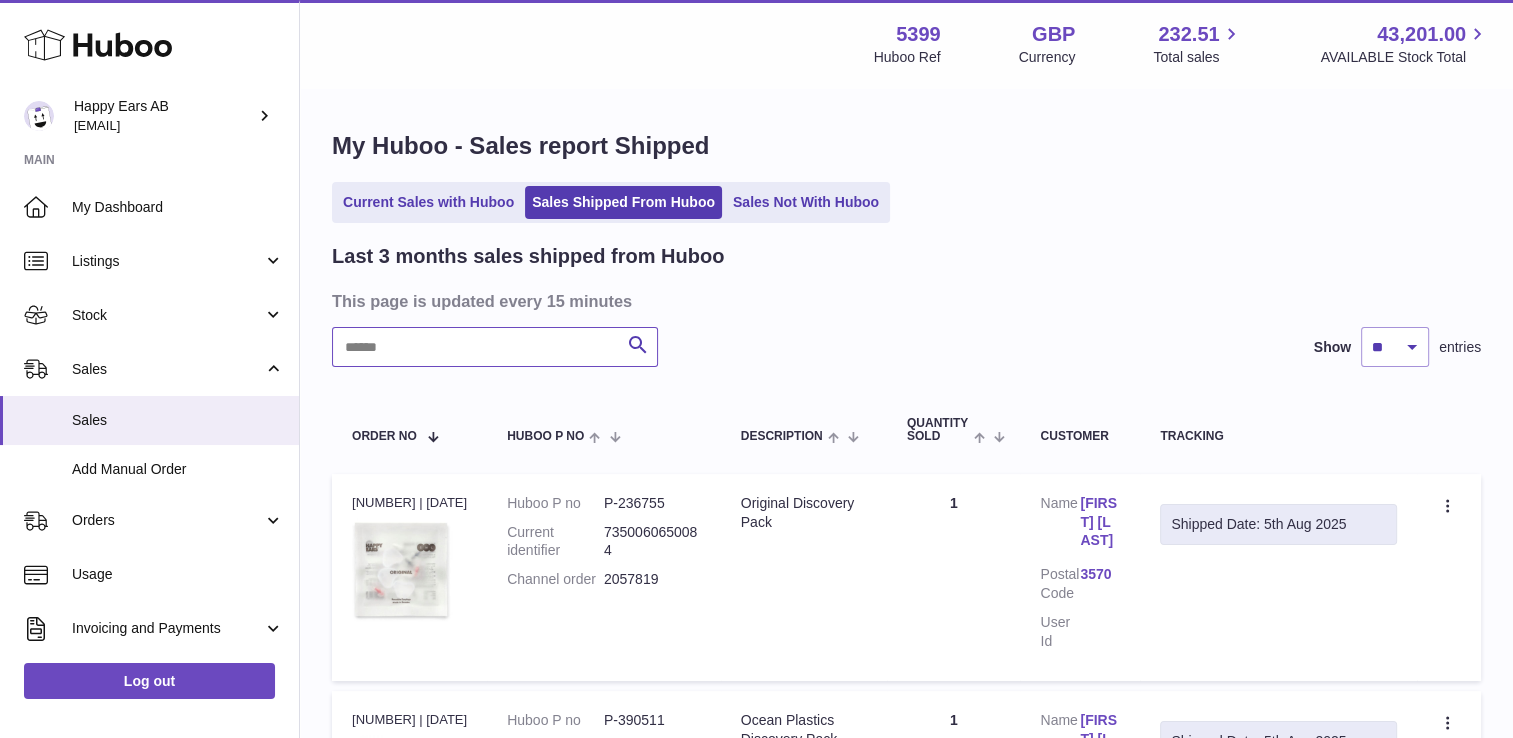 click at bounding box center (495, 347) 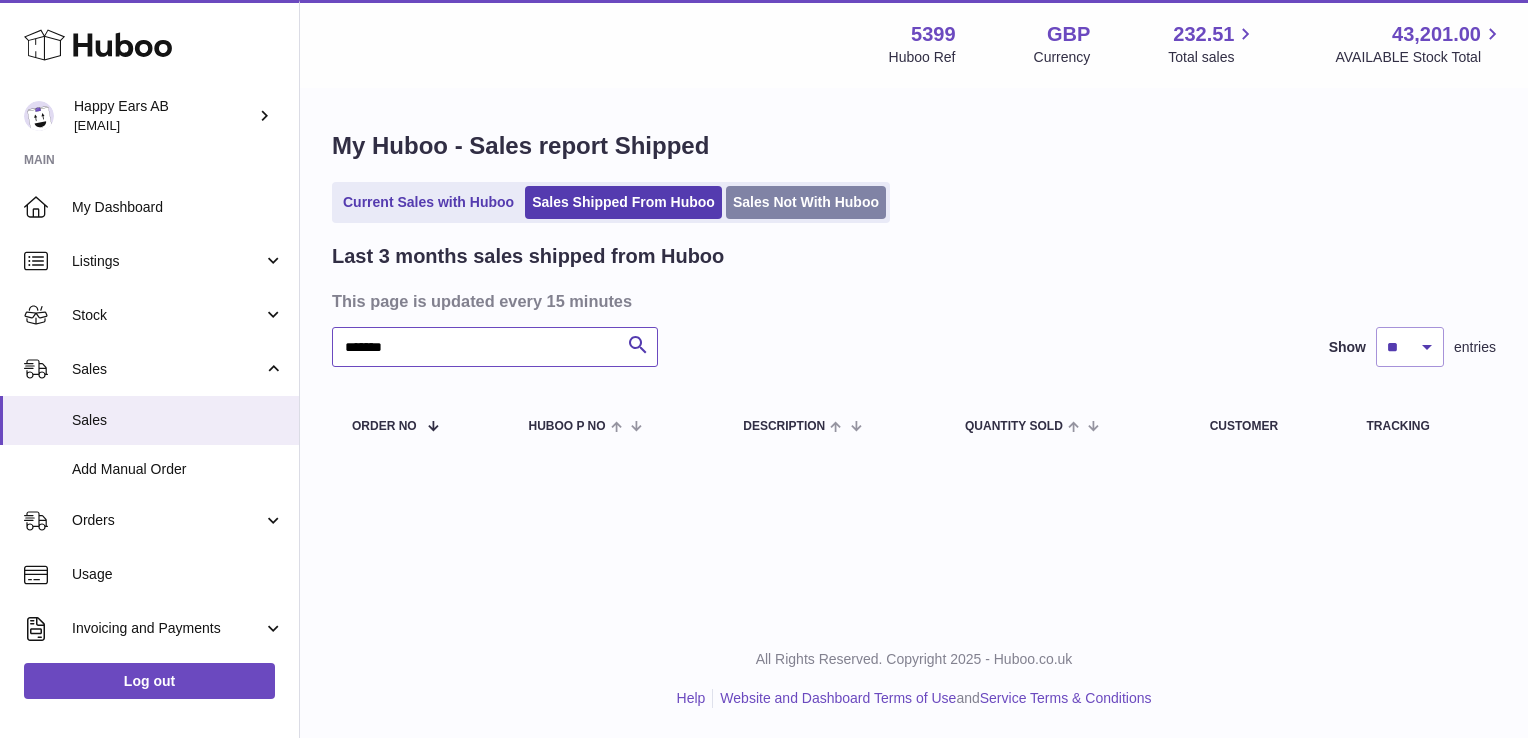 type on "*******" 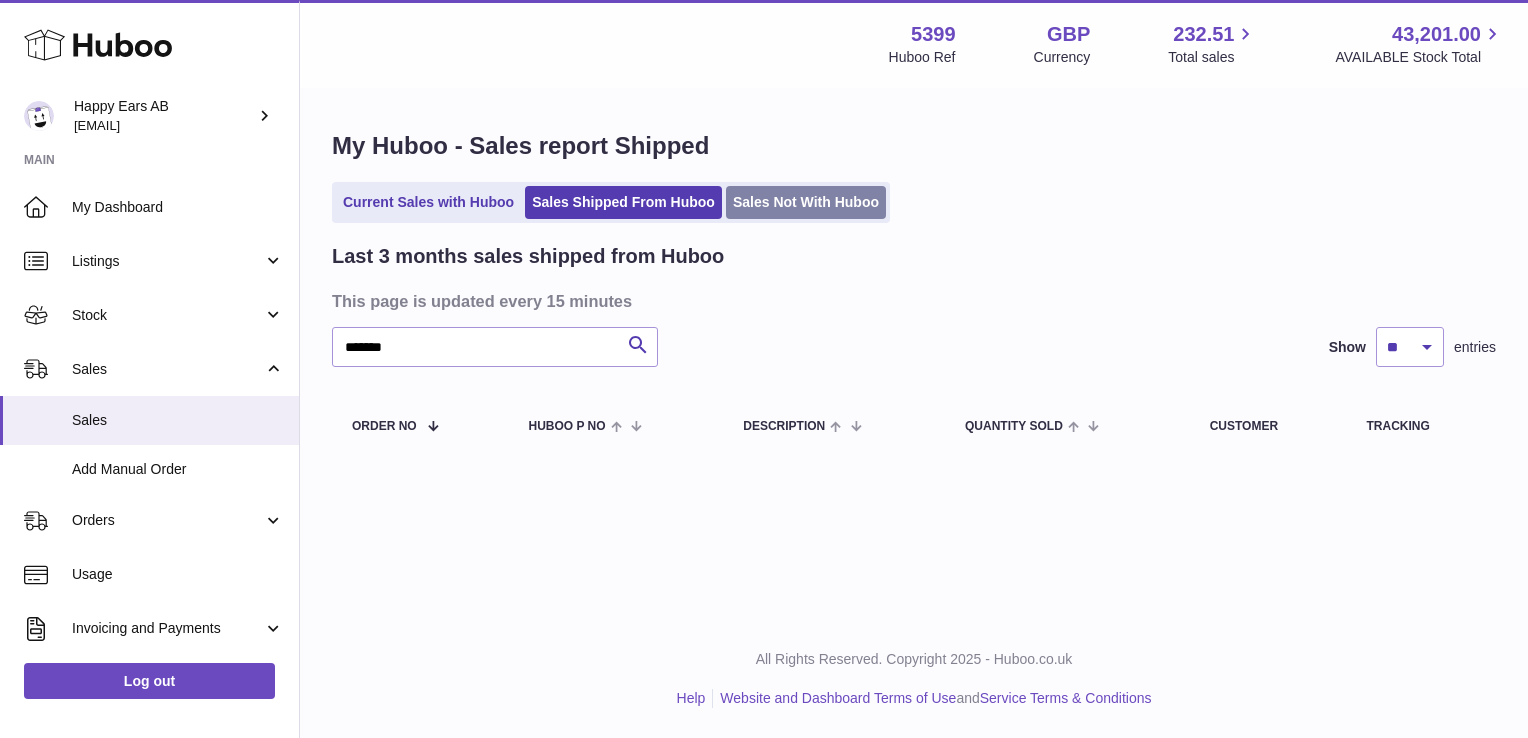 click on "Sales Not With Huboo" at bounding box center (806, 202) 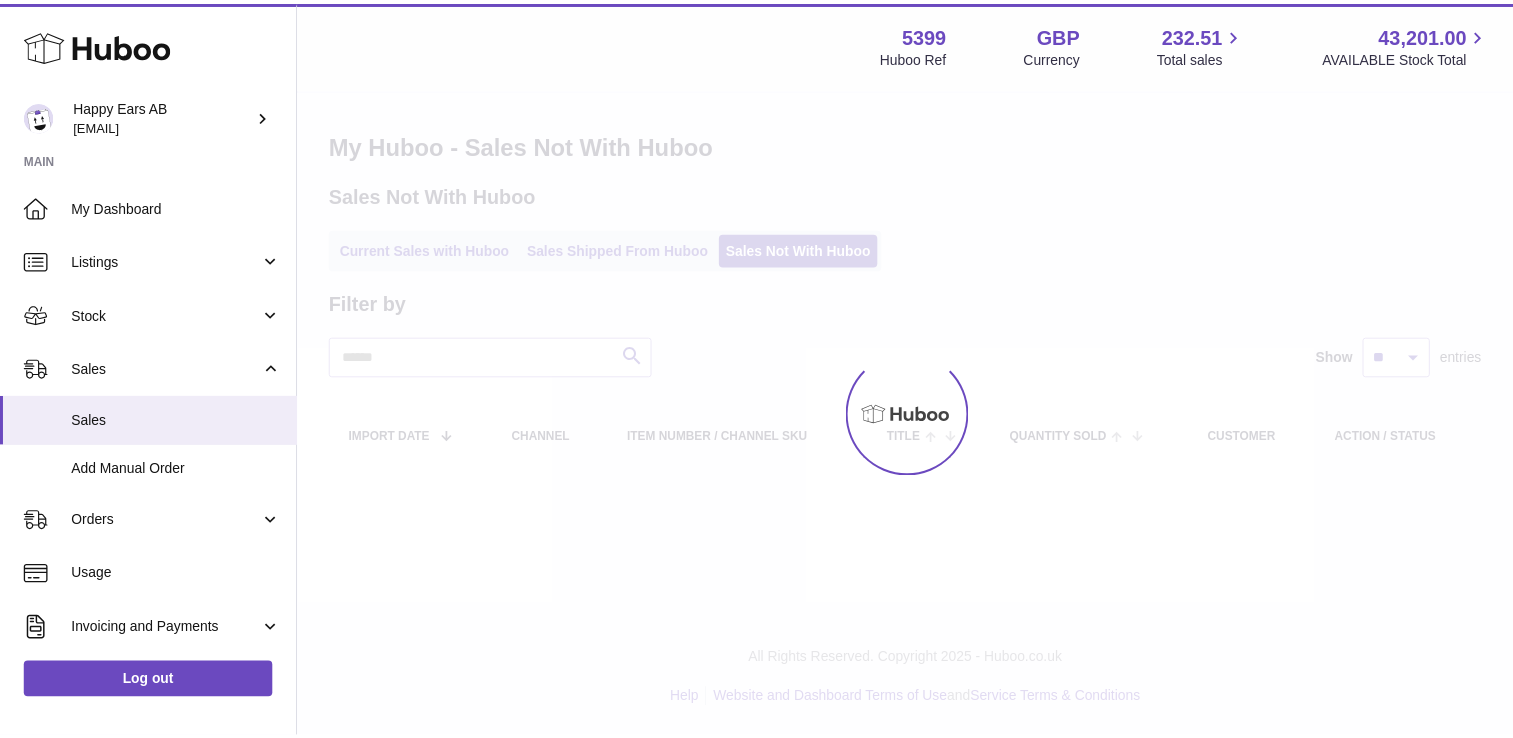 scroll, scrollTop: 0, scrollLeft: 0, axis: both 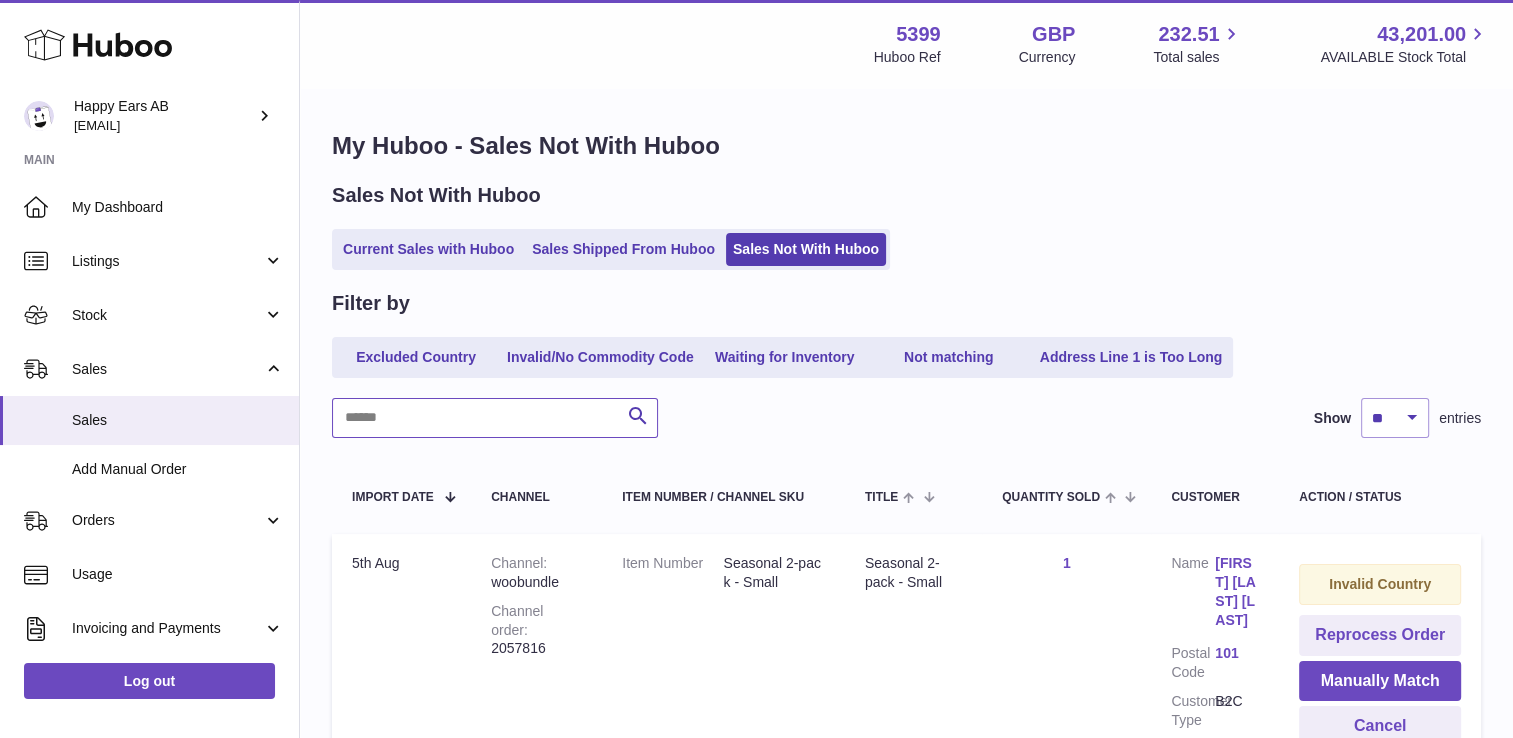 click at bounding box center (495, 418) 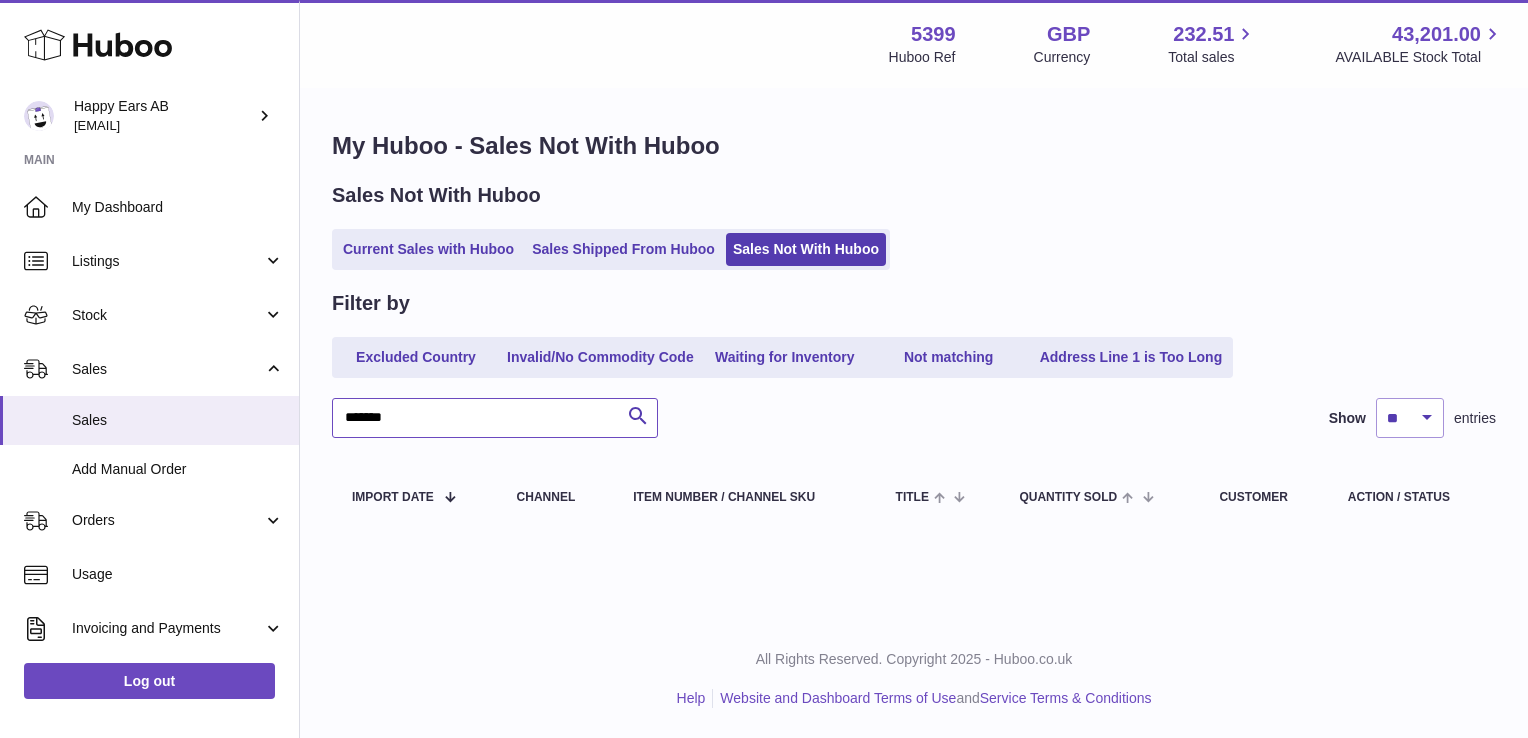 type on "*******" 